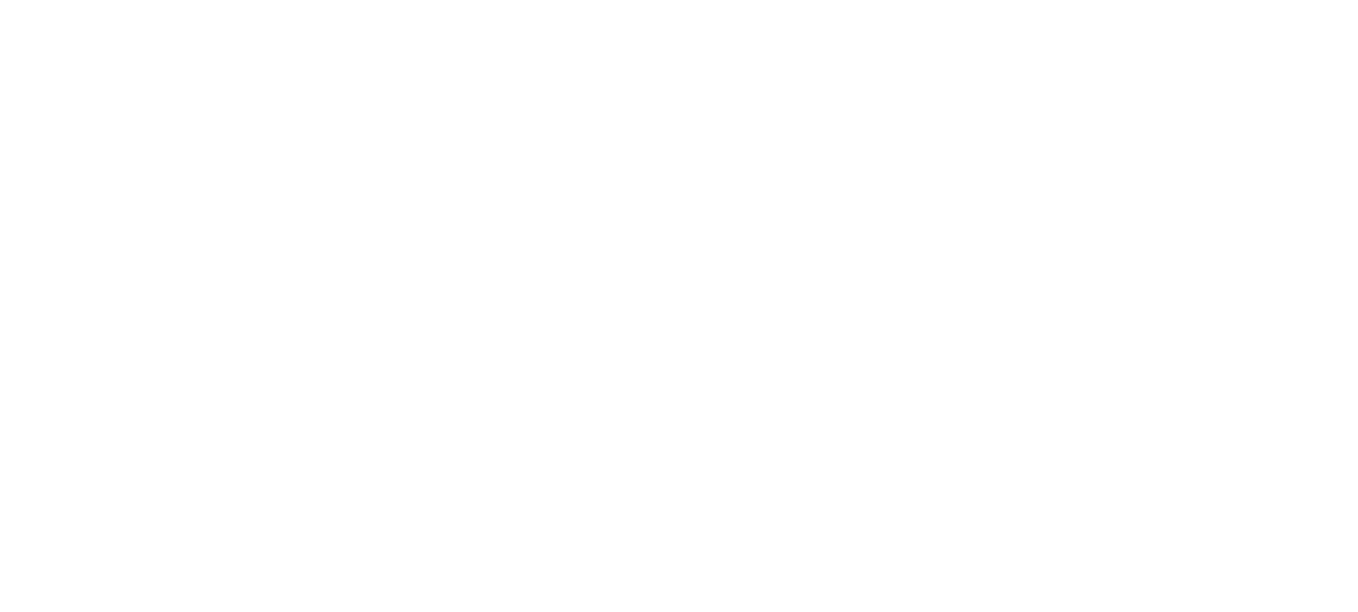 scroll, scrollTop: 0, scrollLeft: 0, axis: both 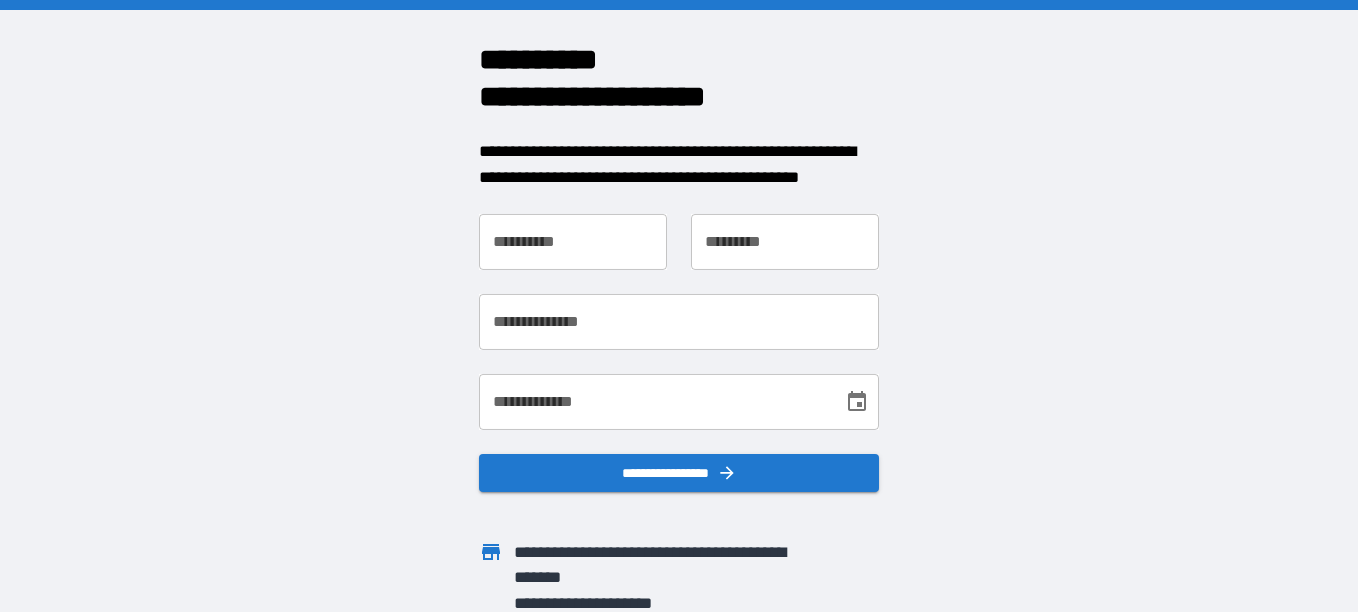 click on "**********" at bounding box center [573, 242] 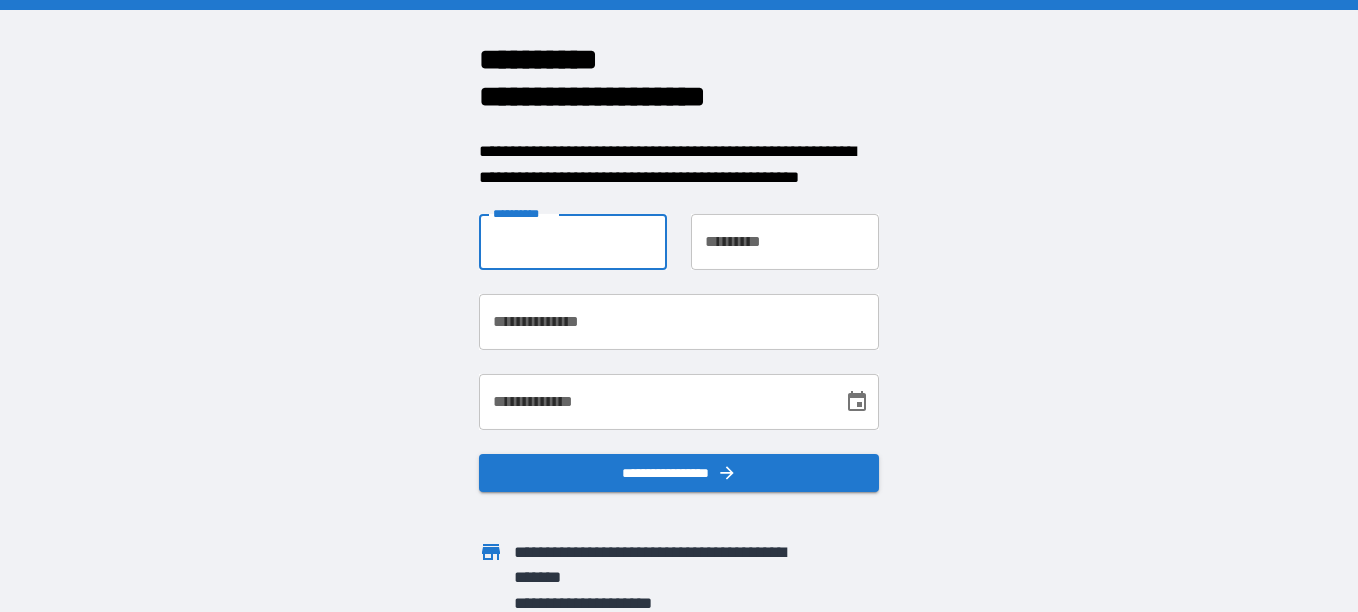 click on "**********" at bounding box center [573, 242] 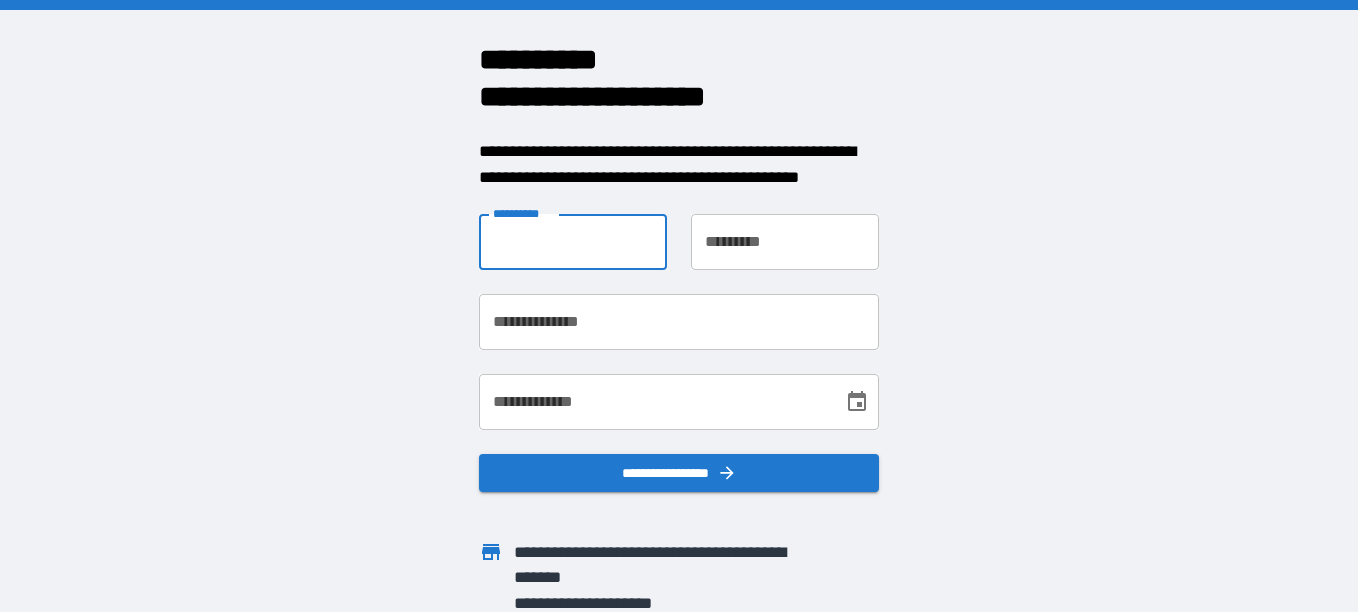 type on "****" 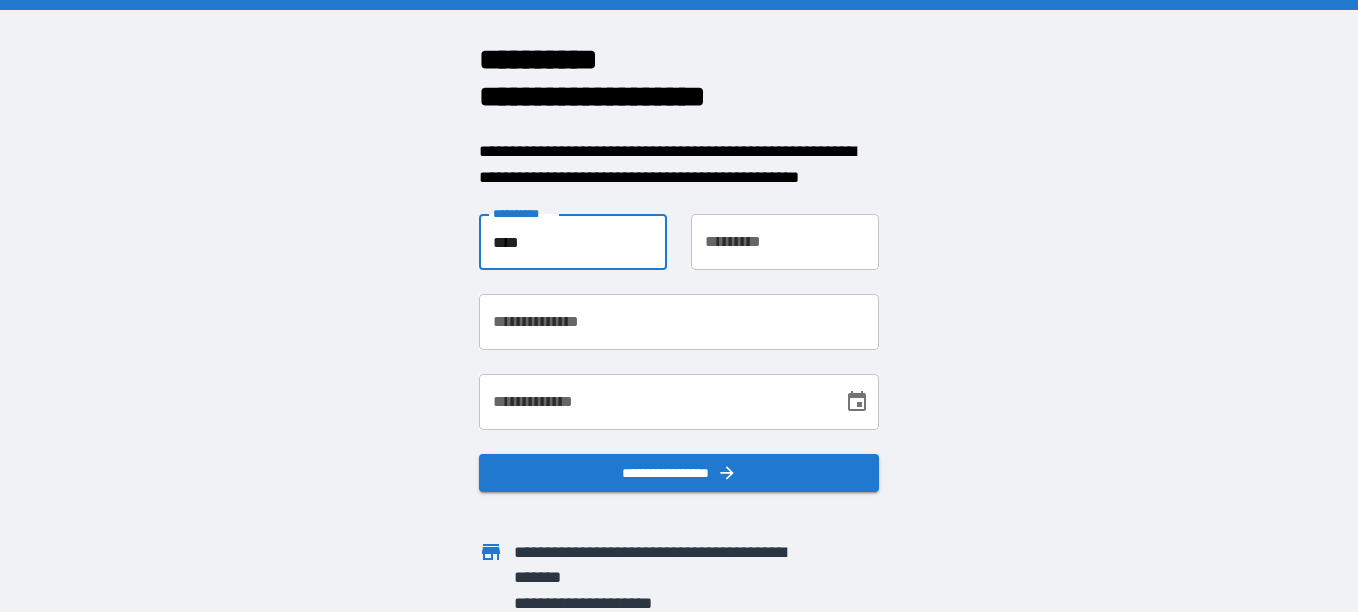 type on "****" 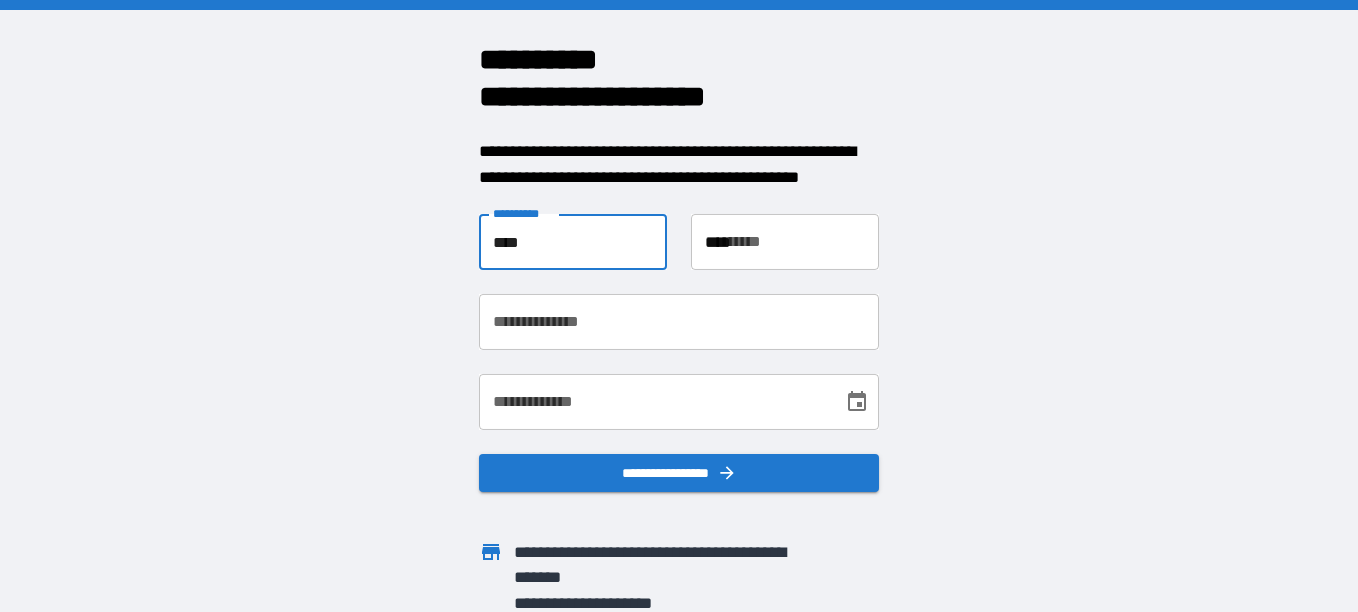 type on "**********" 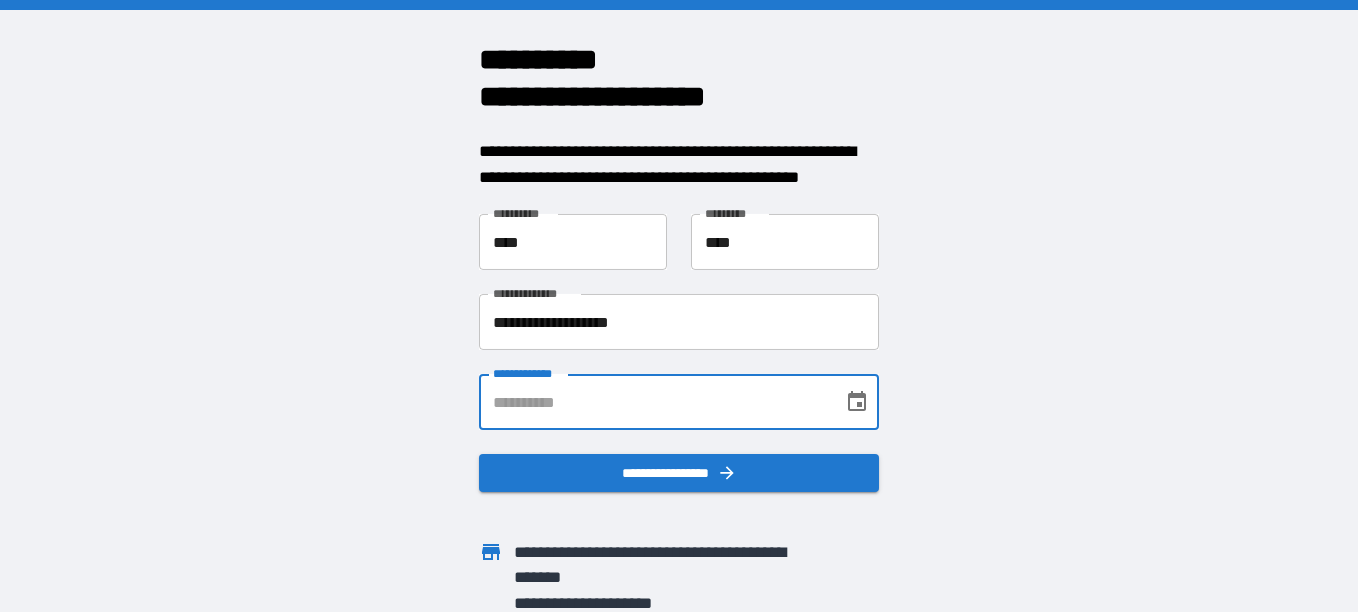 click on "**********" at bounding box center (654, 402) 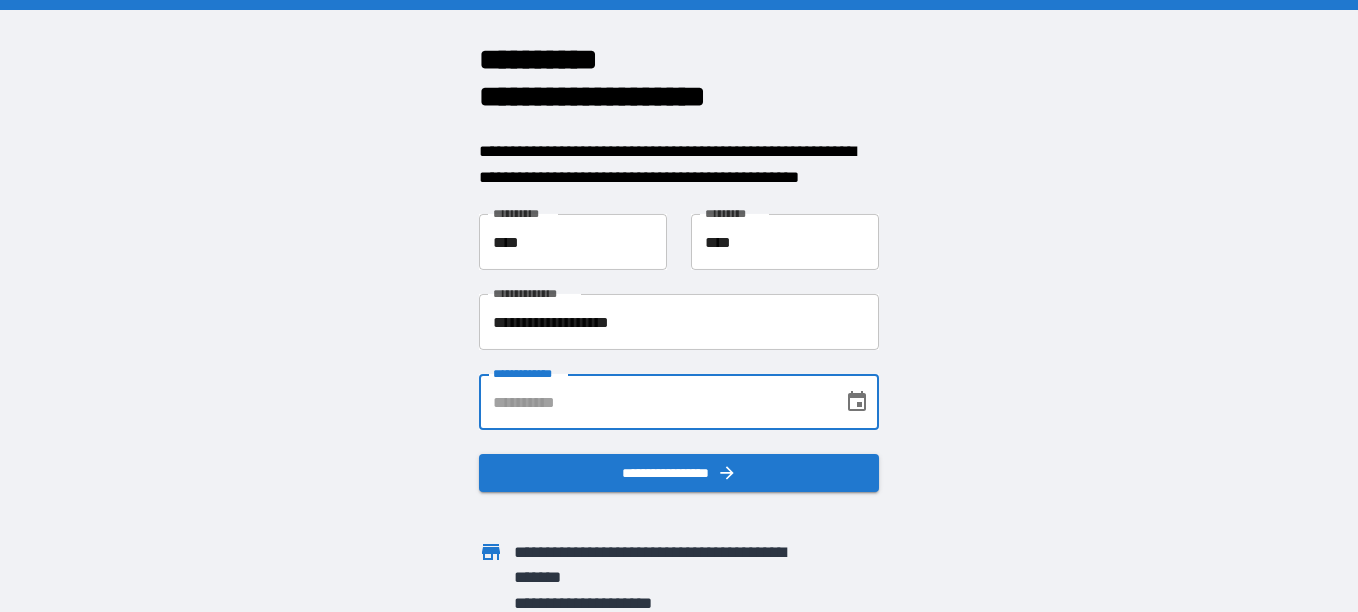 type on "**********" 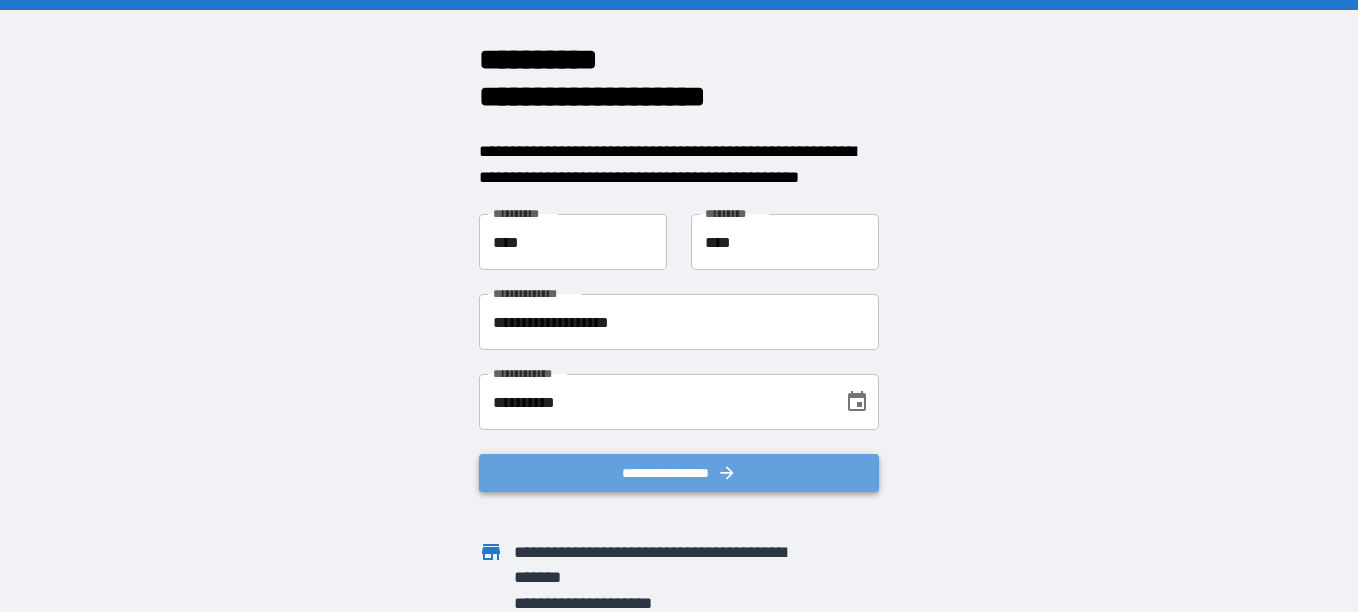 click on "**********" at bounding box center [679, 473] 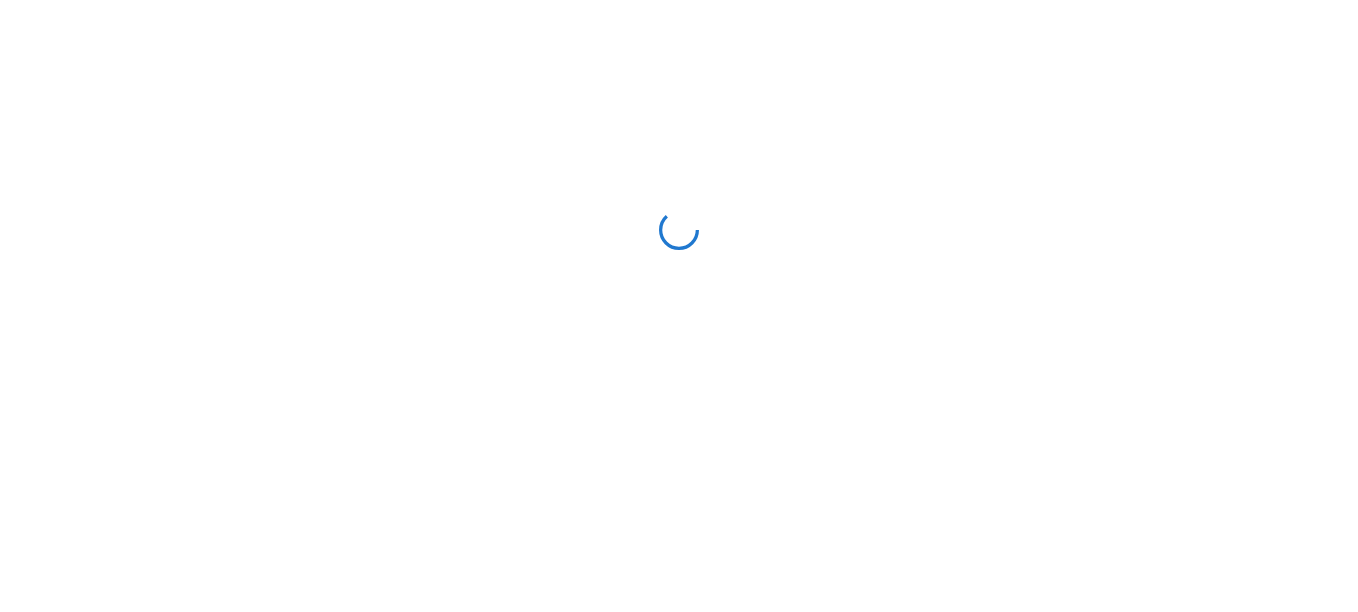 scroll, scrollTop: 0, scrollLeft: 0, axis: both 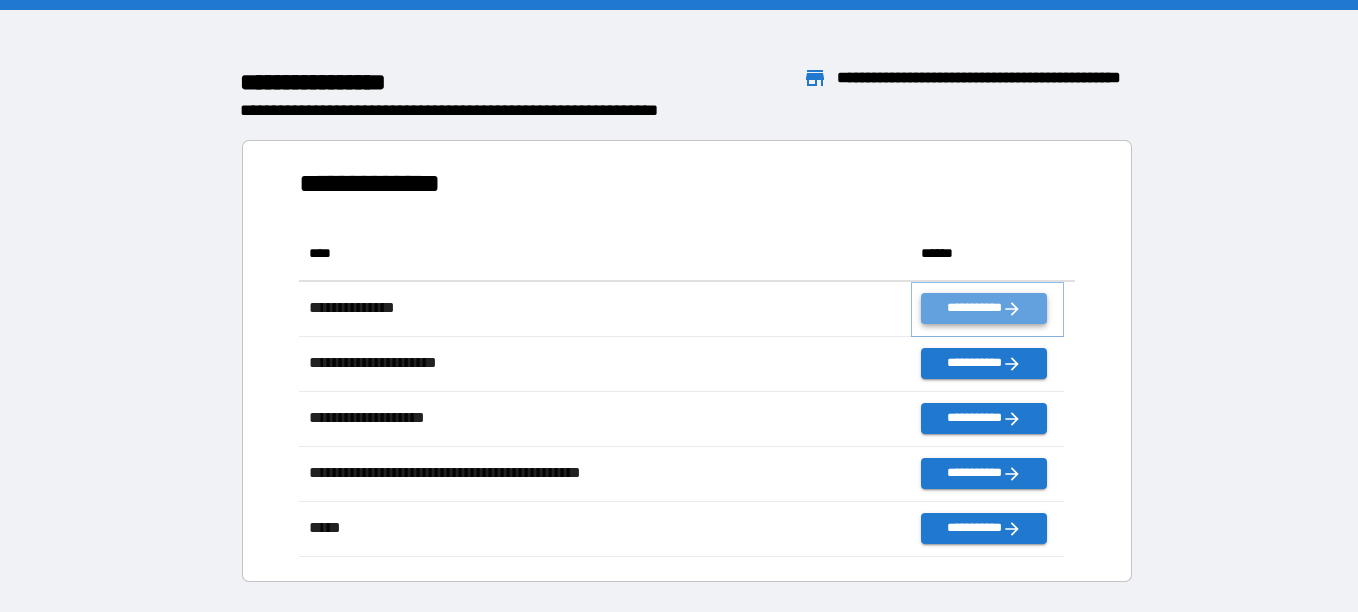 click on "**********" at bounding box center [983, 308] 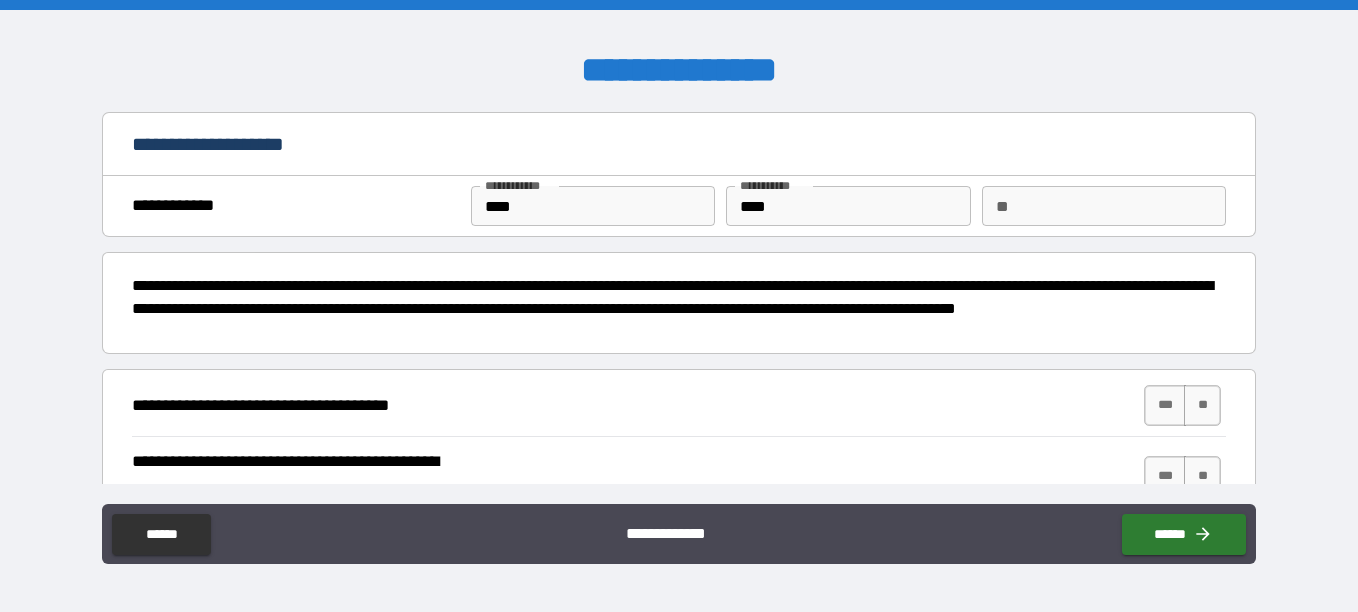 click on "**" at bounding box center [1104, 206] 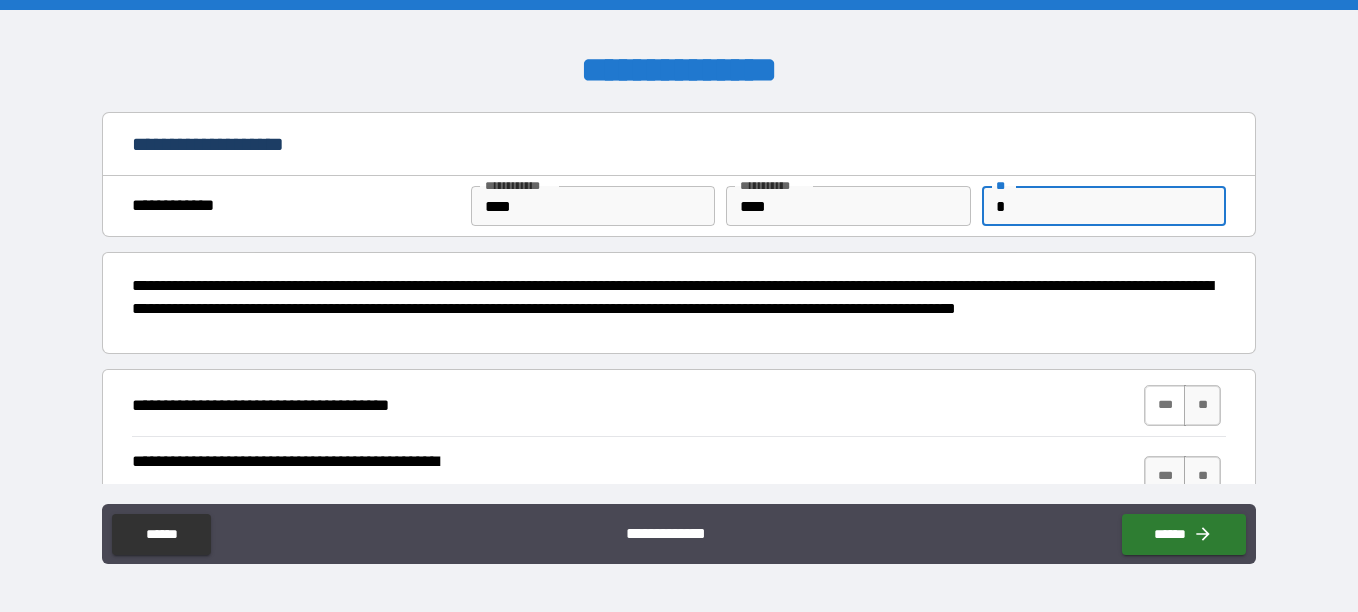 type on "*" 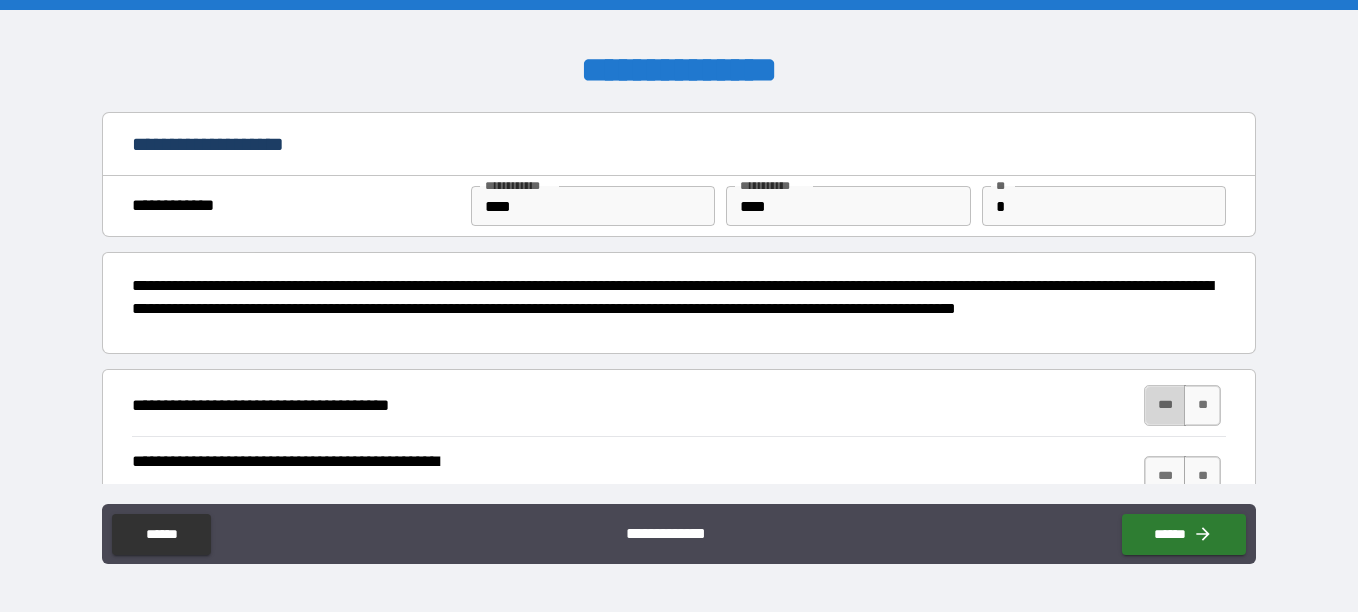 click on "***" at bounding box center [1165, 405] 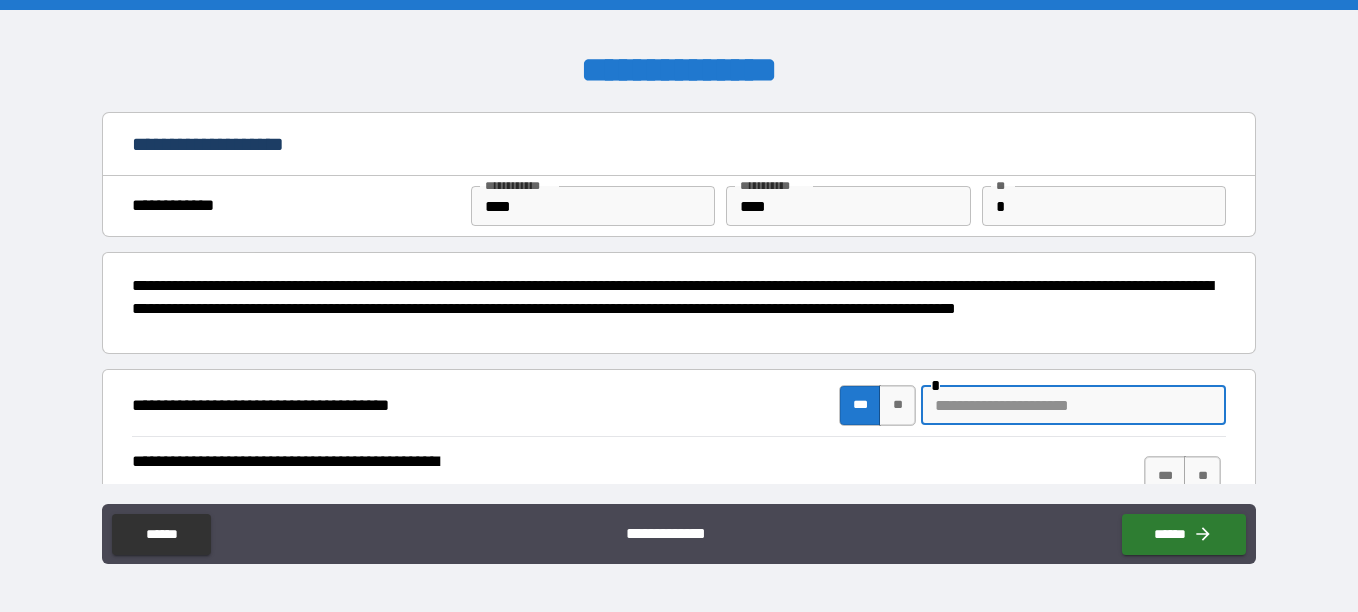 click at bounding box center (1073, 405) 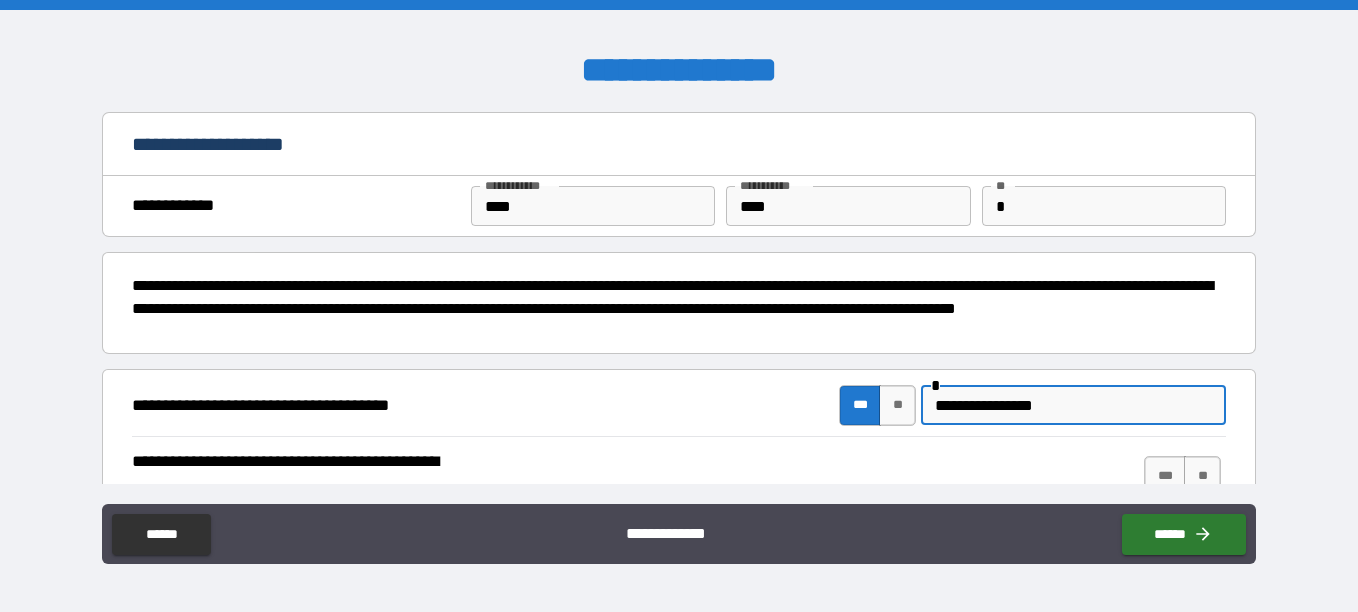 type on "**********" 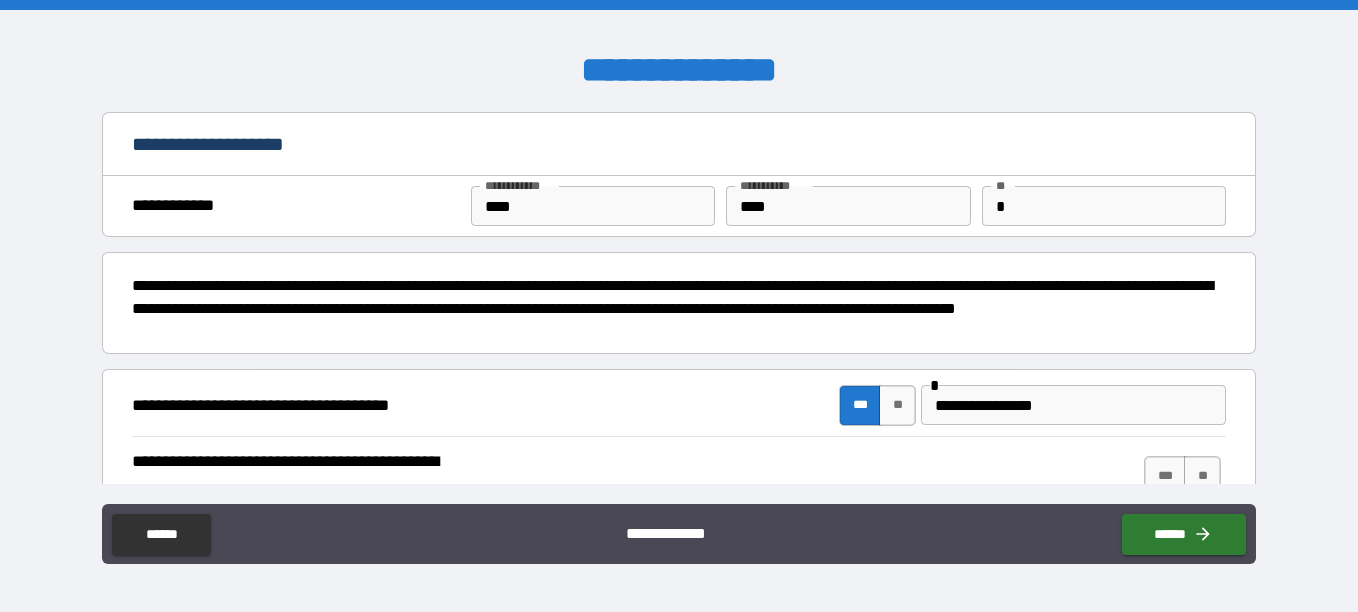 click on "**********" at bounding box center [679, 536] 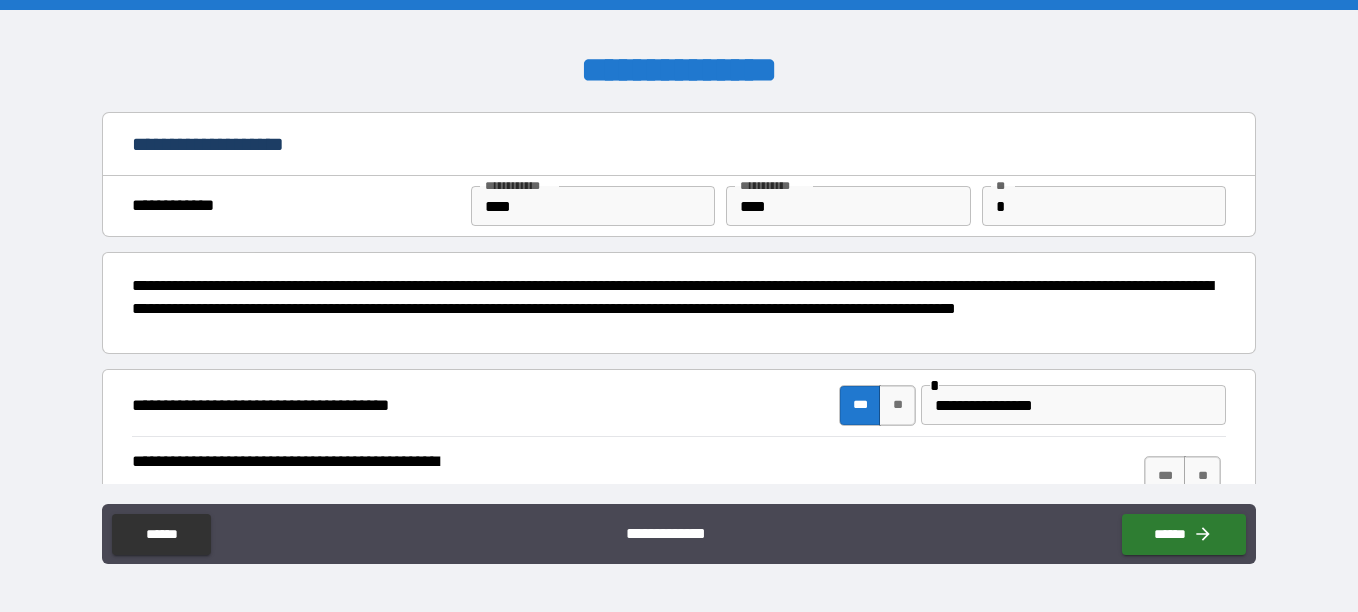 click on "**********" at bounding box center [679, 308] 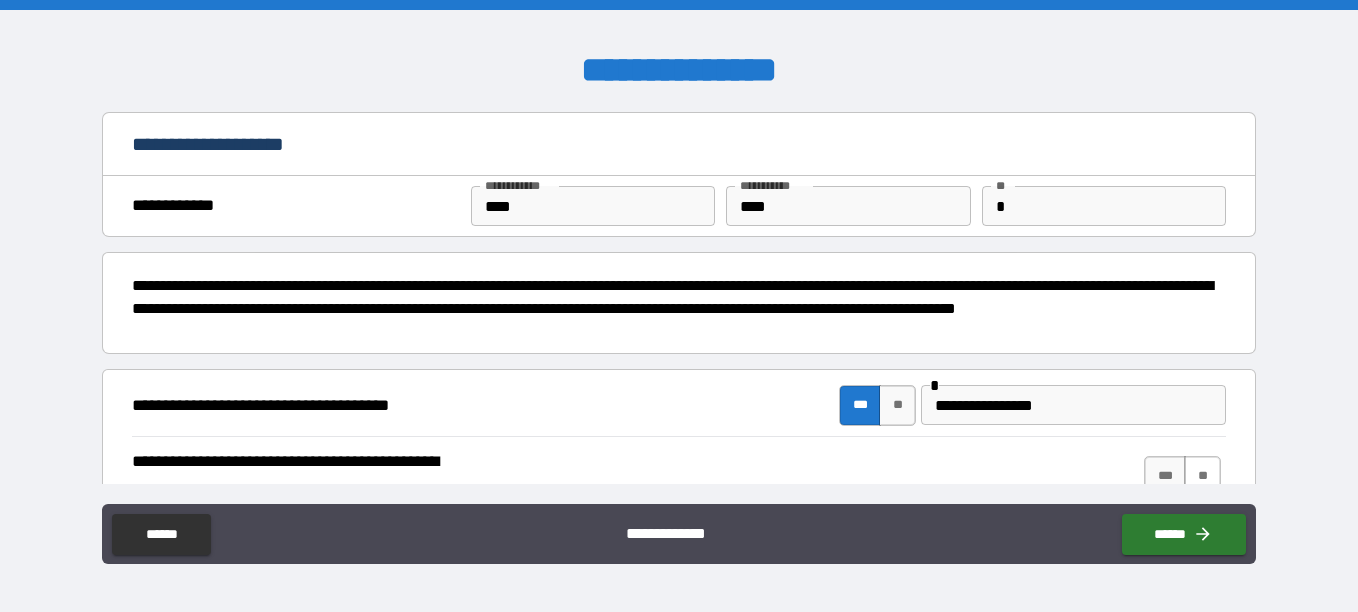 click on "**" at bounding box center (1202, 476) 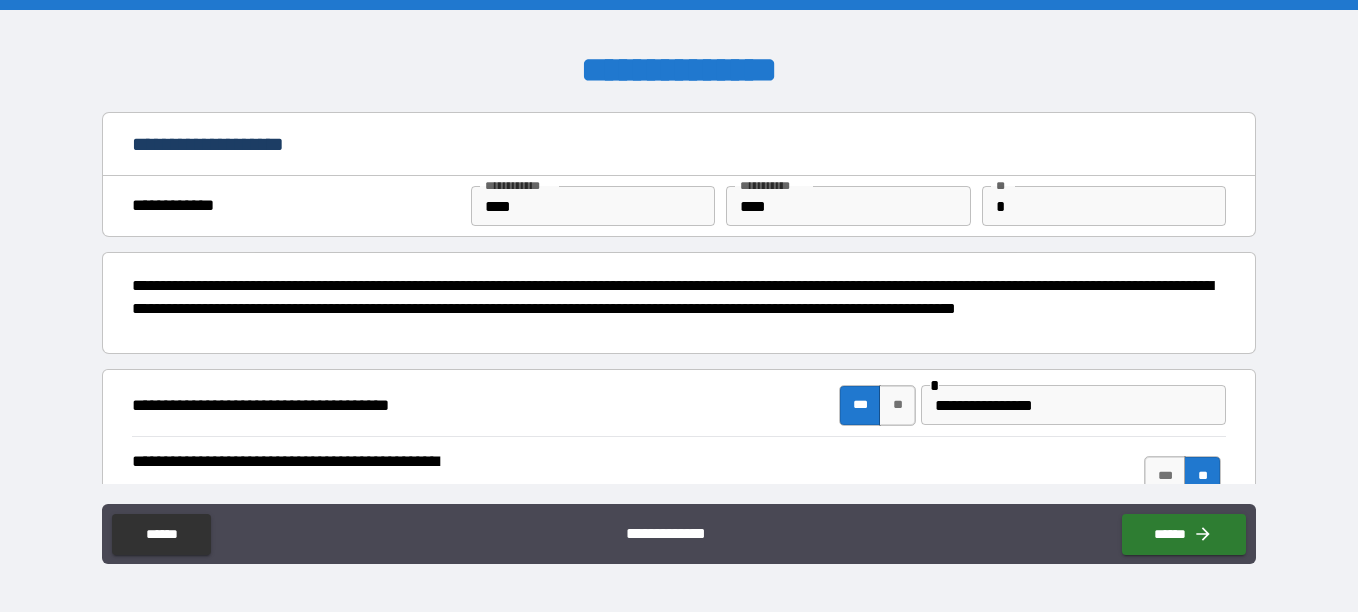 click on "**********" at bounding box center (679, 536) 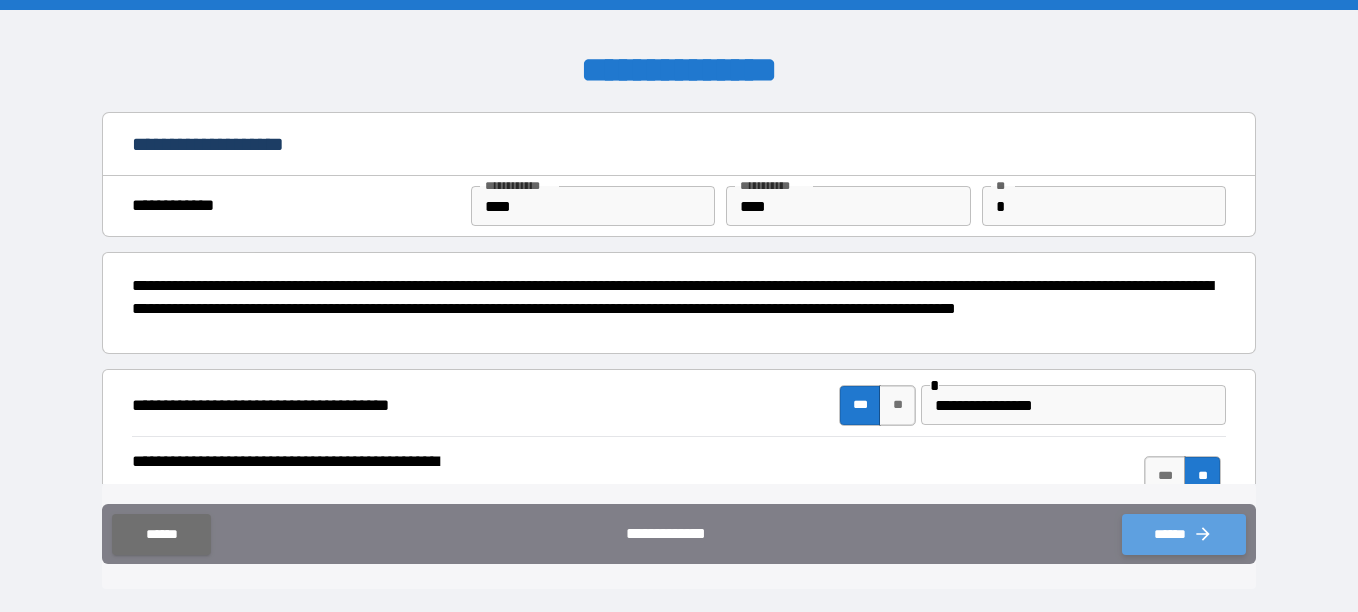 click 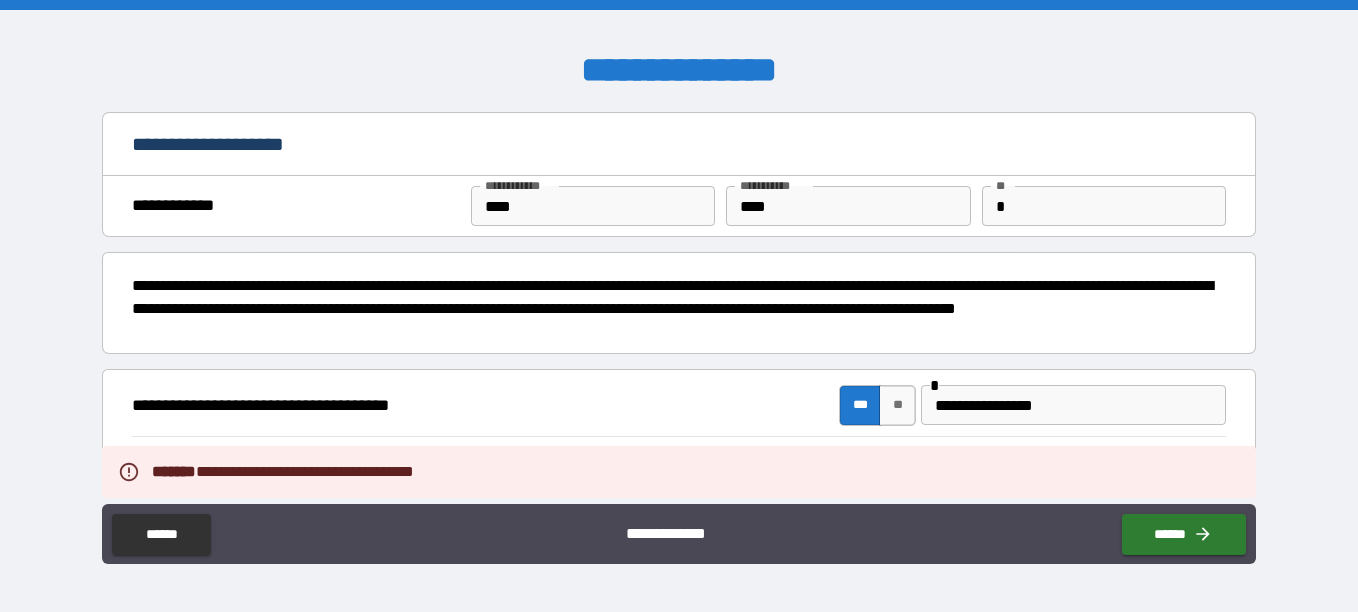 scroll, scrollTop: 326, scrollLeft: 0, axis: vertical 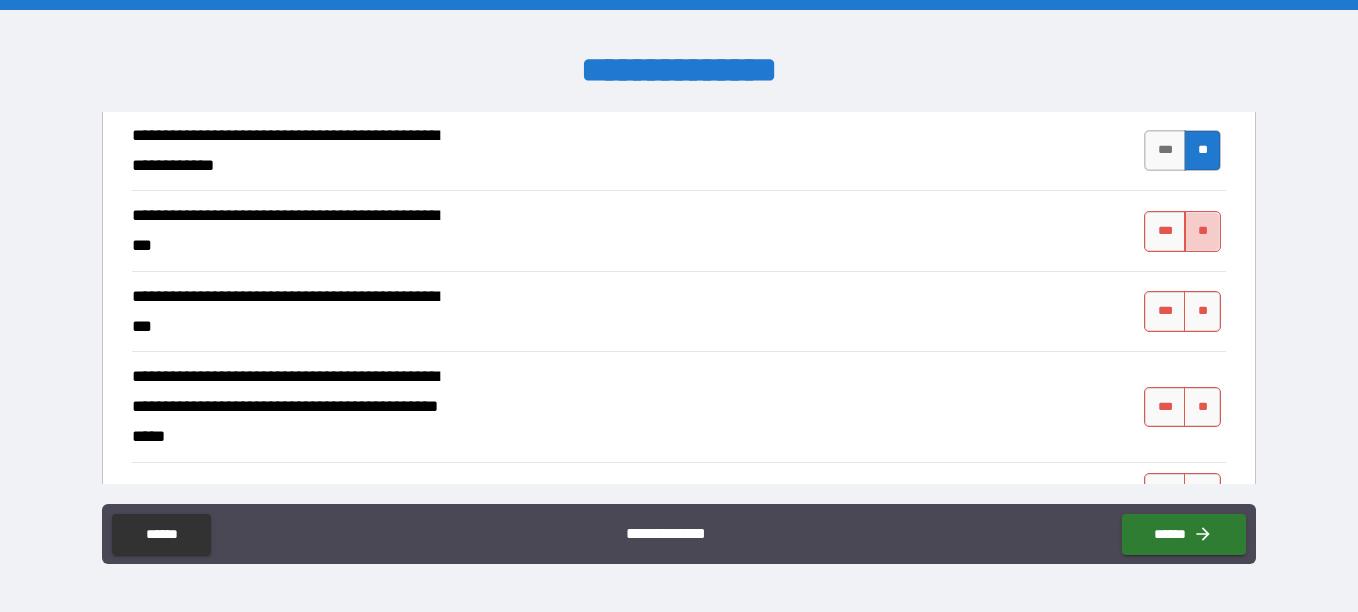 click on "**" at bounding box center (1202, 231) 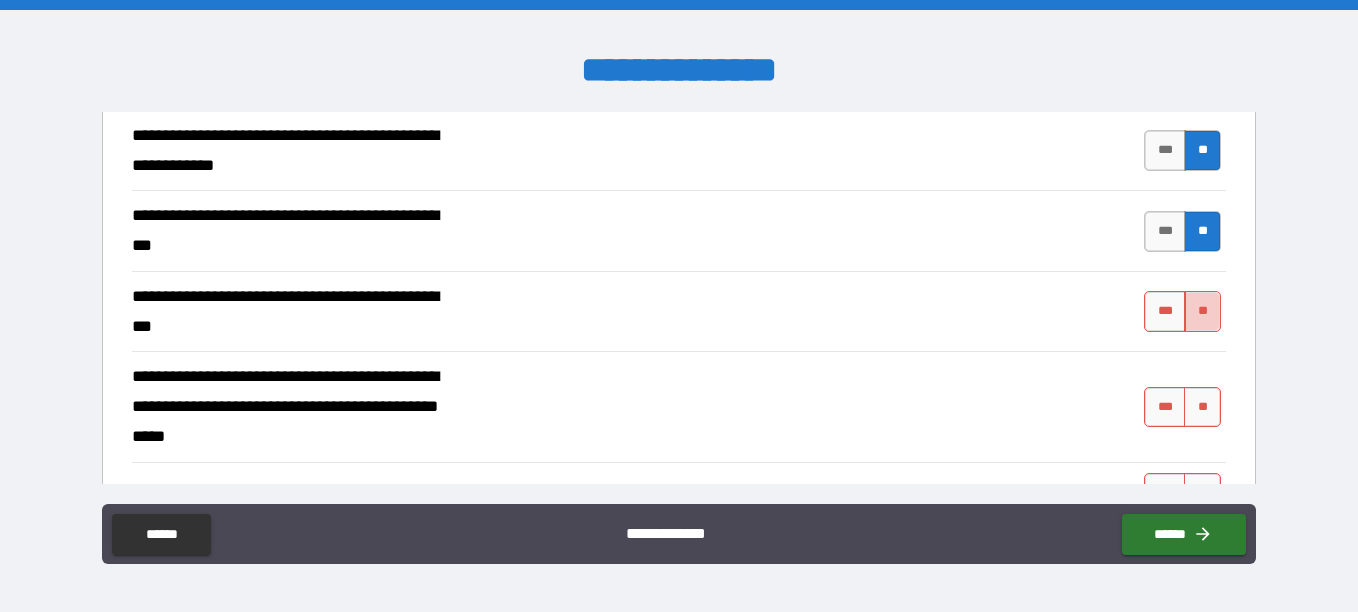 click on "**" at bounding box center (1202, 311) 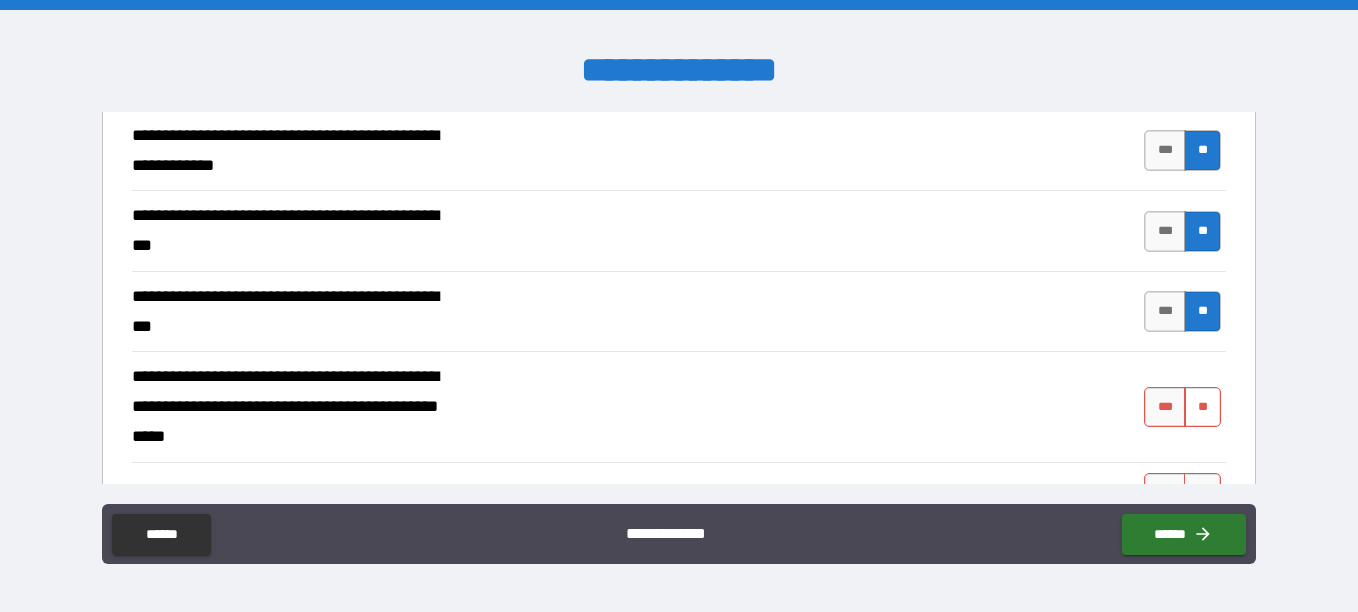 click on "**" at bounding box center (1202, 407) 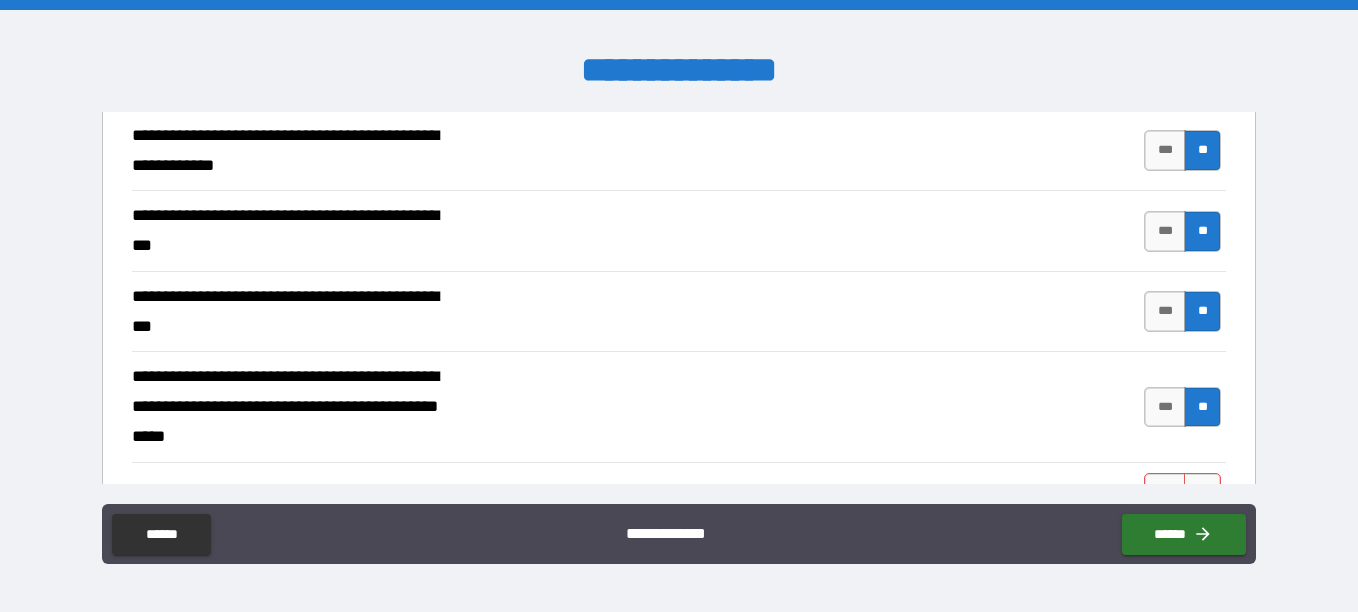 click on "**********" at bounding box center (679, 536) 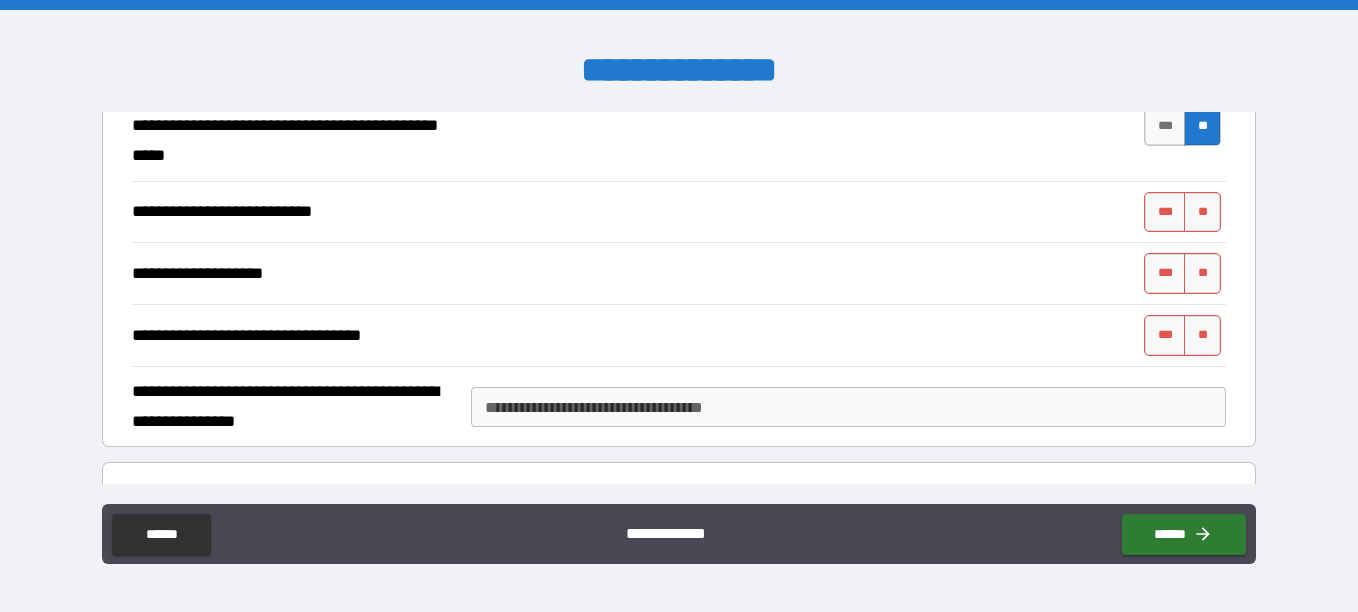 scroll, scrollTop: 651, scrollLeft: 0, axis: vertical 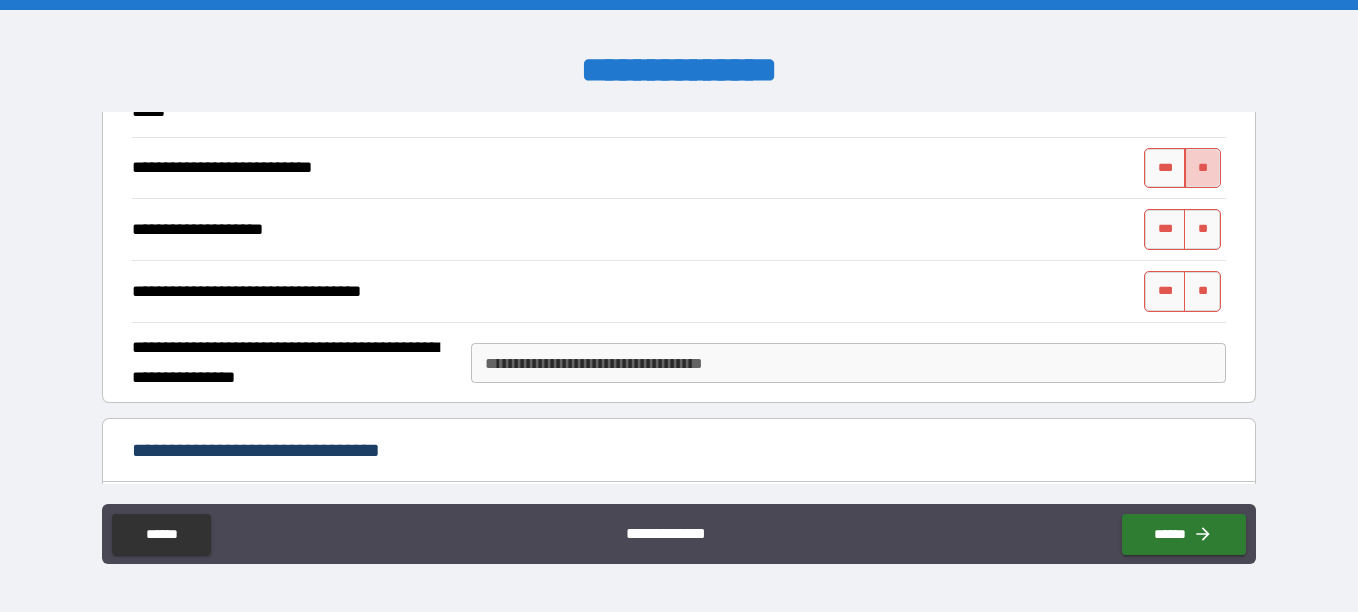 click on "**" at bounding box center [1202, 168] 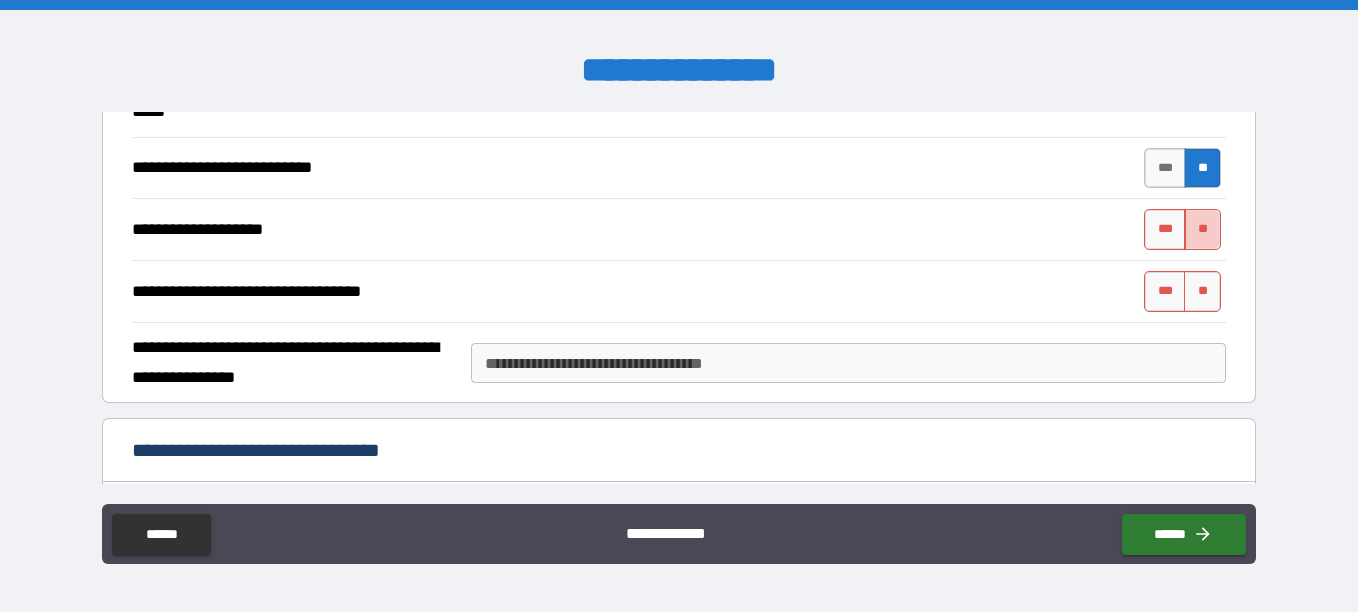 click on "**" at bounding box center [1202, 229] 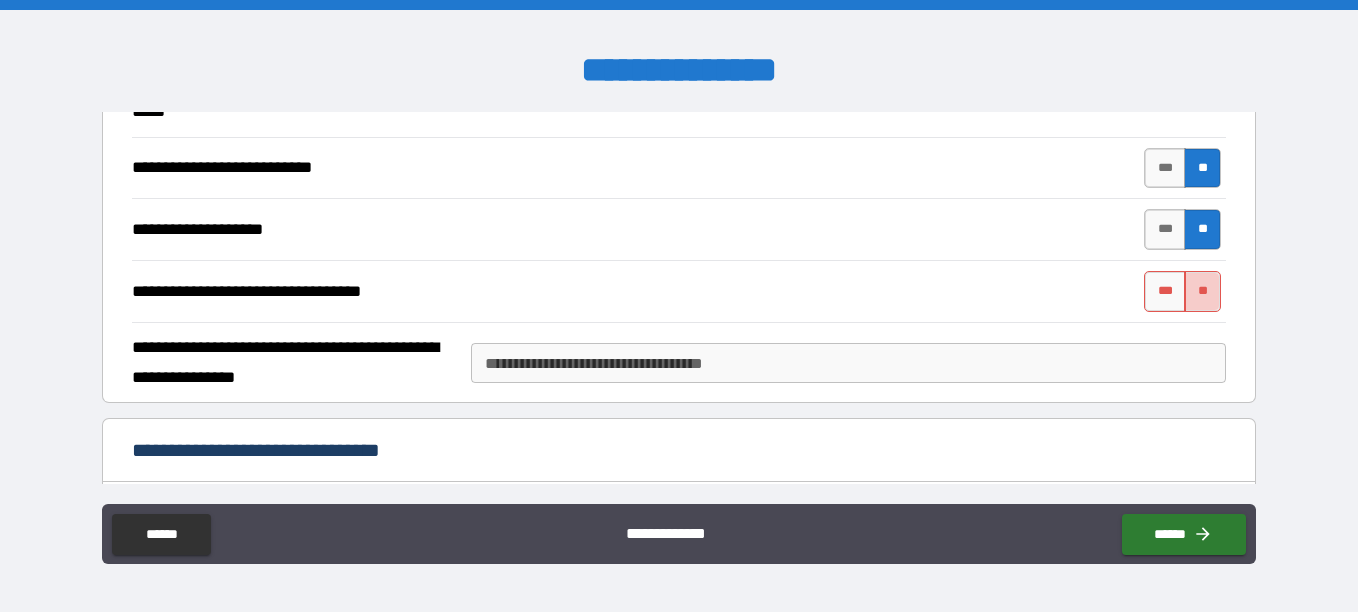click on "**" at bounding box center (1202, 291) 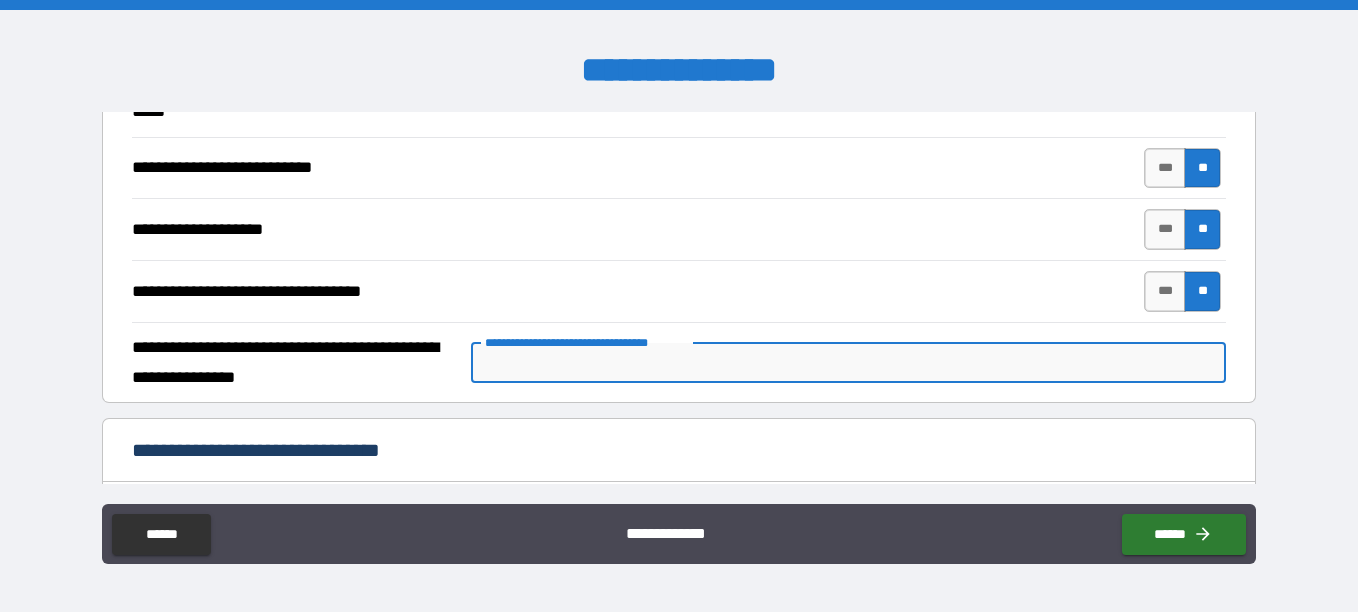 click on "**********" at bounding box center (848, 363) 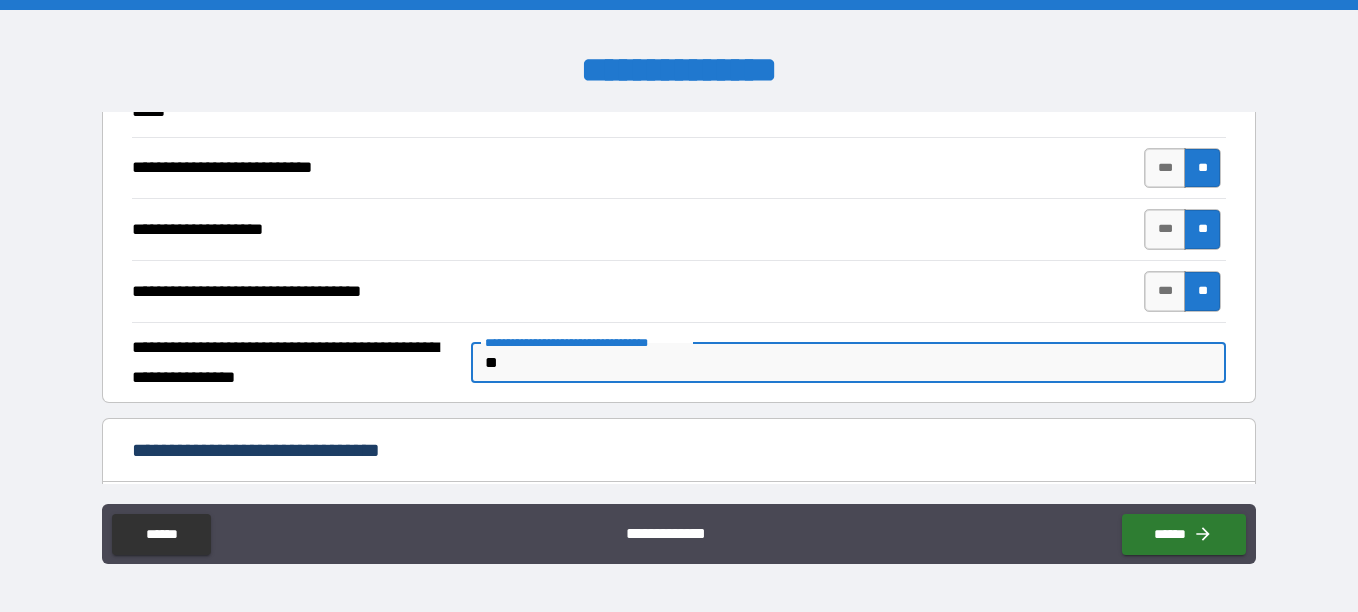 type on "*" 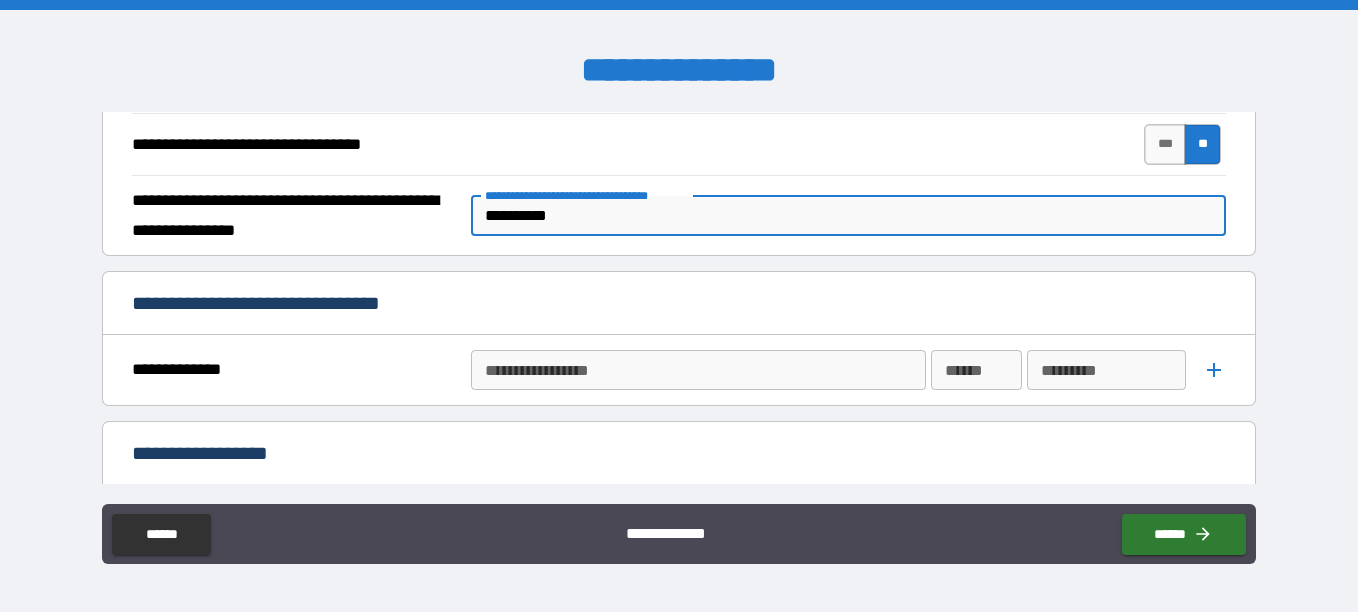 scroll, scrollTop: 977, scrollLeft: 0, axis: vertical 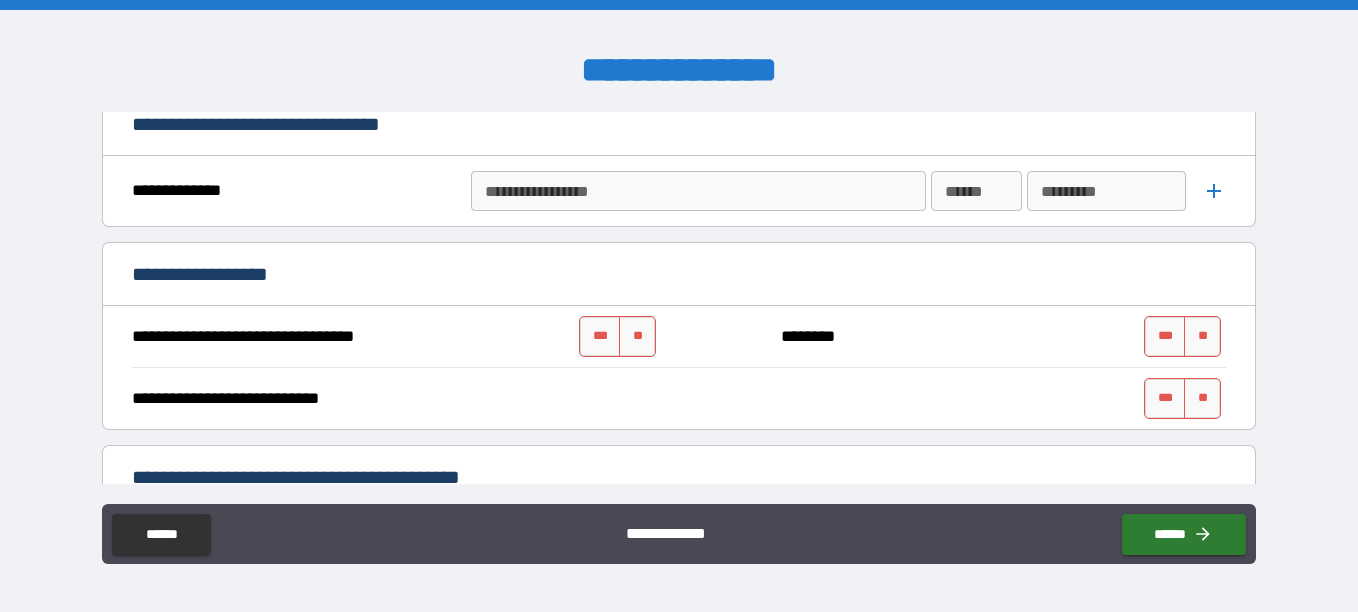 type on "*********" 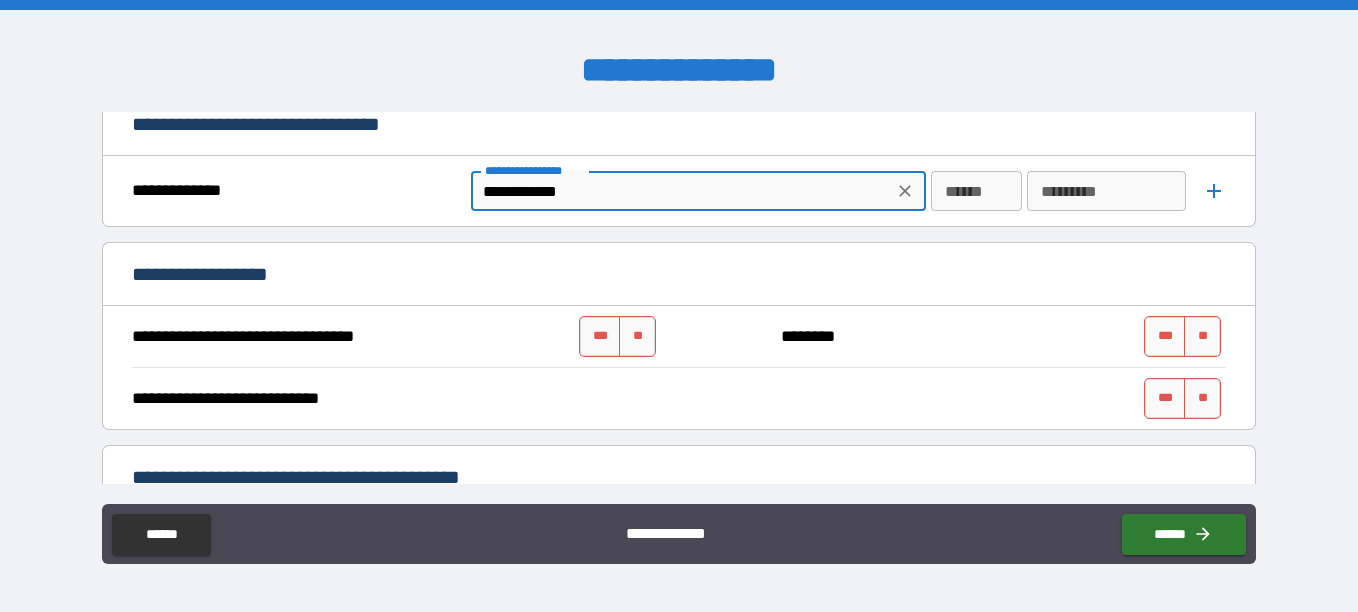 type on "**********" 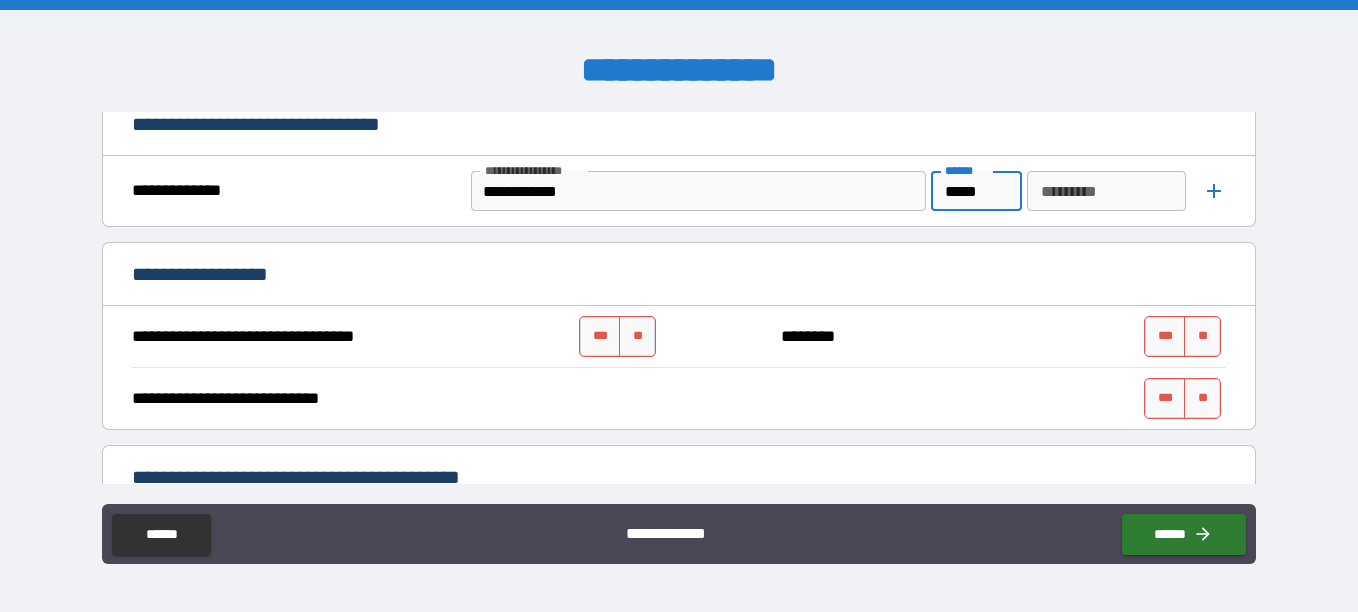 type on "*****" 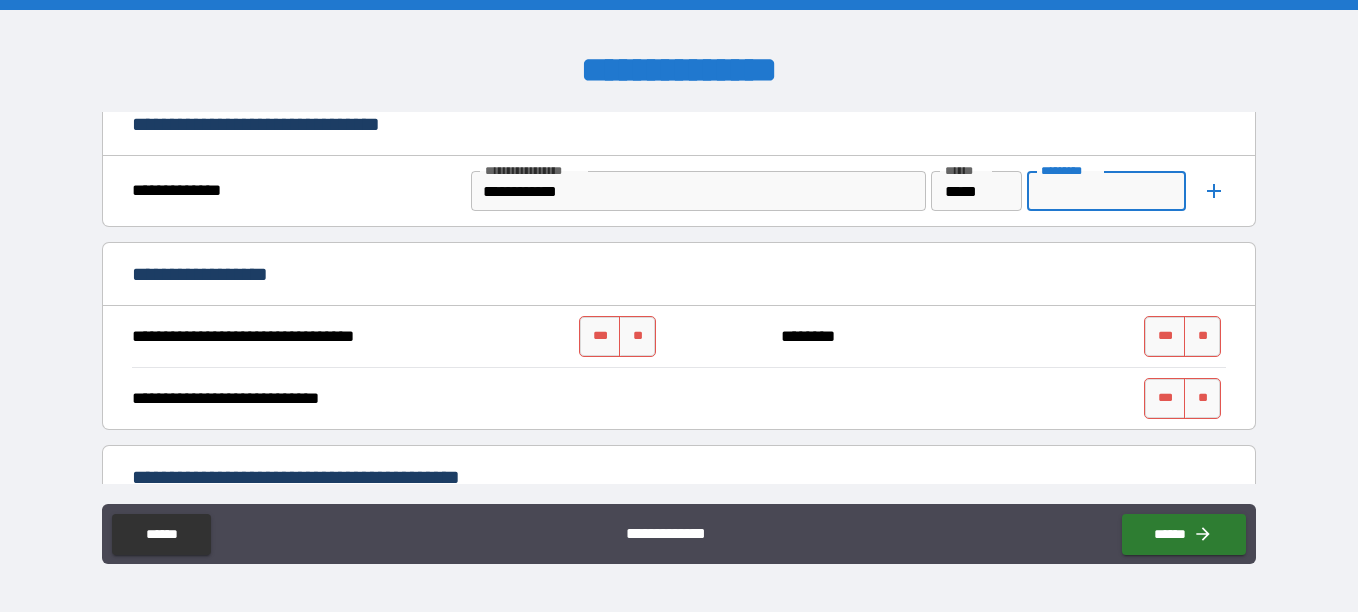 click on "*********" at bounding box center [1106, 191] 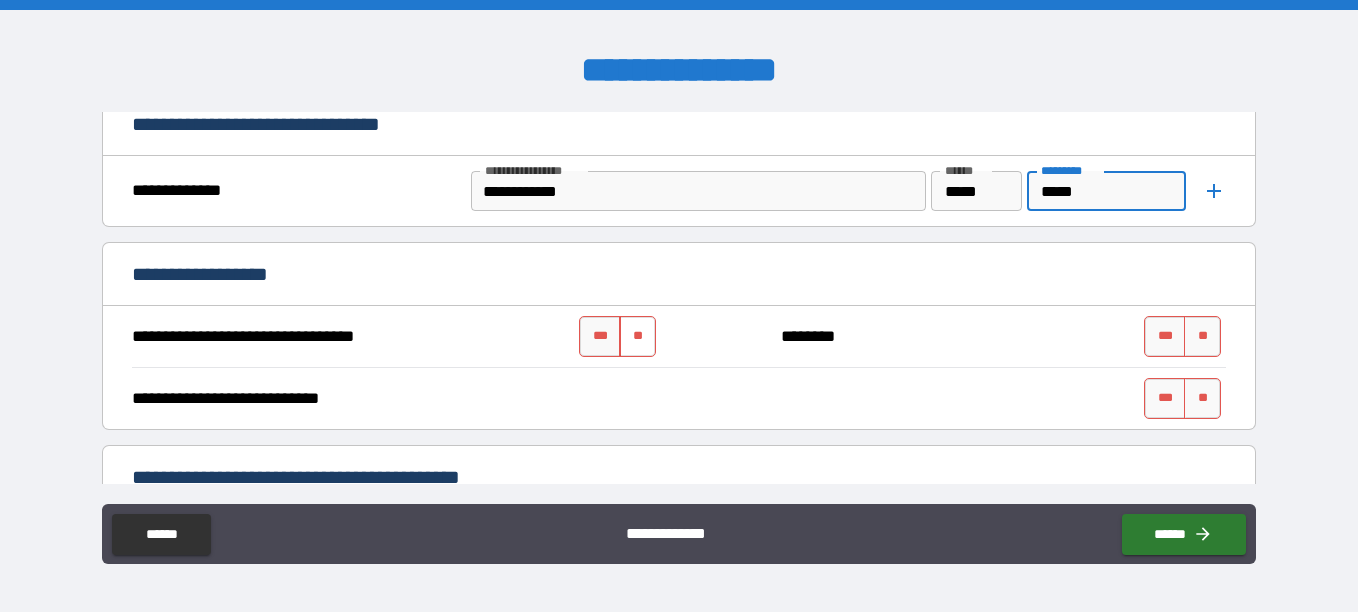 type on "*****" 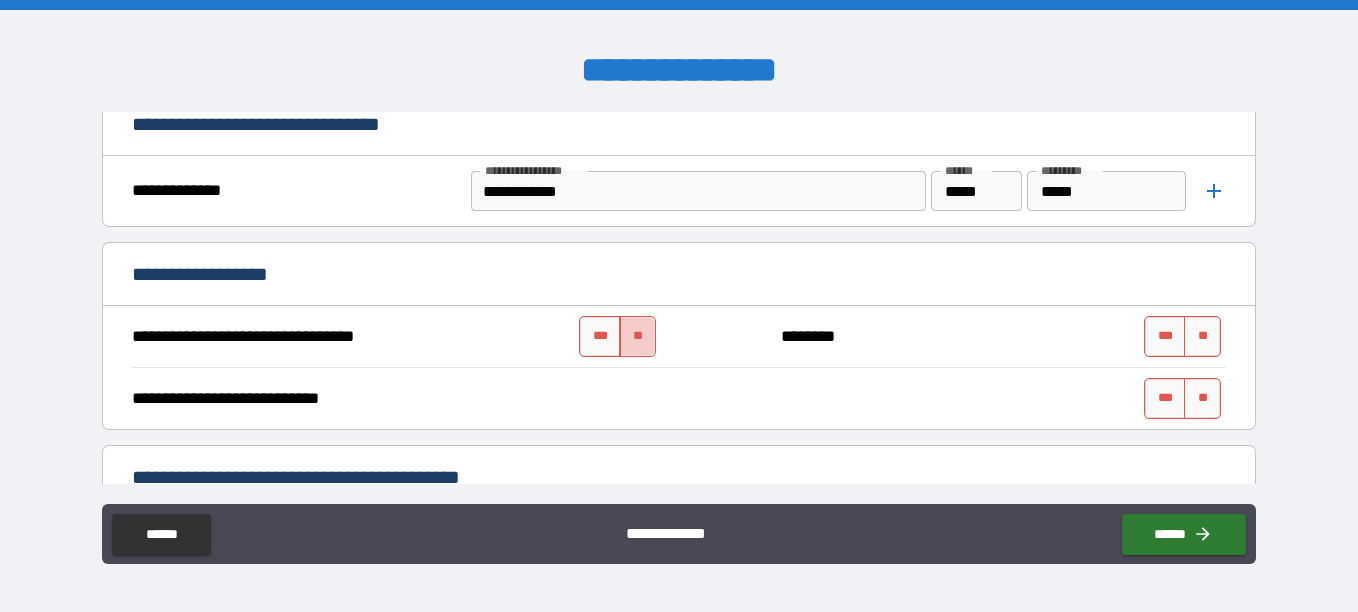 click on "**" at bounding box center [637, 336] 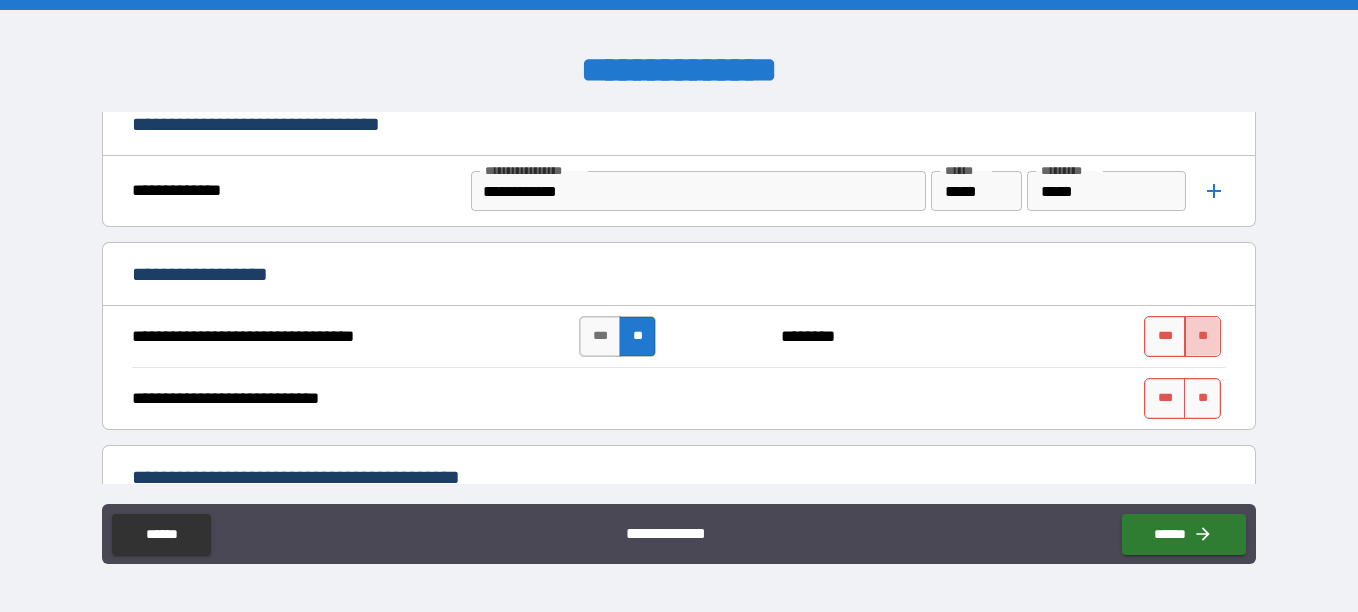 click on "**" at bounding box center [1202, 336] 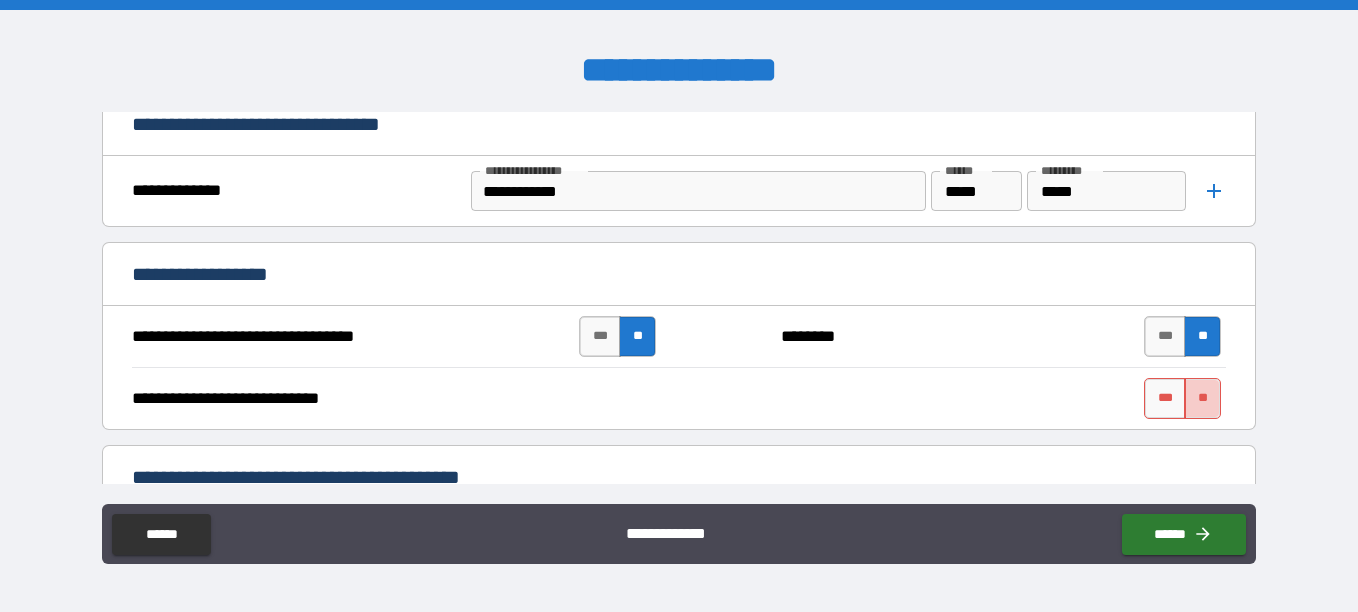click on "**" at bounding box center (1202, 398) 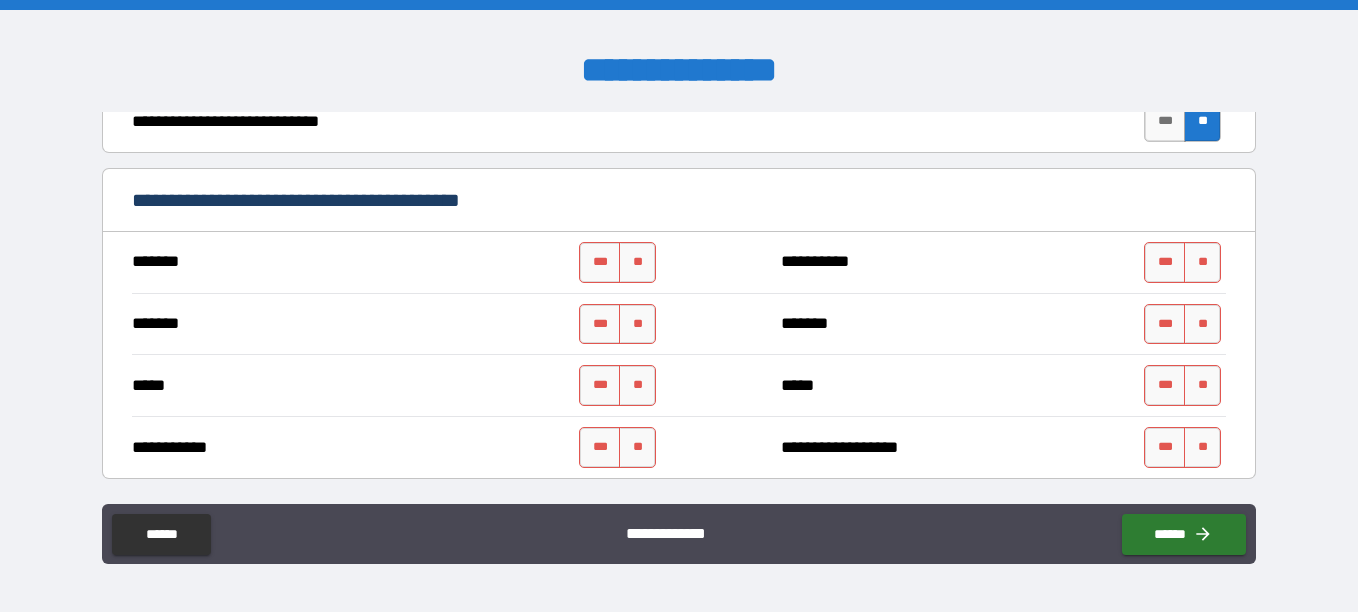 scroll, scrollTop: 1302, scrollLeft: 0, axis: vertical 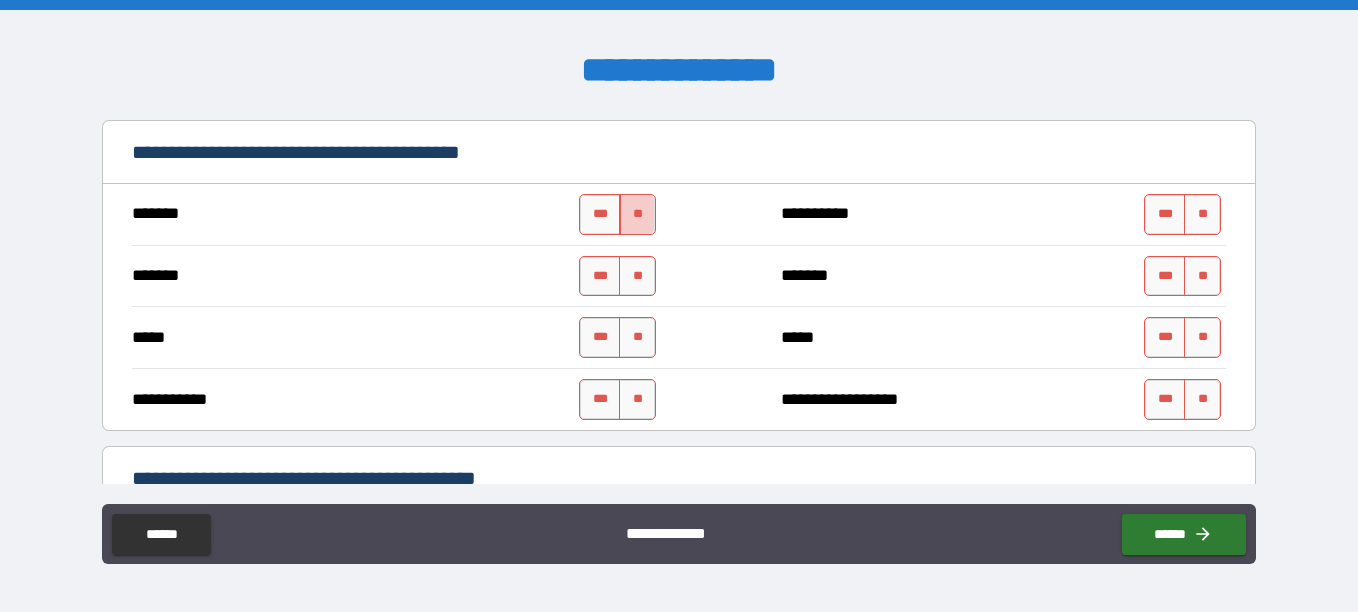 click on "**" at bounding box center [637, 214] 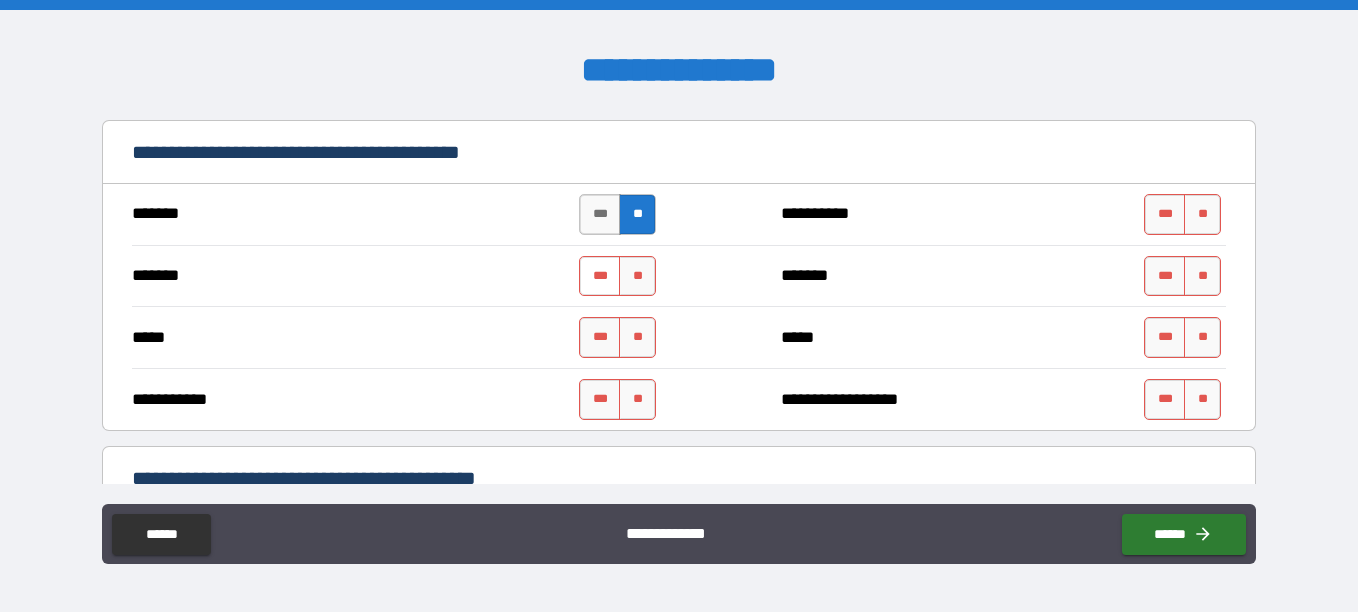 click on "***" at bounding box center (600, 276) 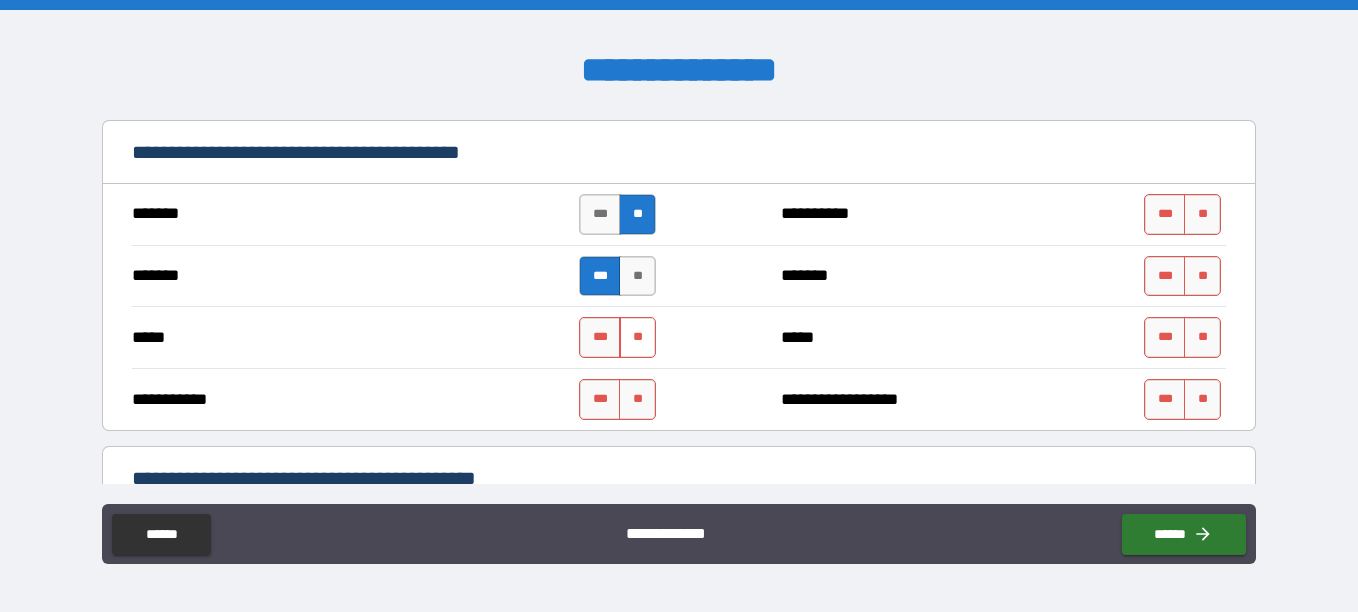 click on "**" at bounding box center [637, 337] 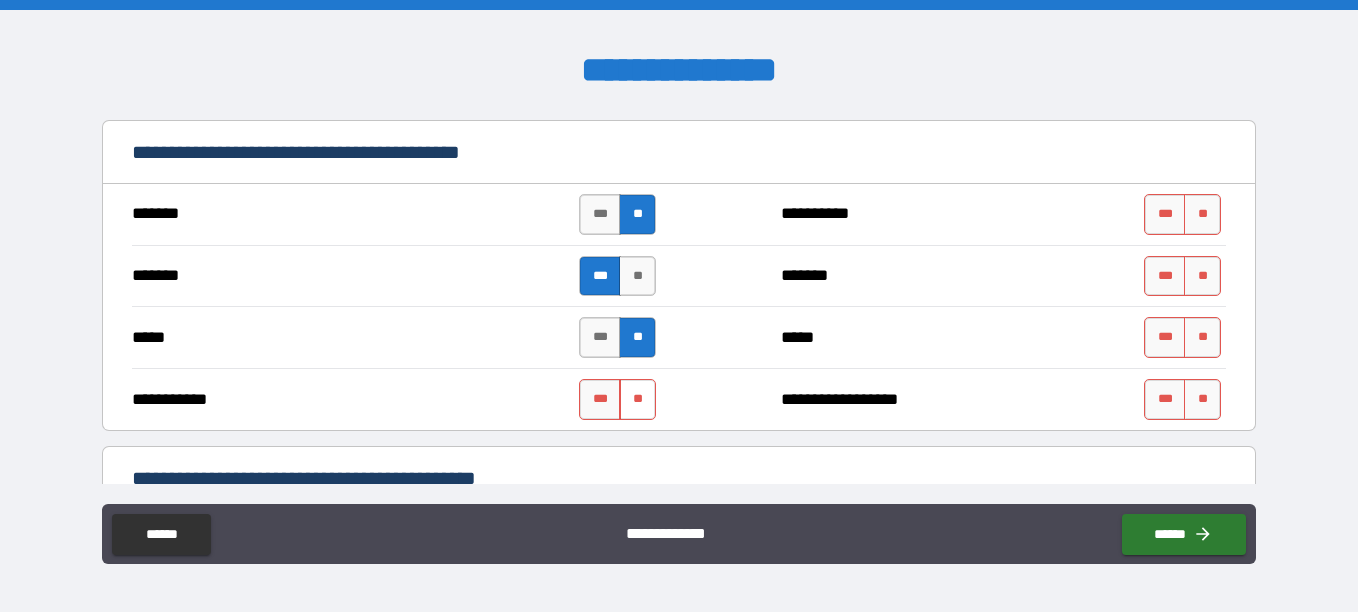 click on "**" at bounding box center [637, 399] 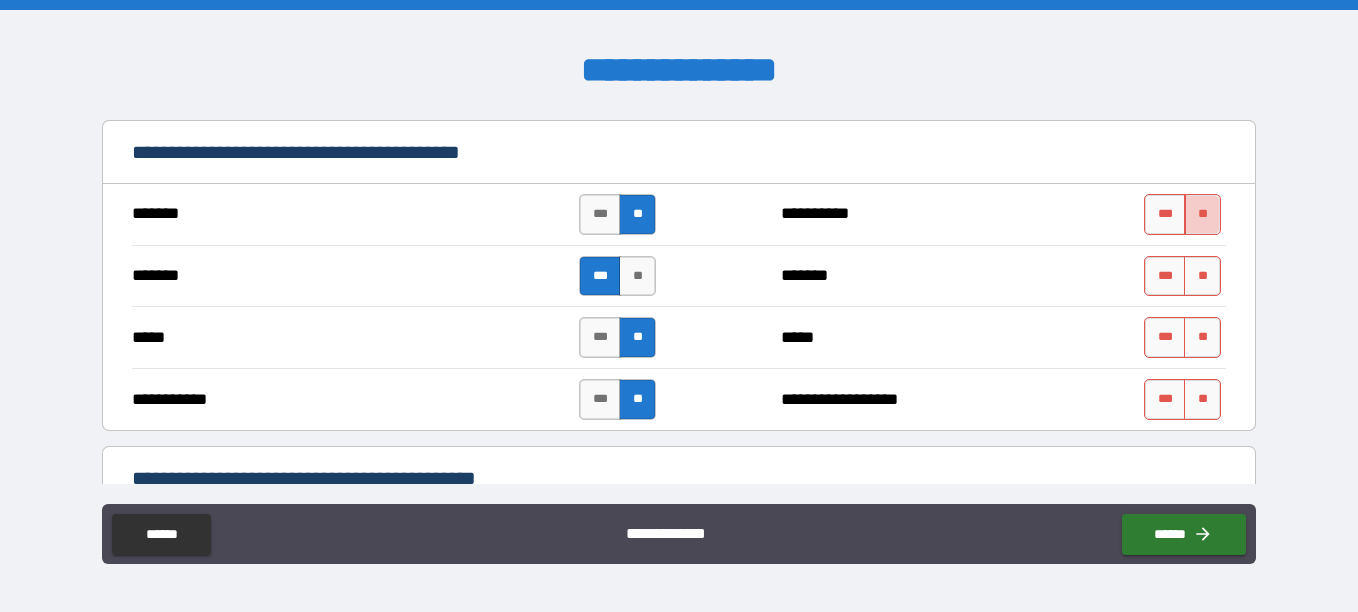 click on "**" at bounding box center (1202, 214) 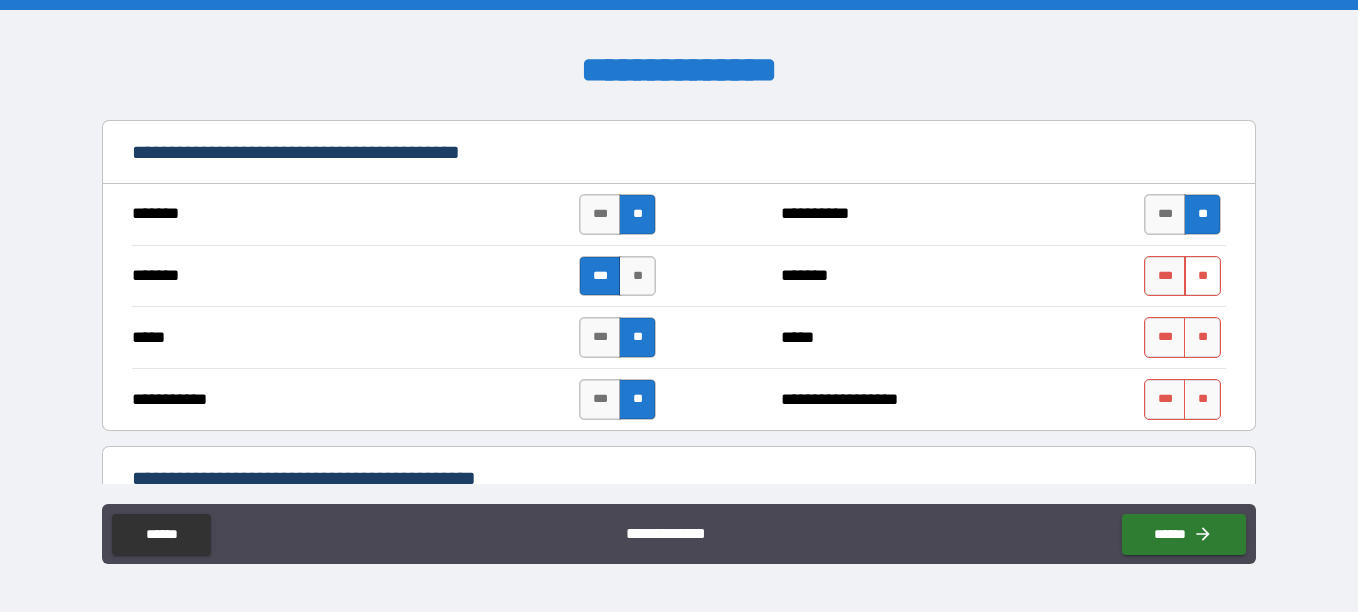 click on "**" at bounding box center [1202, 276] 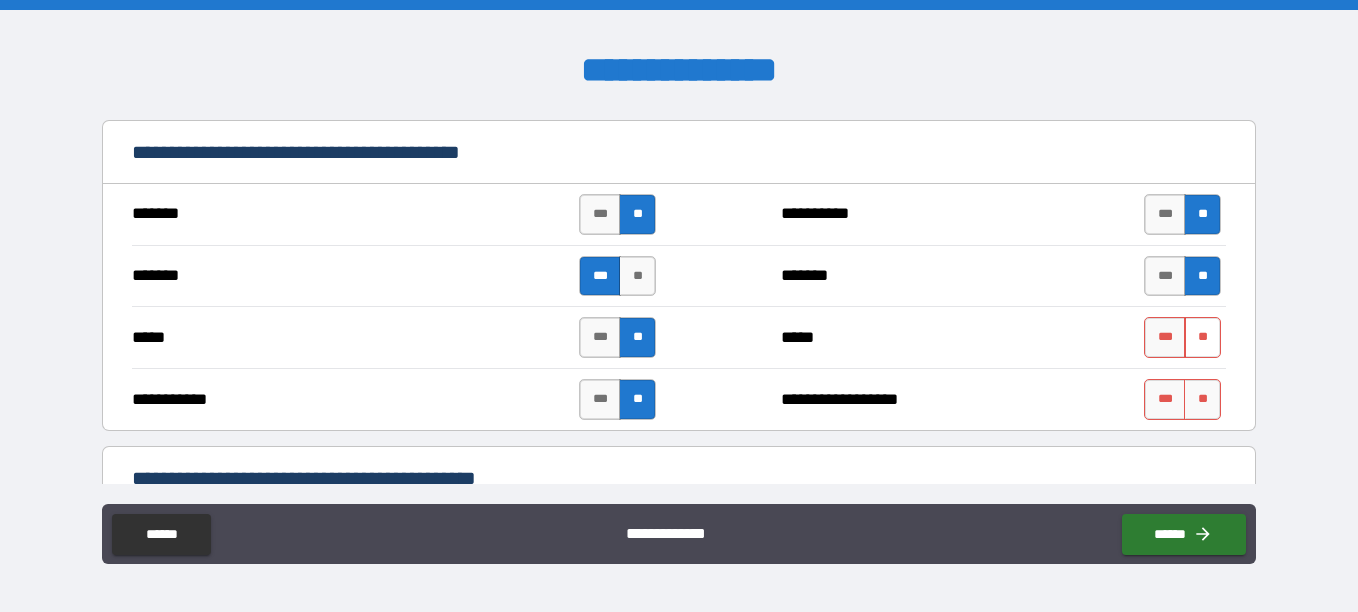click on "**" at bounding box center (1202, 337) 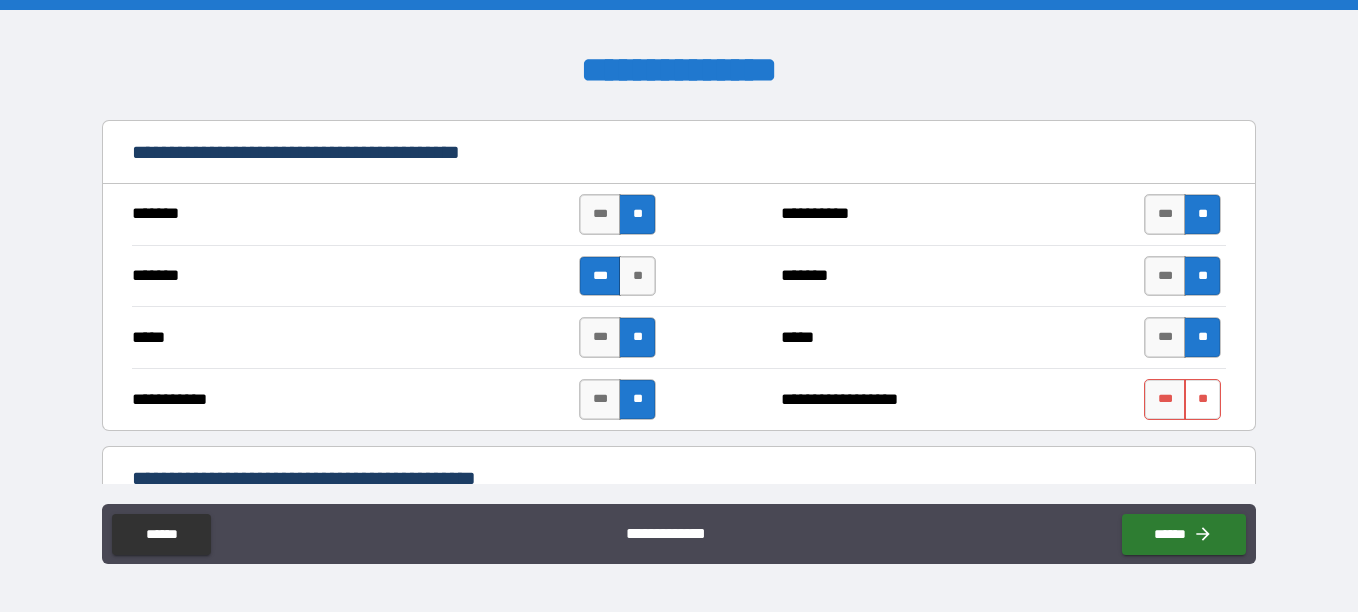 click on "**" at bounding box center (1202, 399) 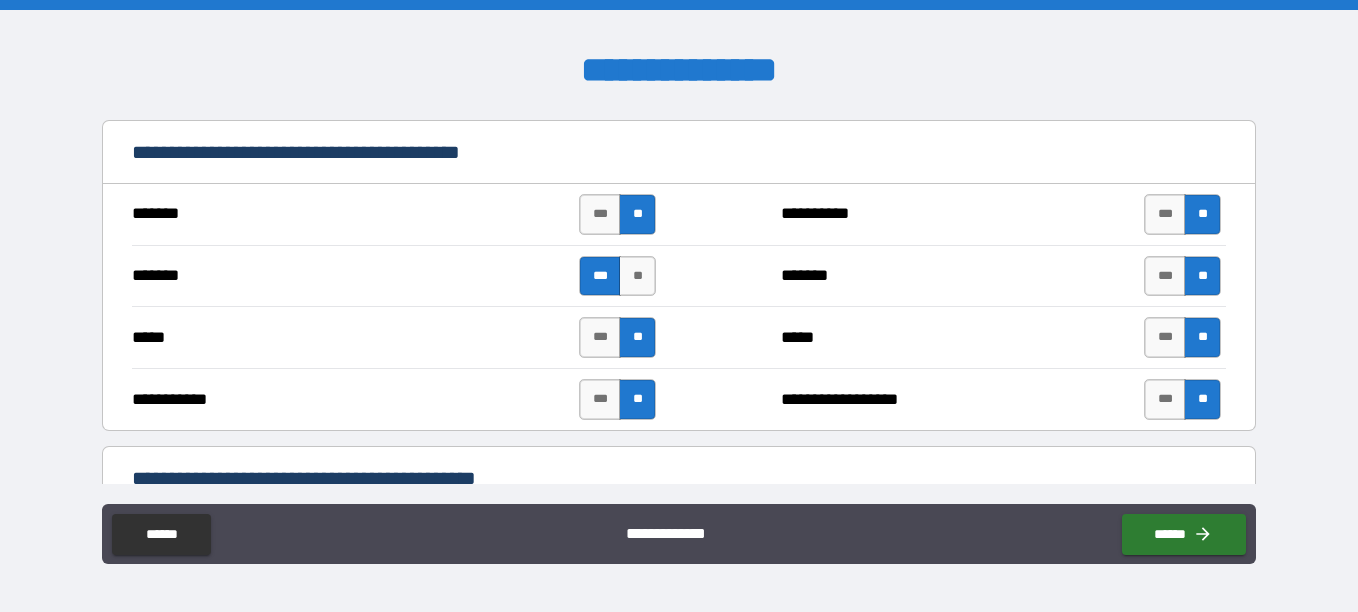 scroll, scrollTop: 1628, scrollLeft: 0, axis: vertical 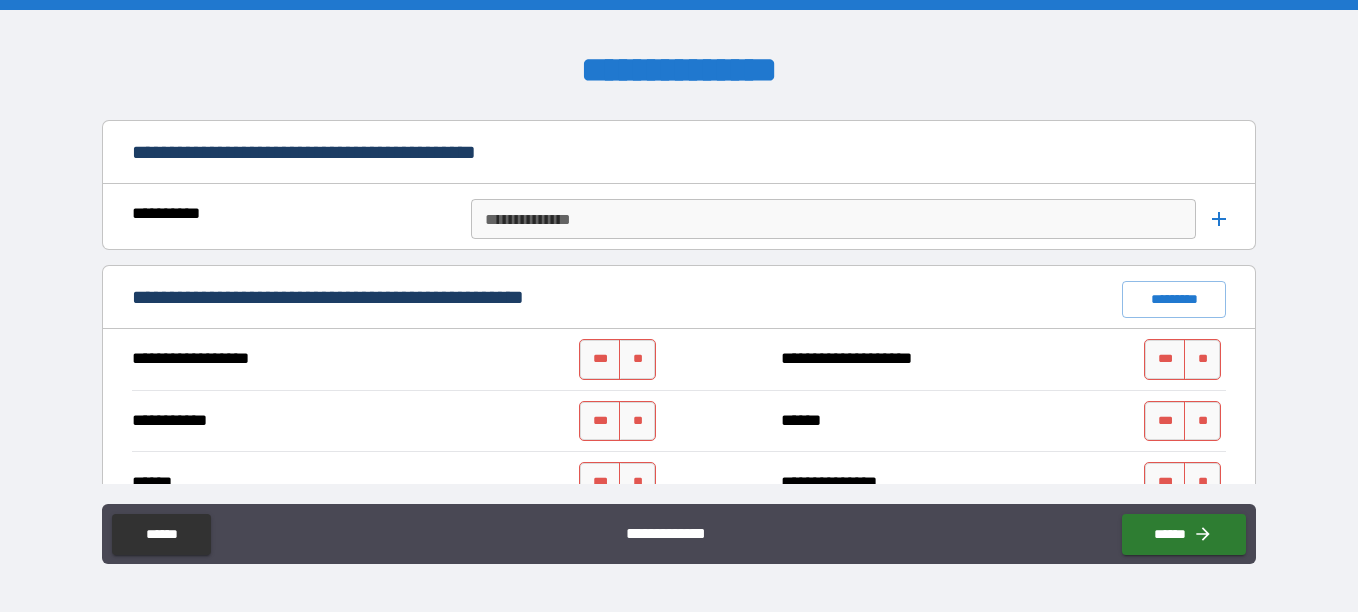 click on "**********" at bounding box center [679, 421] 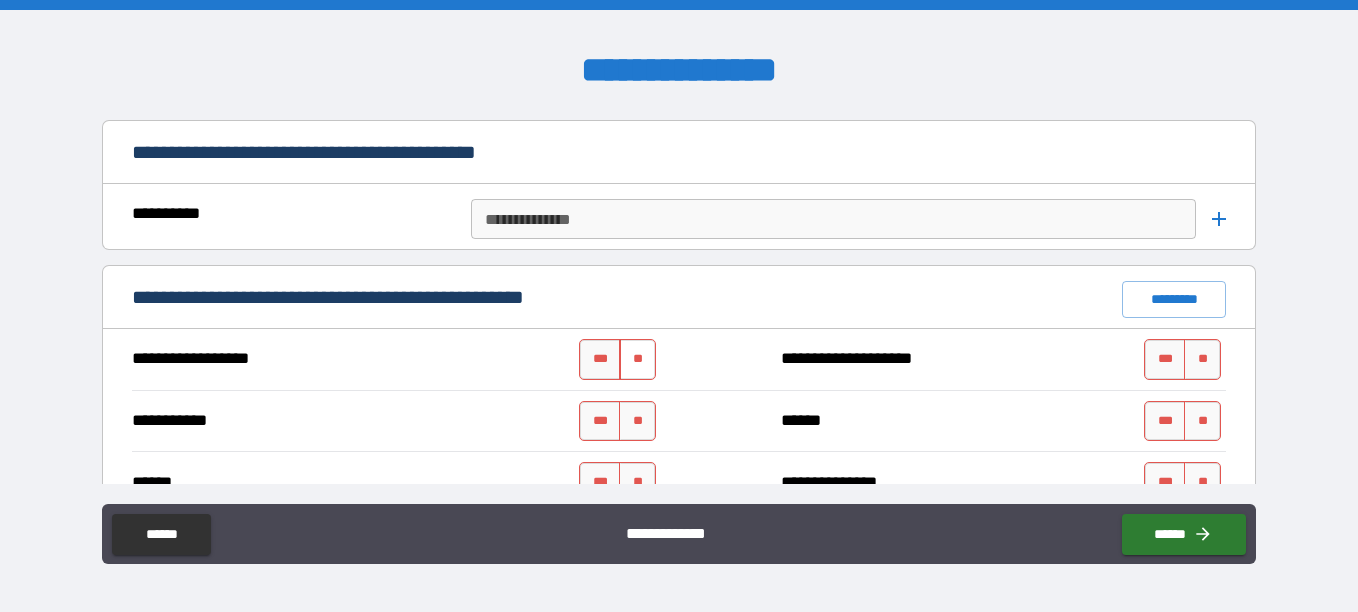 click on "**" at bounding box center [637, 359] 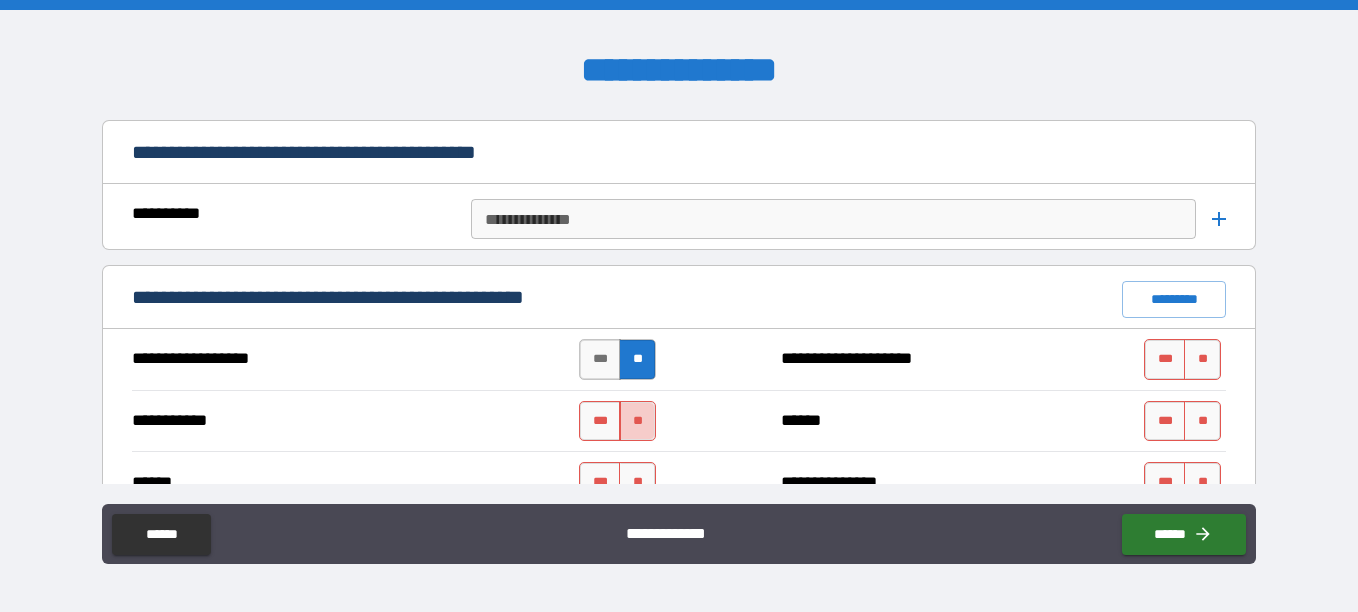 click on "**" at bounding box center (637, 421) 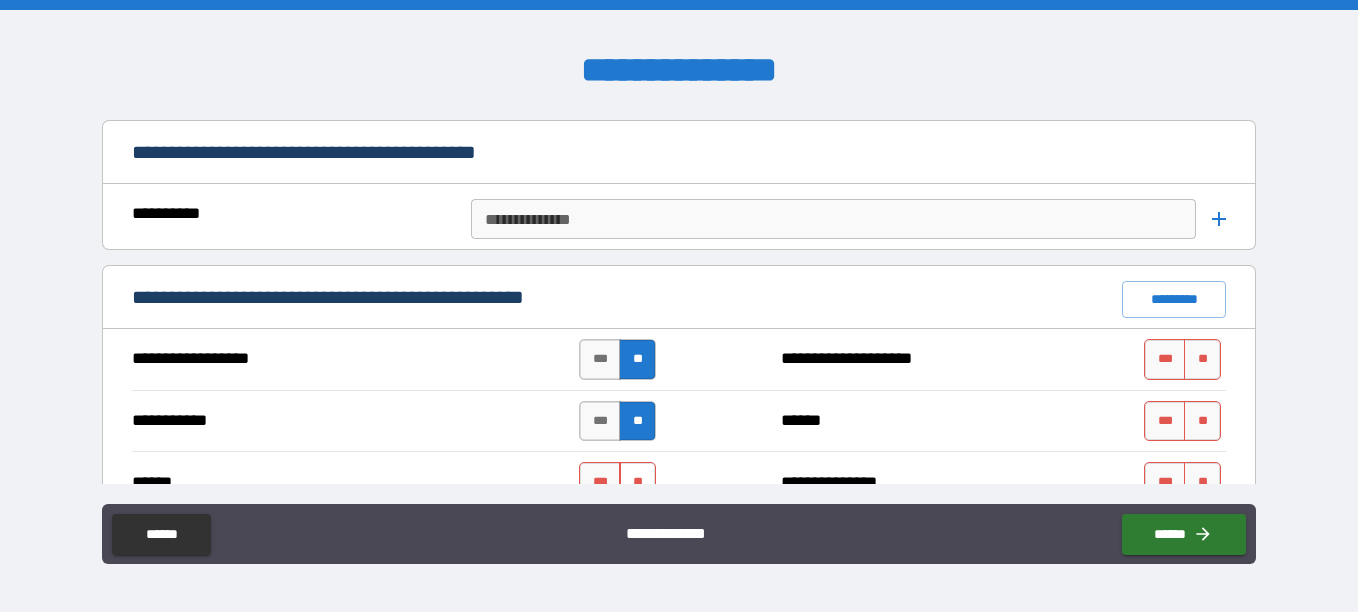 click on "**" at bounding box center (637, 482) 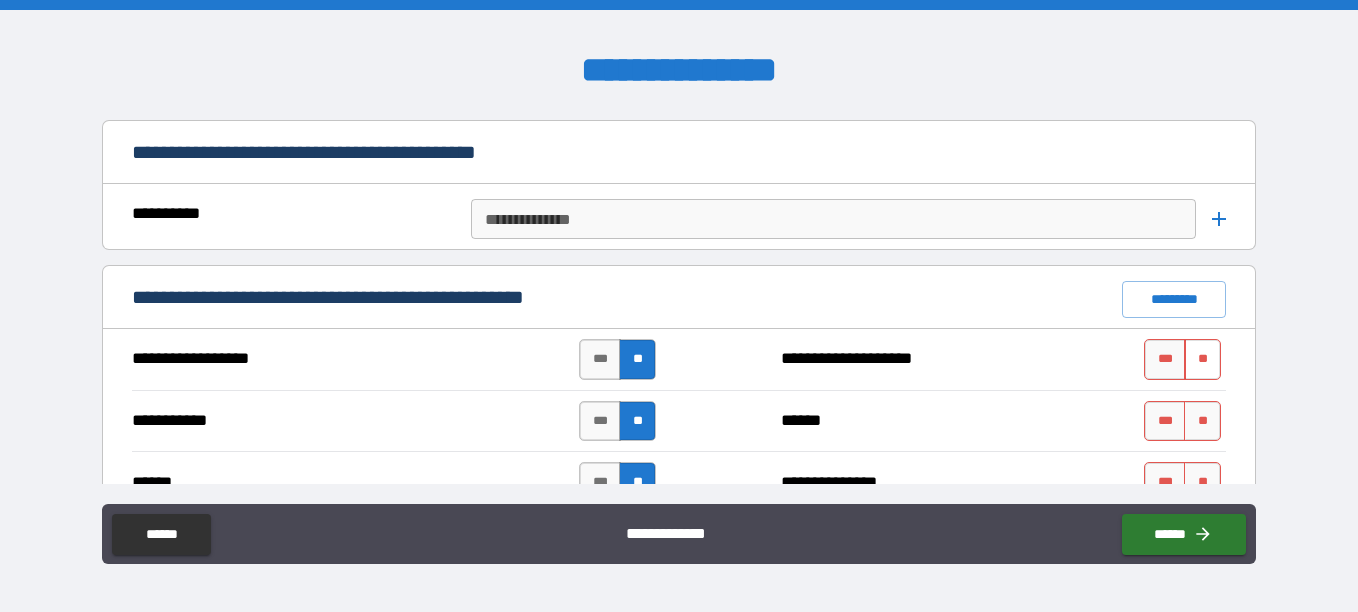 click on "**" at bounding box center (1202, 359) 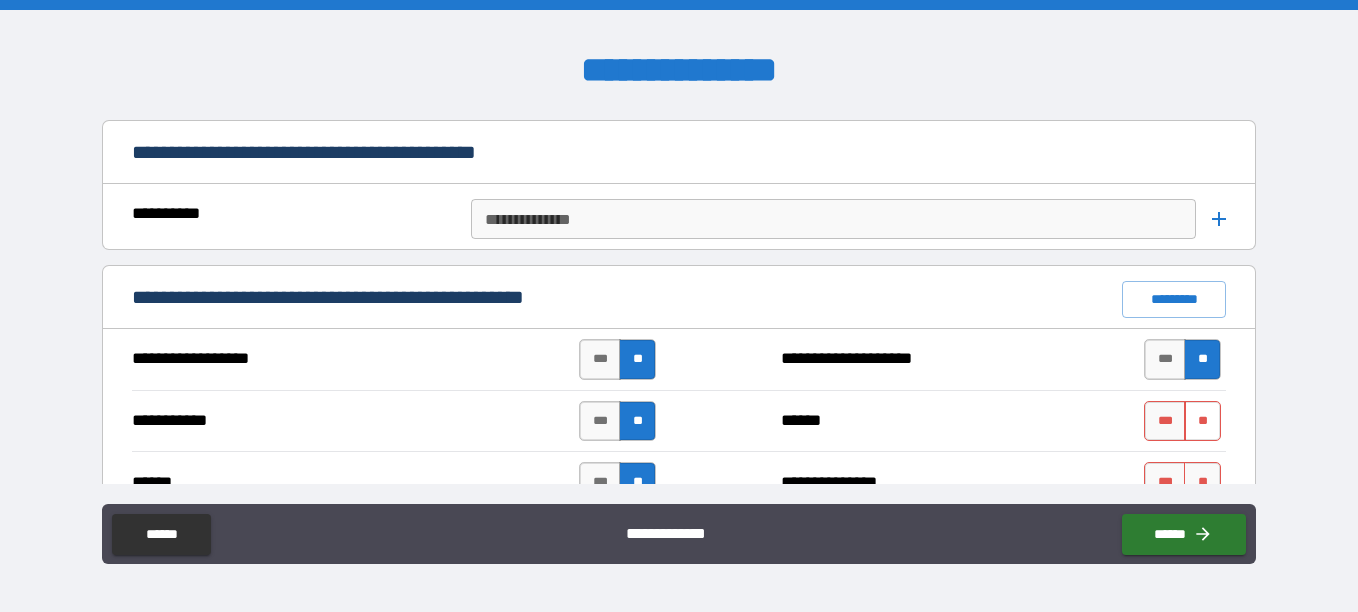 click on "**" at bounding box center (1202, 421) 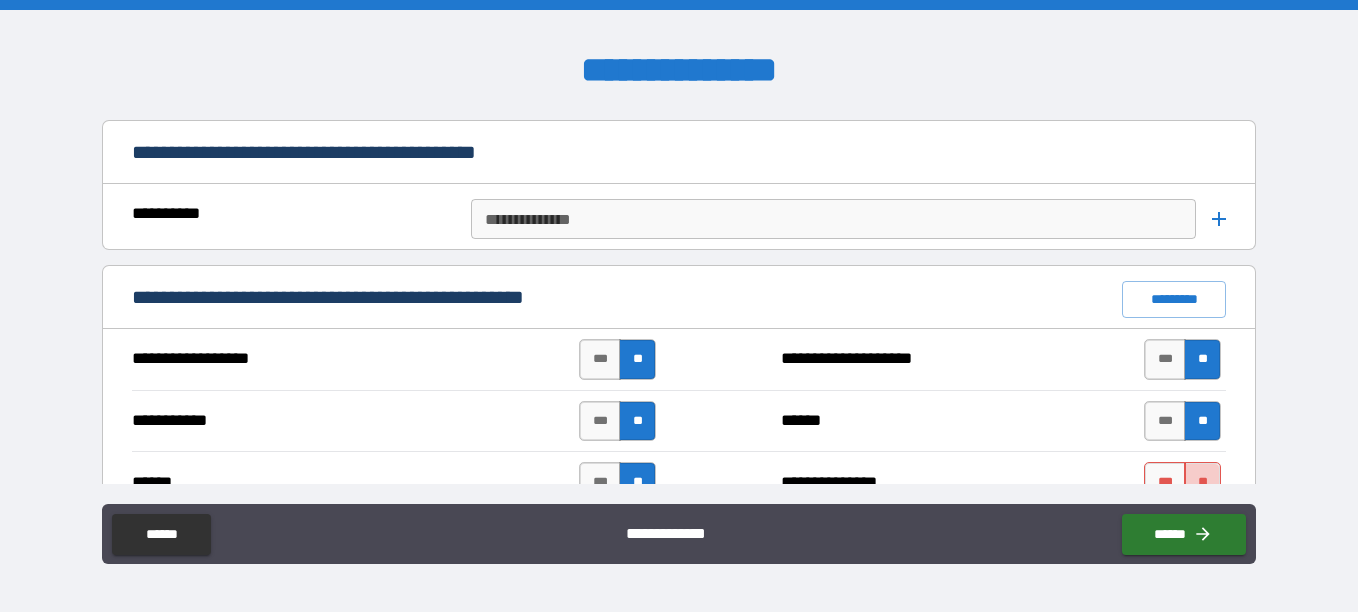 click on "**" at bounding box center [1202, 482] 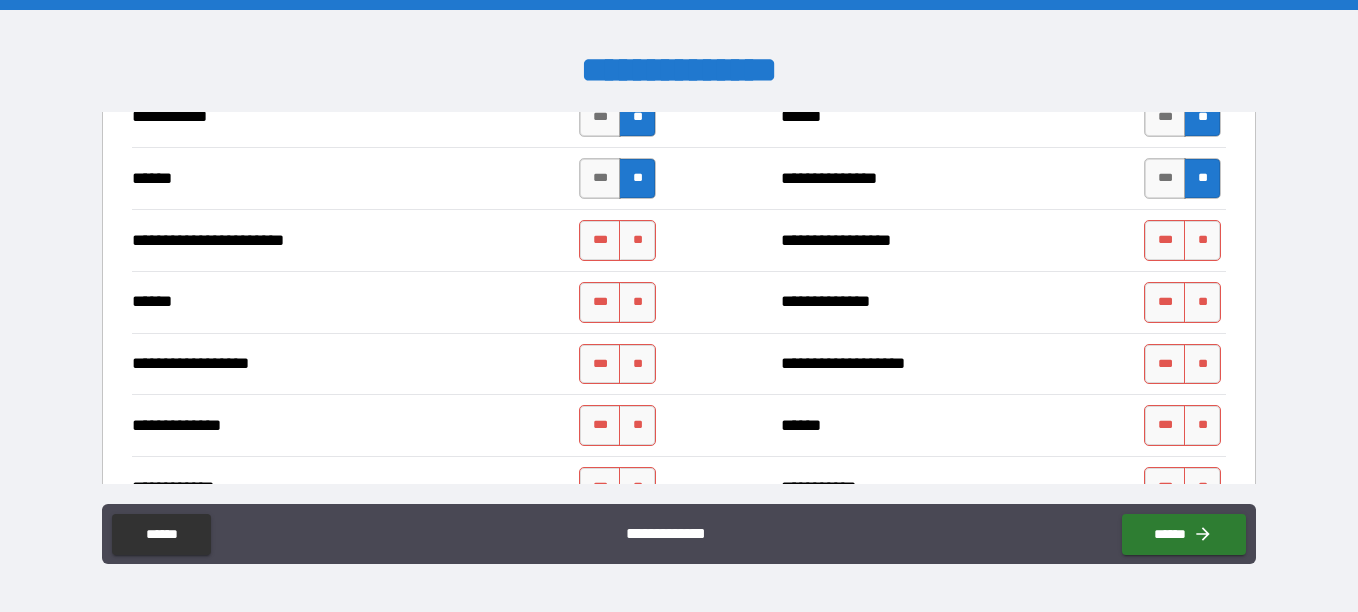 scroll, scrollTop: 1953, scrollLeft: 0, axis: vertical 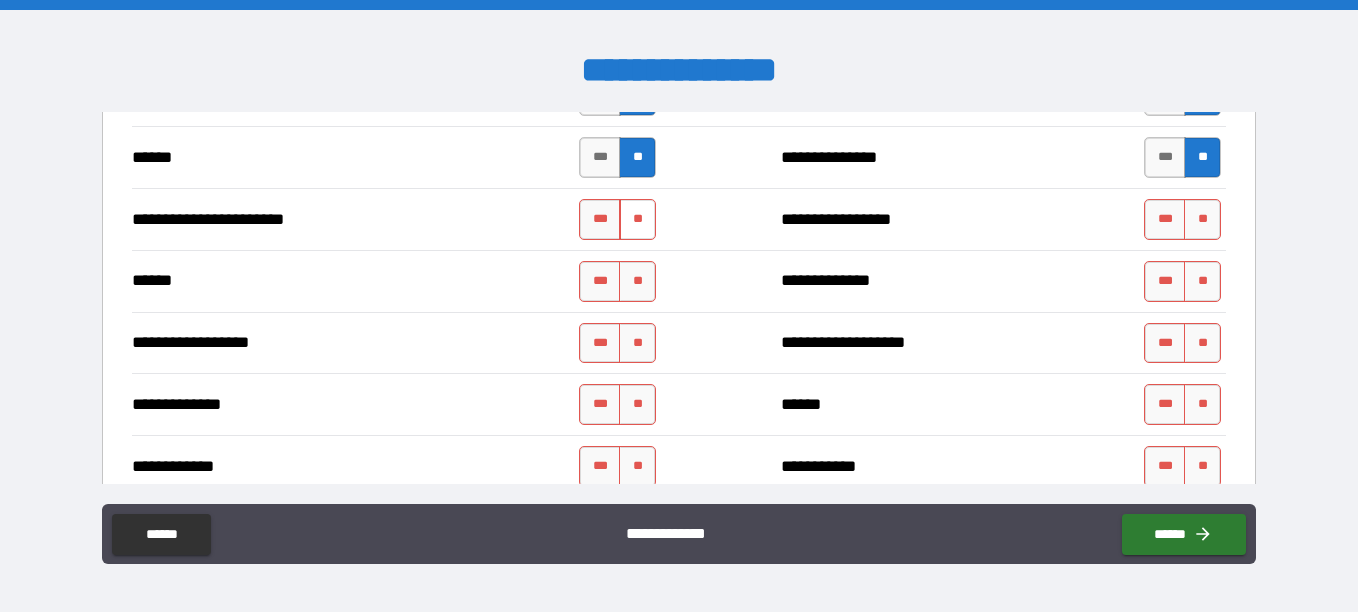 click on "**" at bounding box center [637, 219] 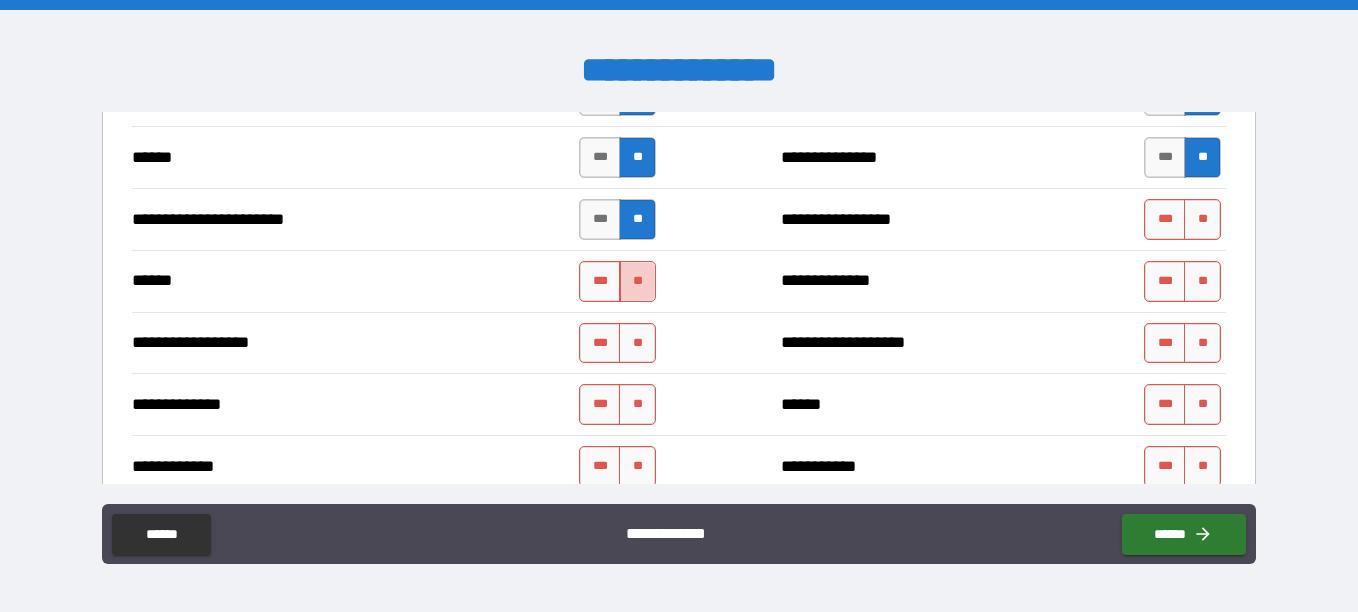click on "**" at bounding box center (637, 281) 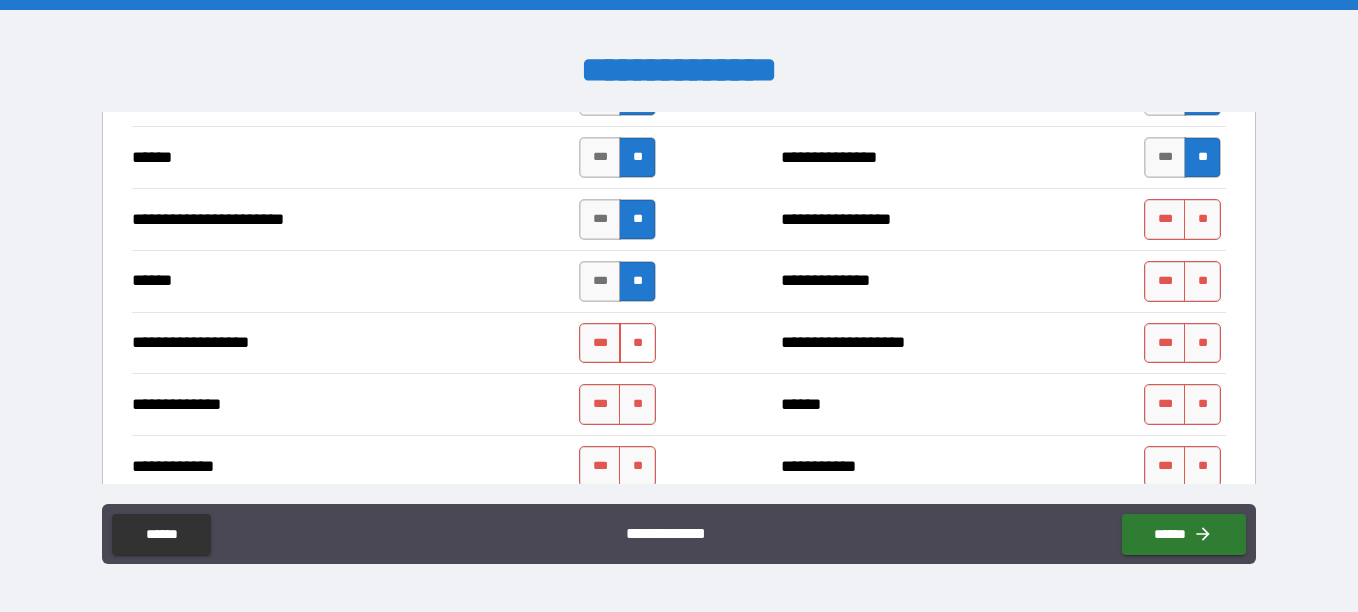 click on "**" at bounding box center (637, 343) 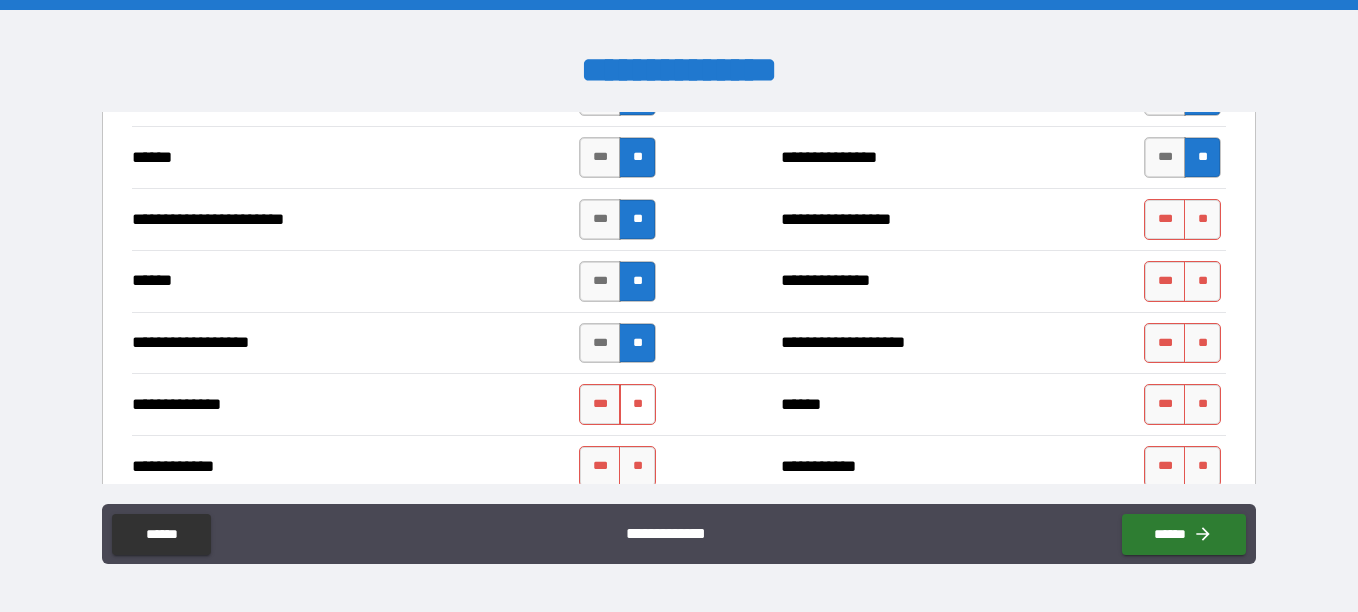 click on "**" at bounding box center (637, 404) 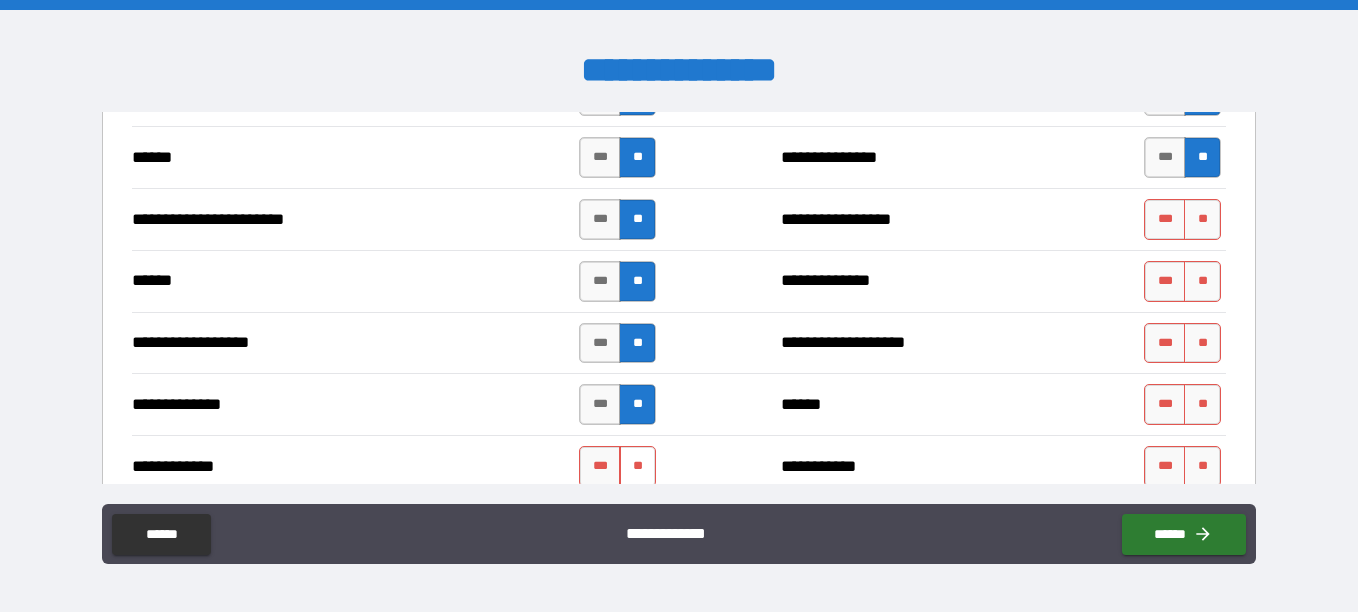 click on "**" at bounding box center (637, 466) 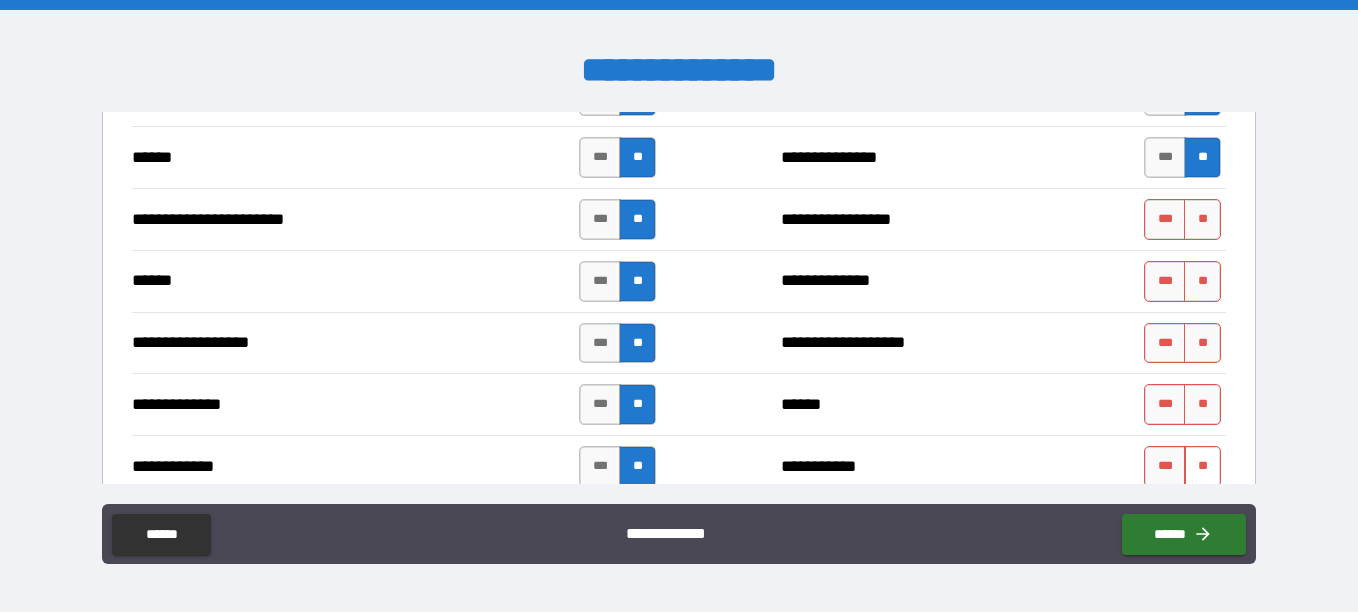 click on "**" at bounding box center (1202, 466) 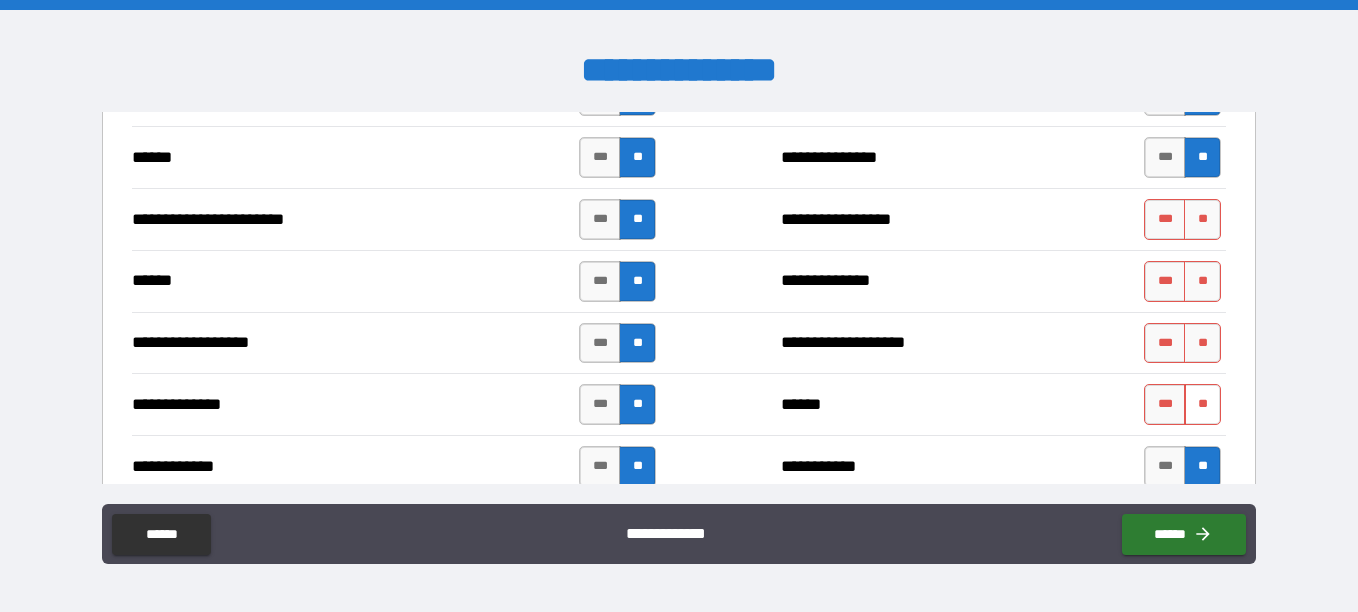 click on "**" at bounding box center (1202, 404) 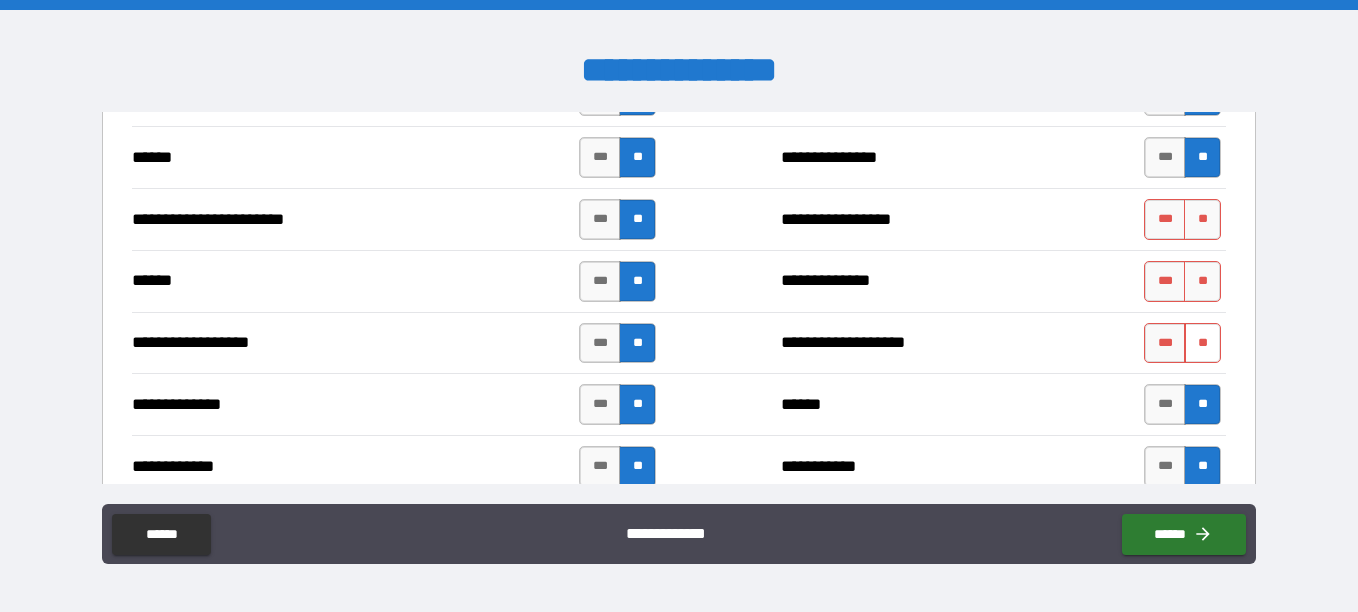 click on "**" at bounding box center [1202, 343] 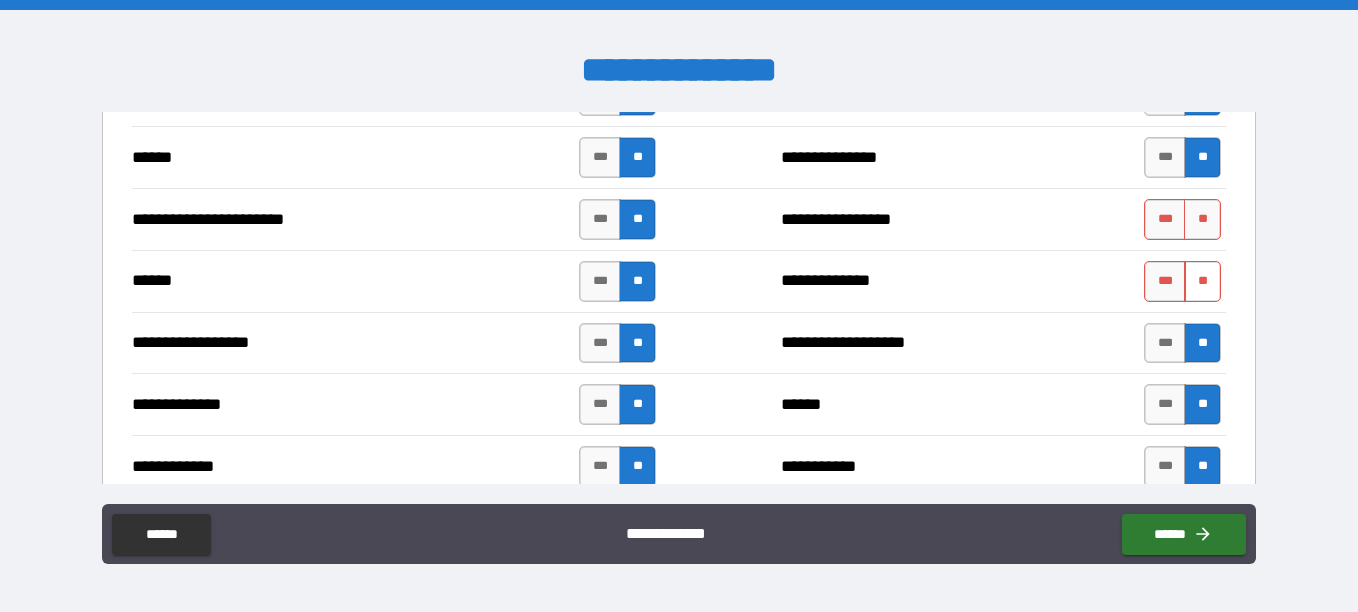 click on "**" at bounding box center [1202, 281] 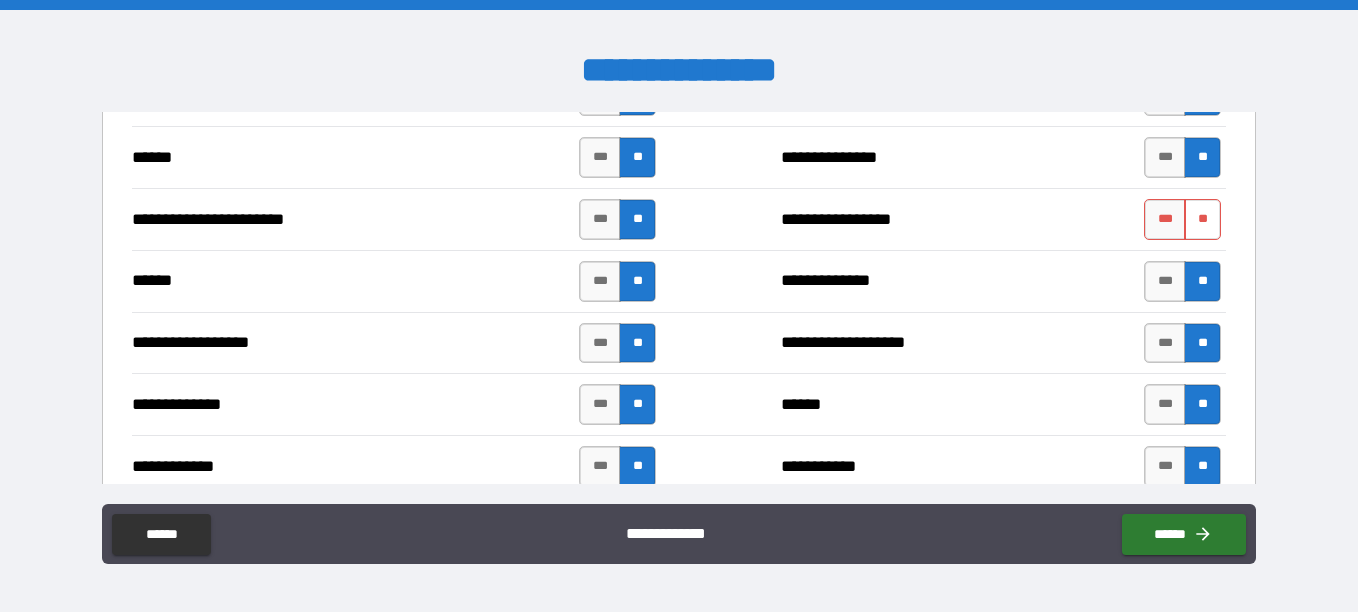 click on "**" at bounding box center (1202, 219) 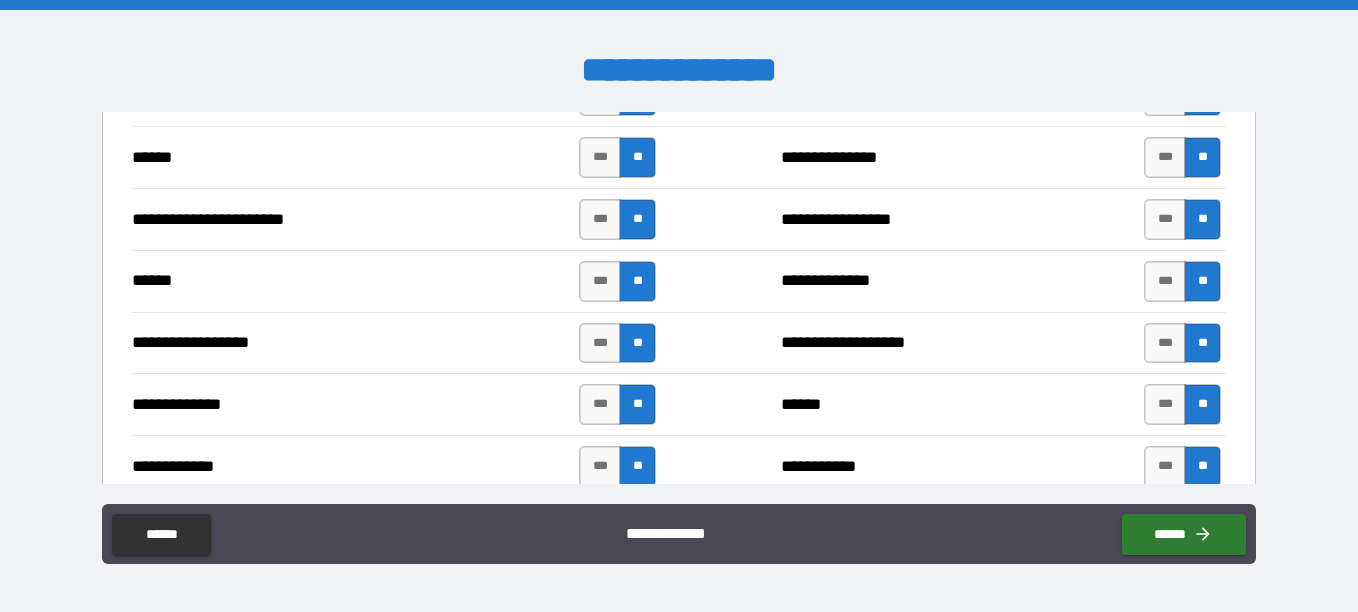 scroll, scrollTop: 2279, scrollLeft: 0, axis: vertical 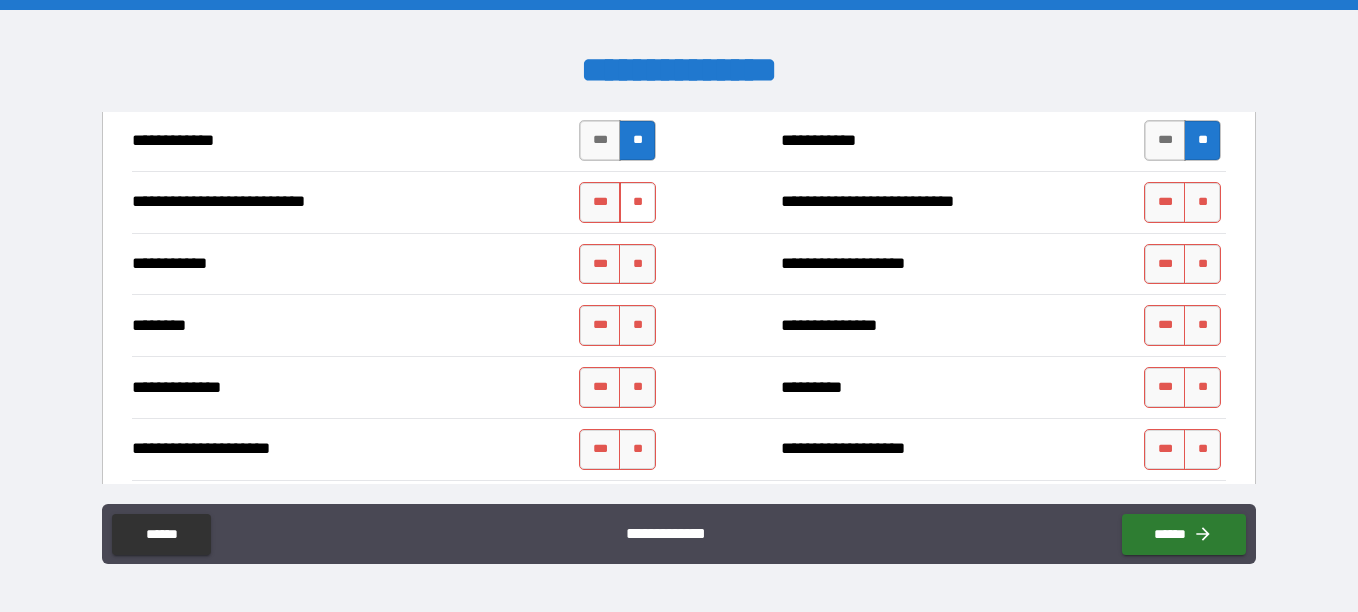 click on "**" at bounding box center [637, 202] 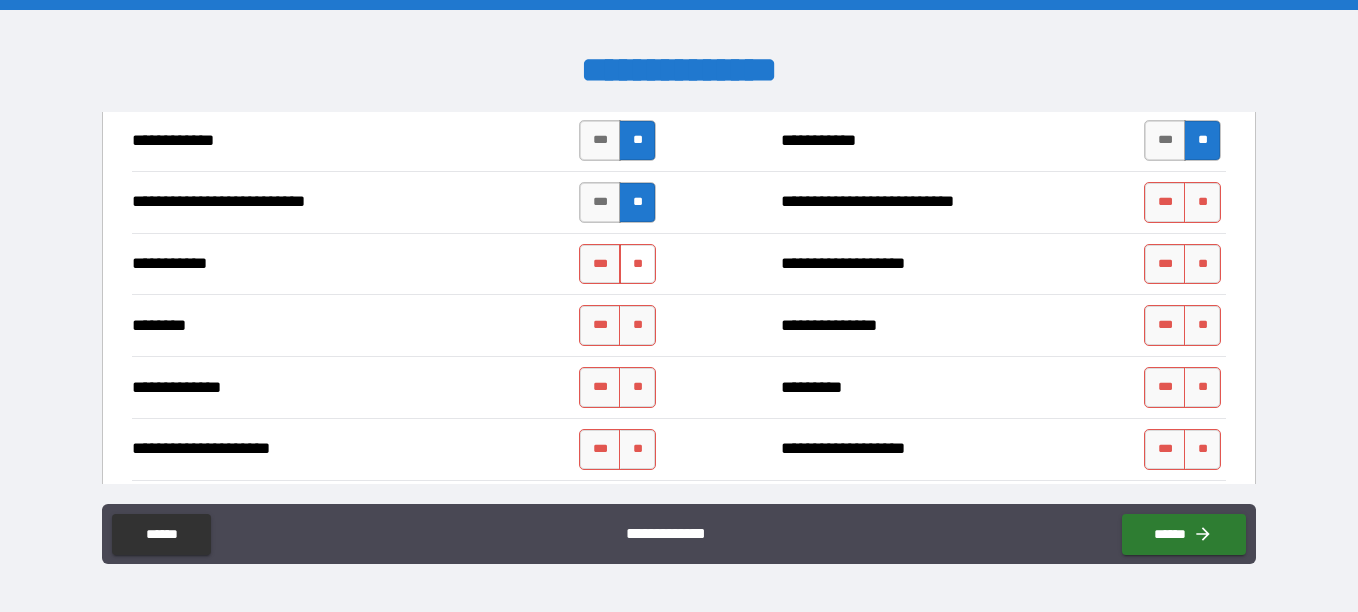 click on "**" at bounding box center (637, 264) 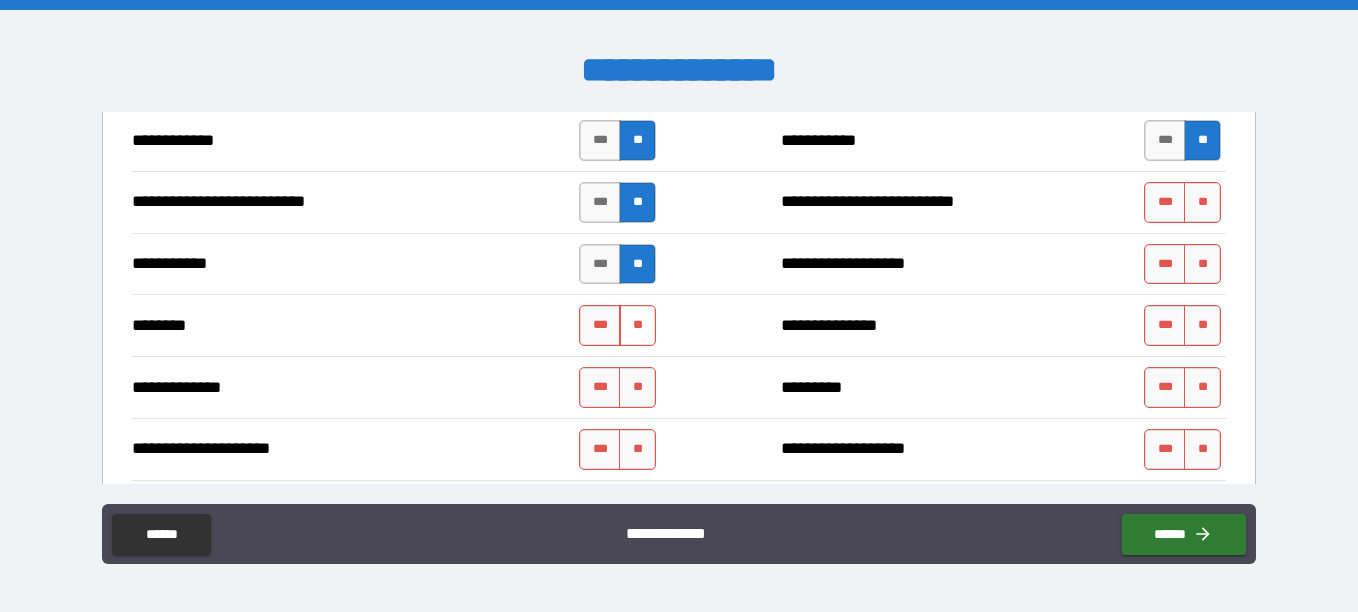 click on "**" at bounding box center [637, 325] 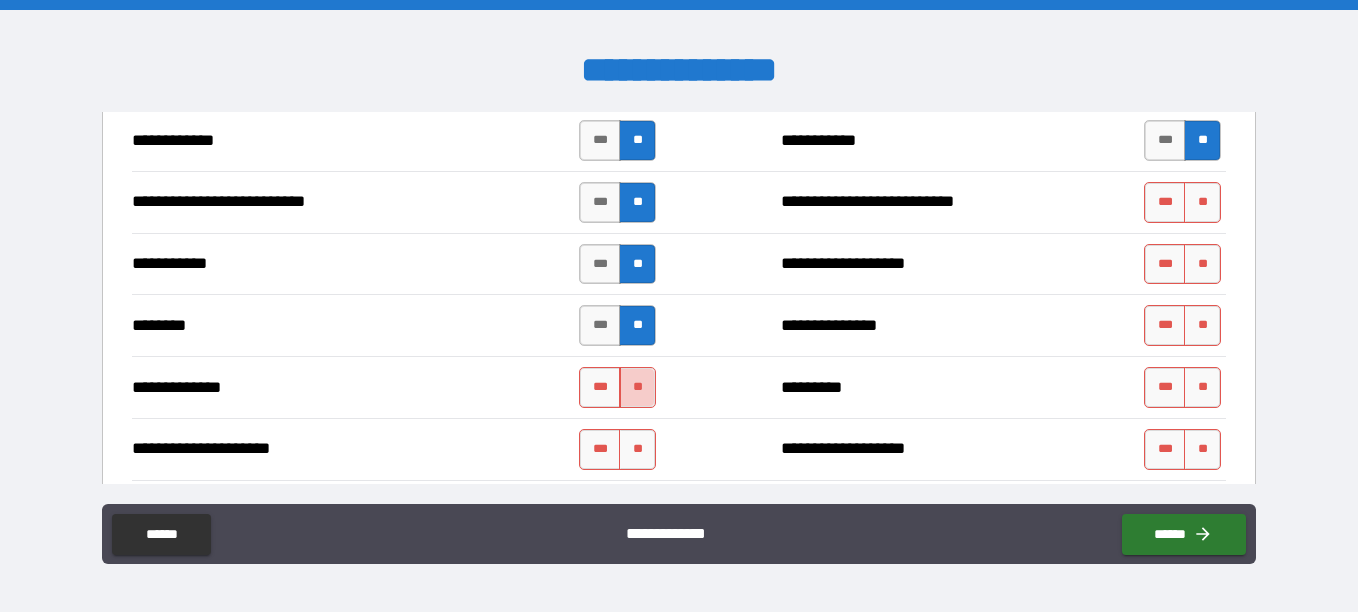 click on "**" at bounding box center (637, 387) 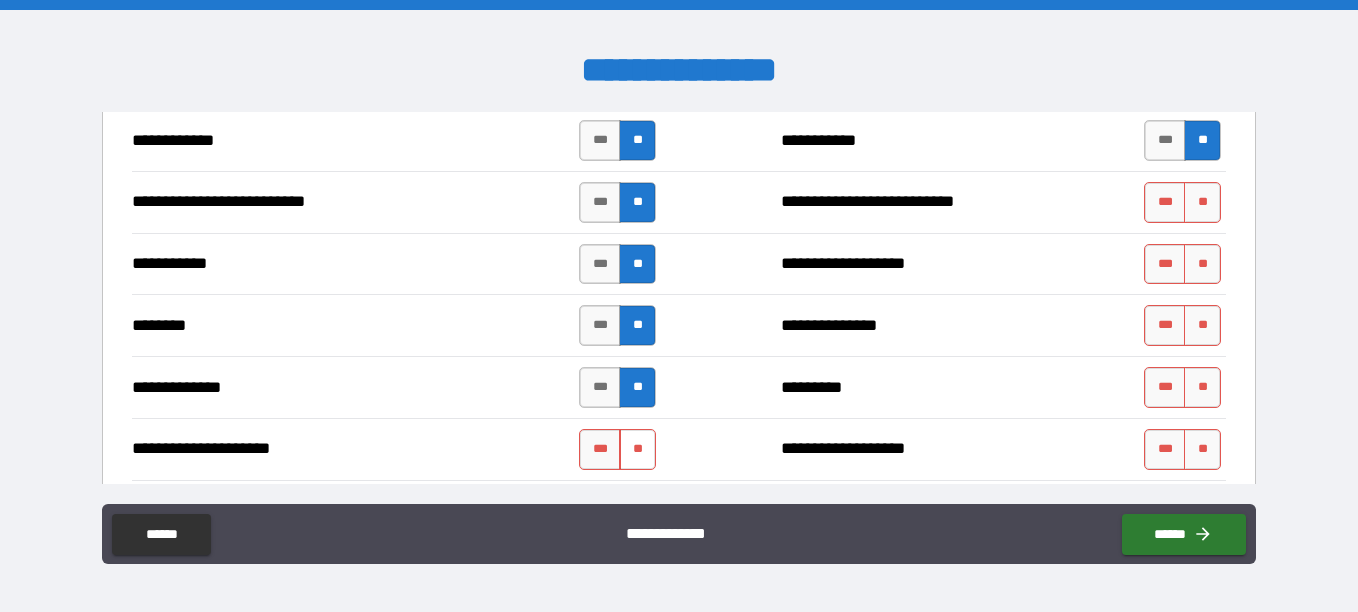 click on "**" at bounding box center (637, 449) 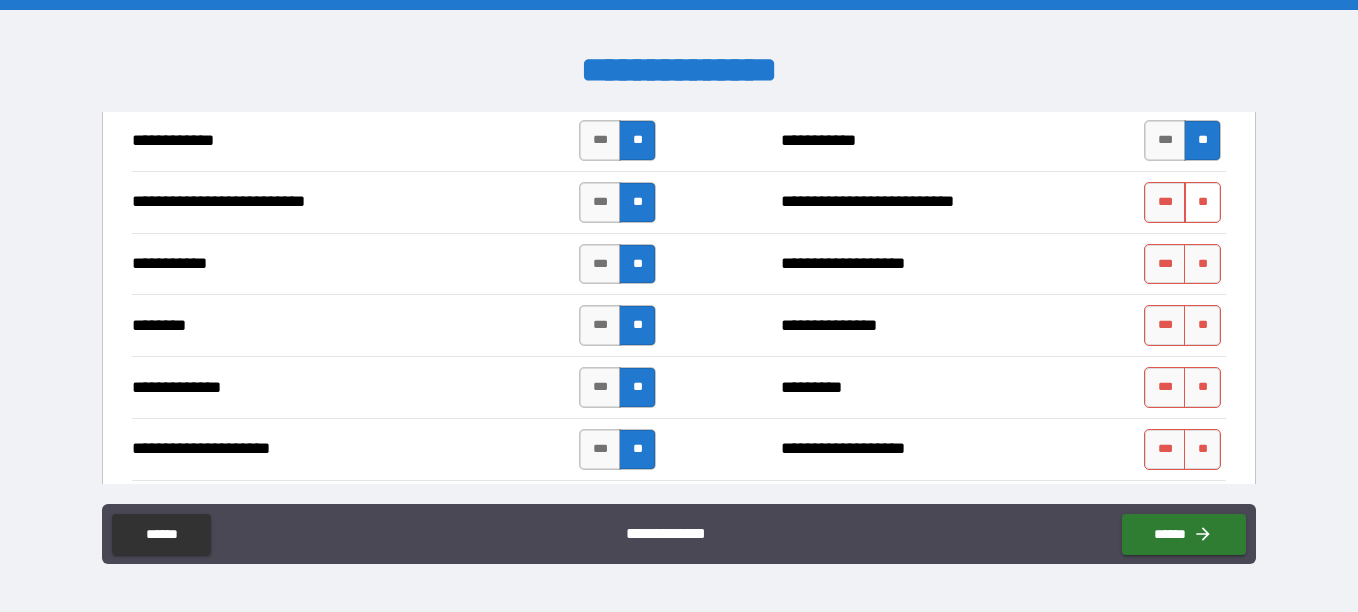click on "**" at bounding box center (1202, 202) 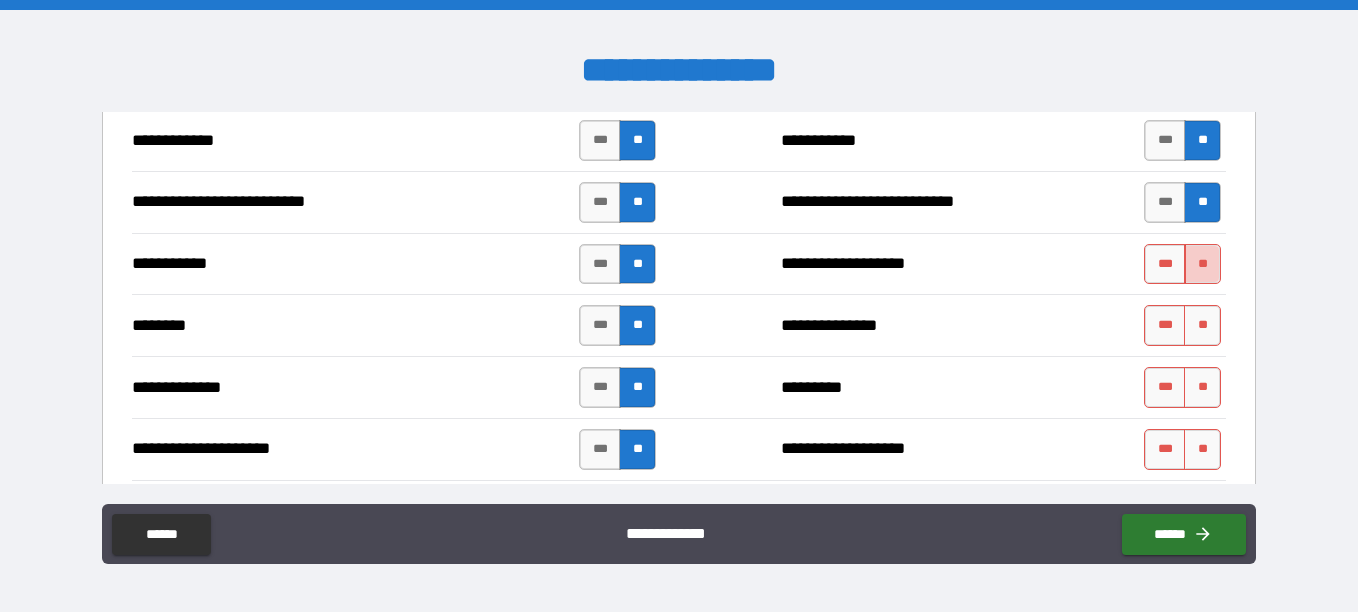 drag, startPoint x: 1184, startPoint y: 256, endPoint x: 1196, endPoint y: 272, distance: 20 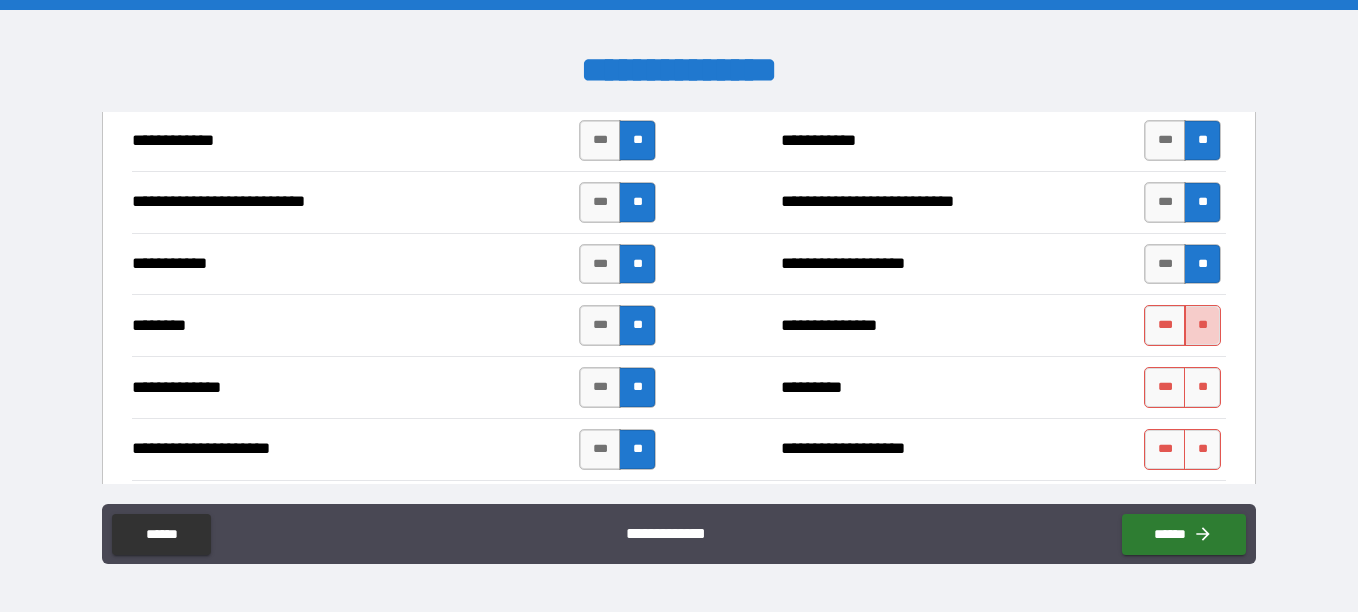 click on "**" at bounding box center [1202, 325] 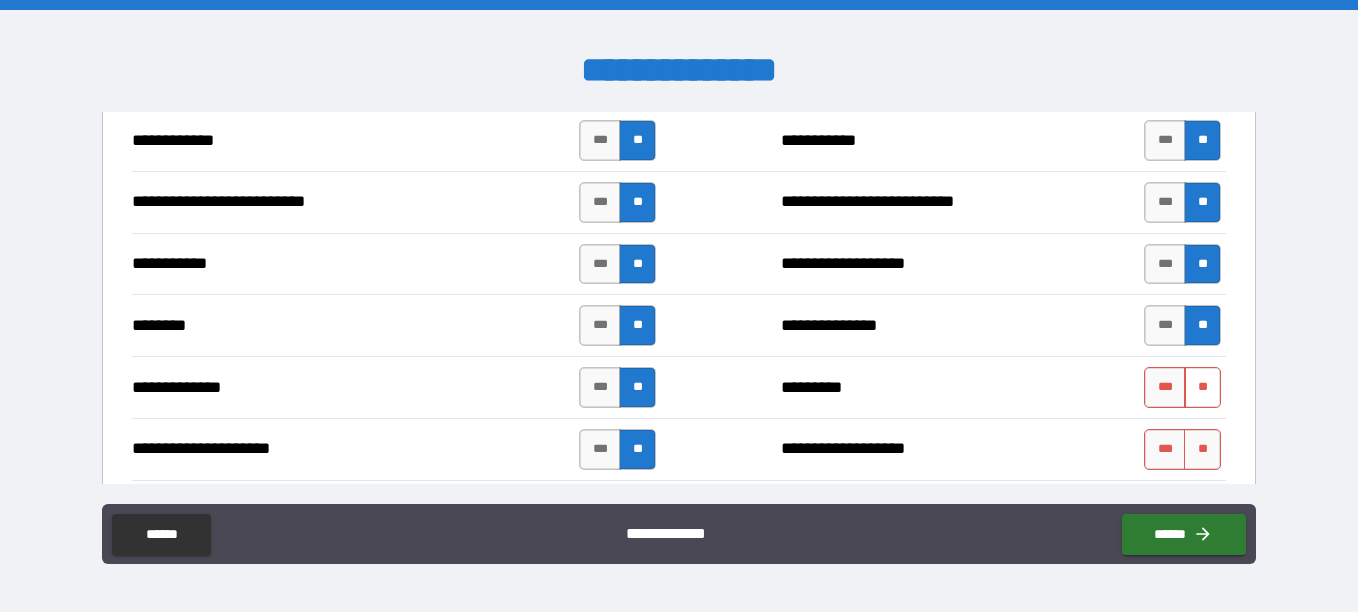 click on "**" at bounding box center [1202, 387] 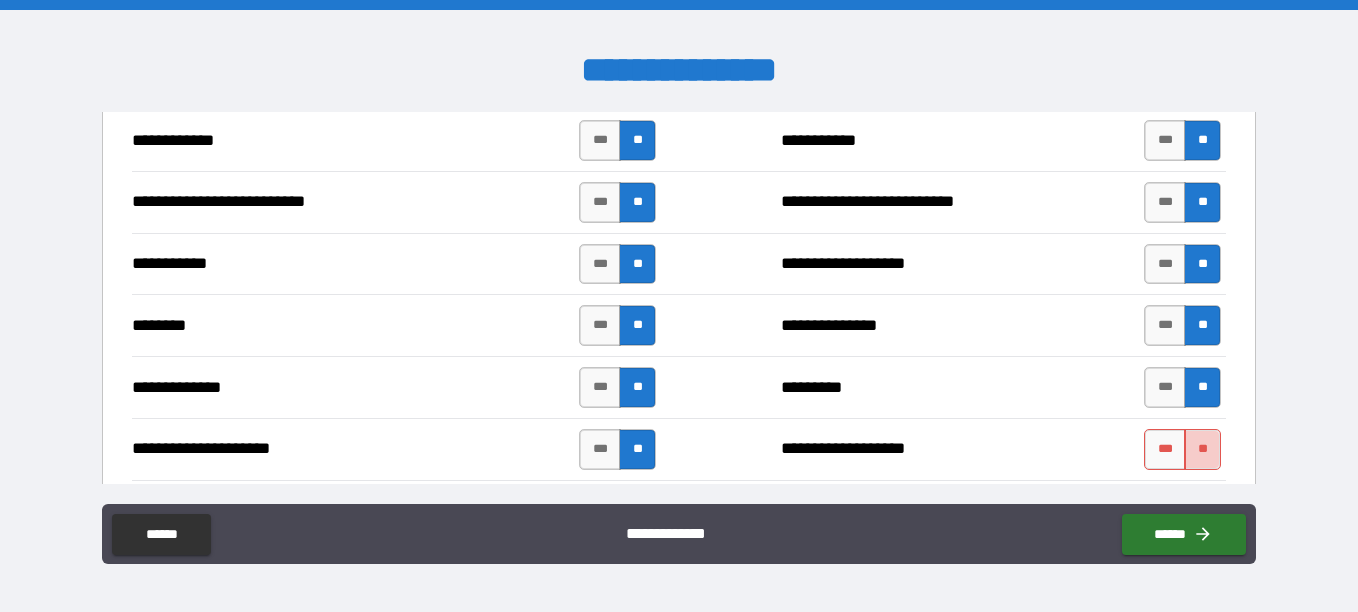 click on "**" at bounding box center (1202, 449) 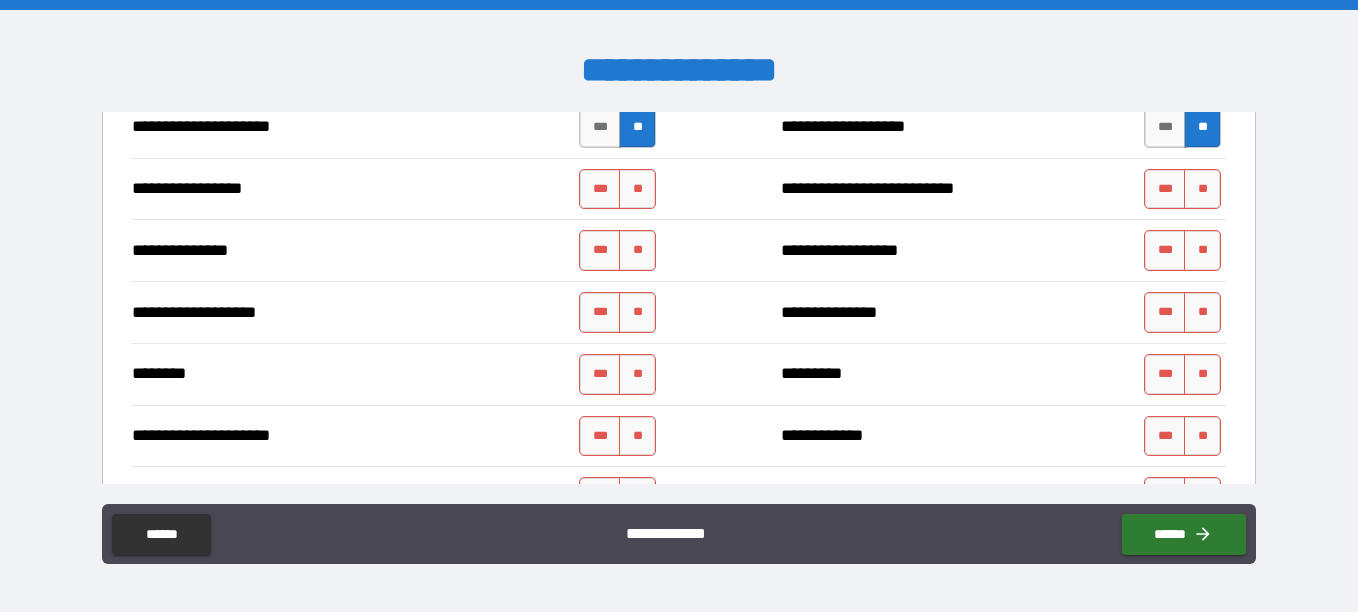 scroll, scrollTop: 2604, scrollLeft: 0, axis: vertical 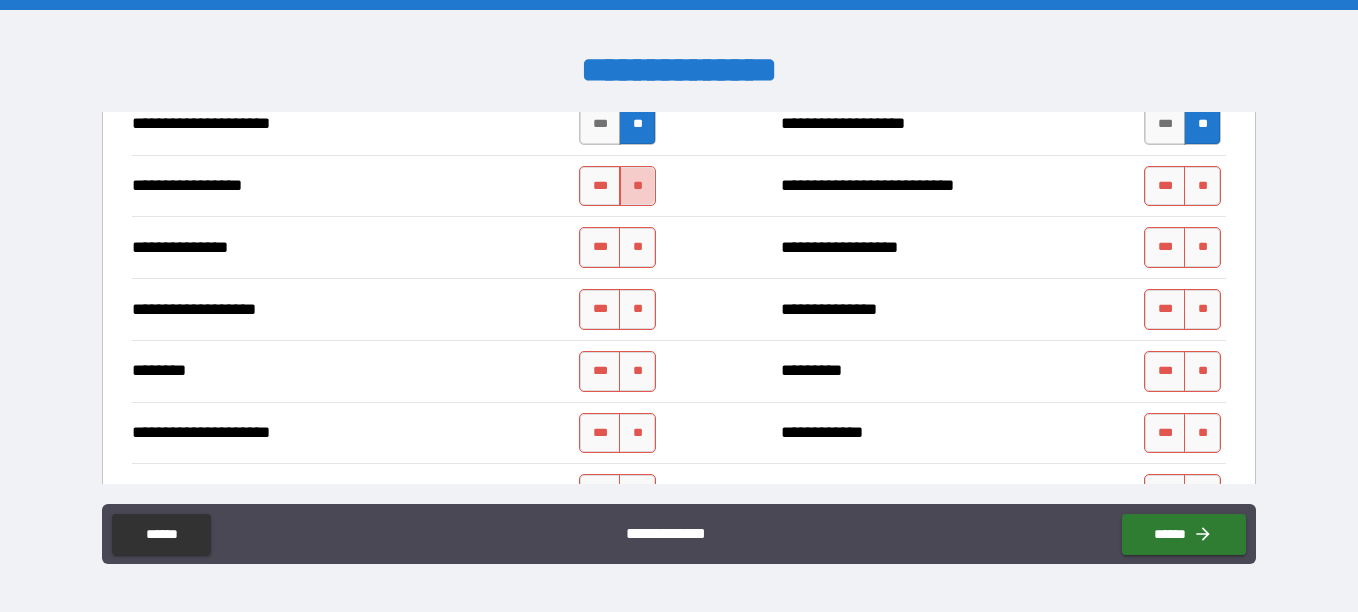 click on "**" at bounding box center [637, 186] 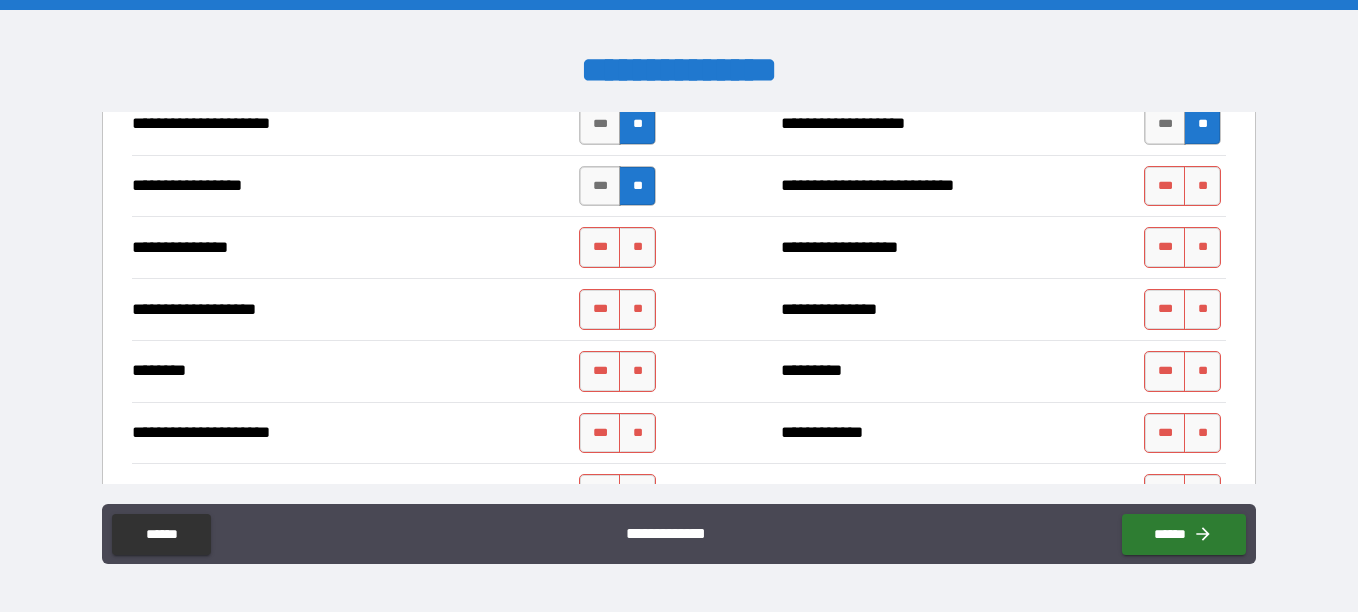 click on "**" at bounding box center (637, 186) 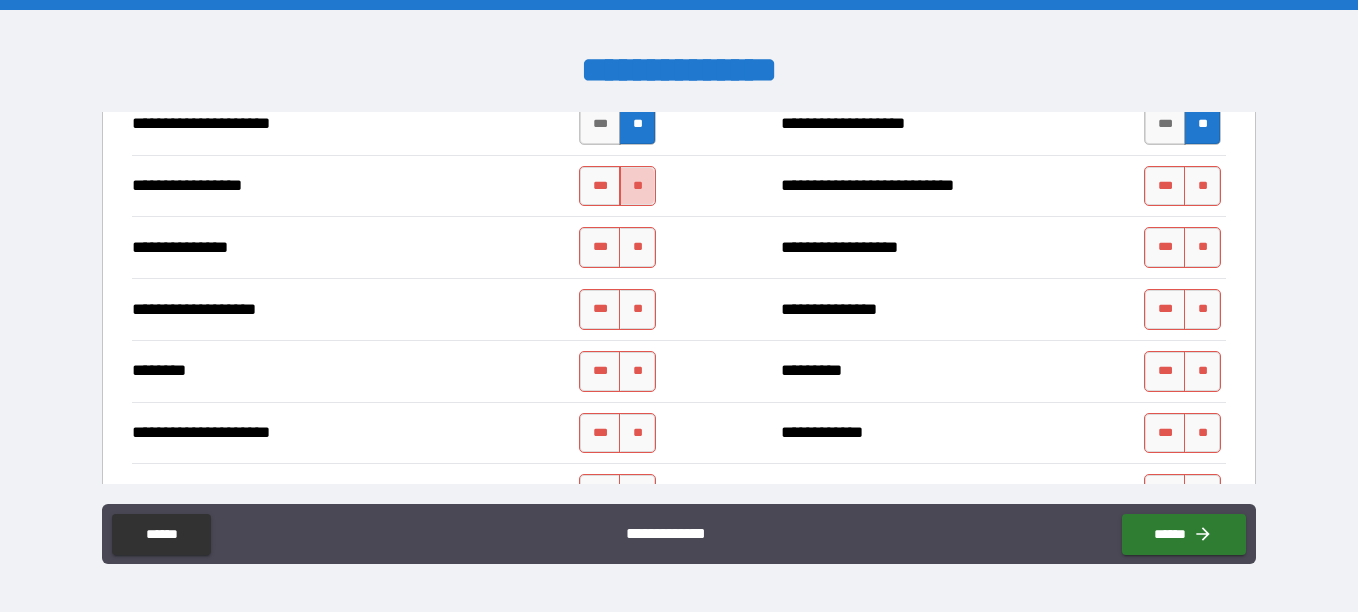 click on "**" at bounding box center [637, 186] 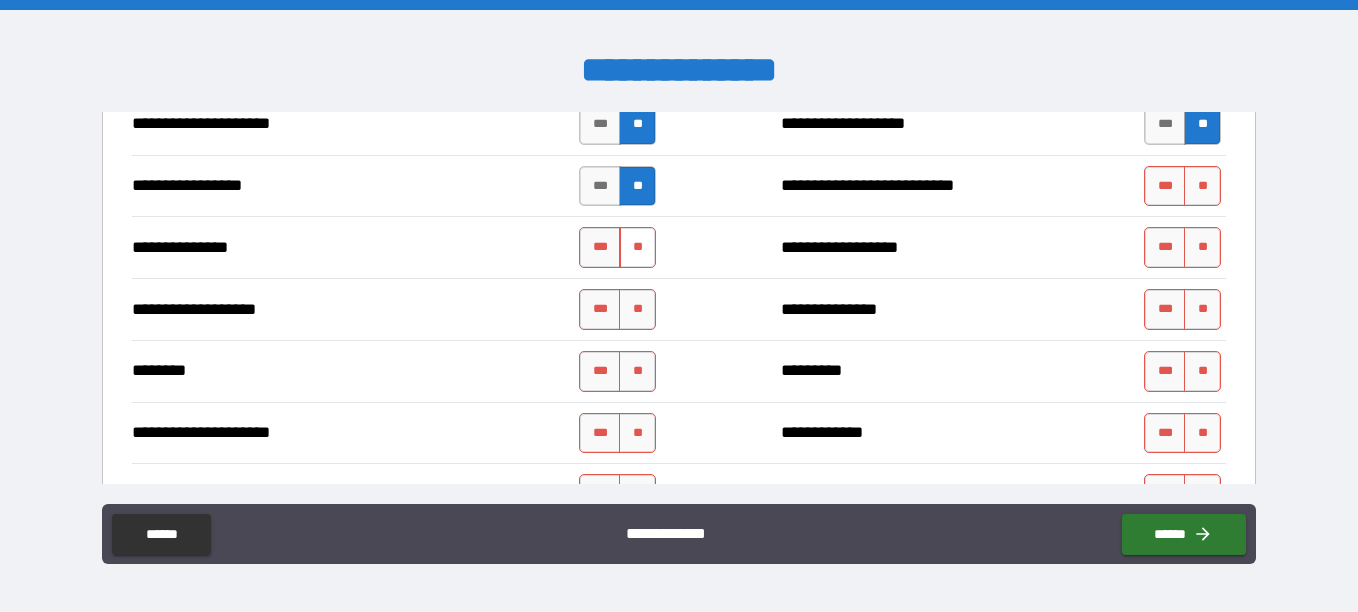 click on "**" at bounding box center [637, 247] 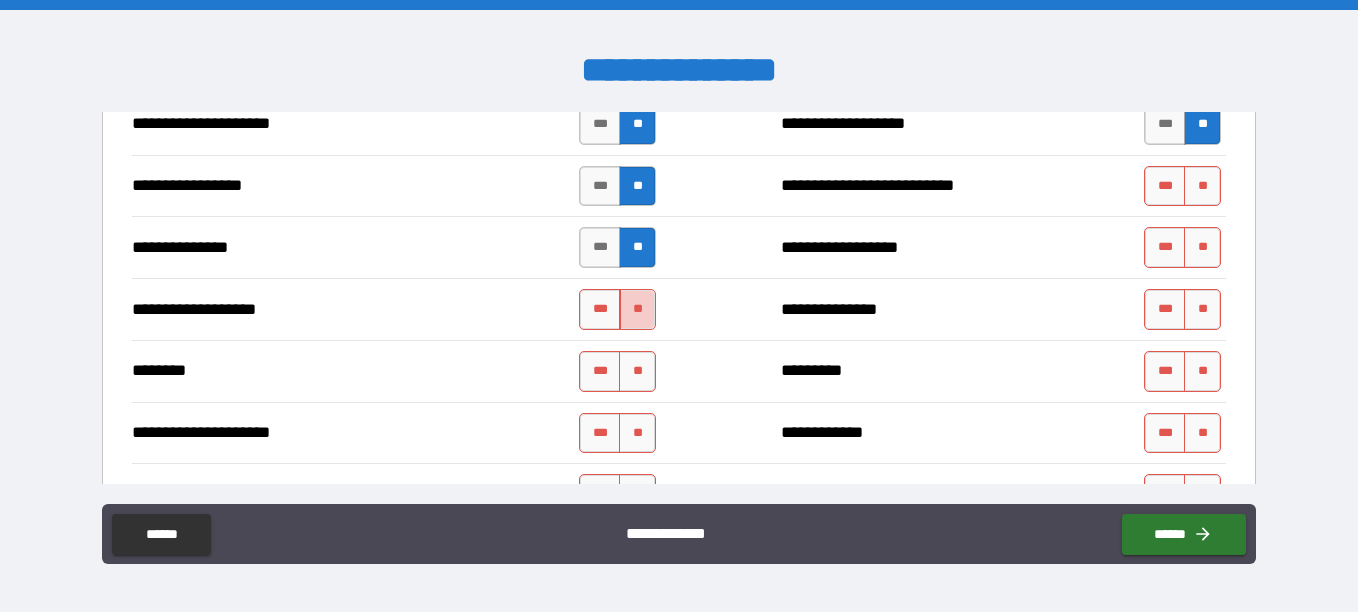 click on "**" at bounding box center (637, 309) 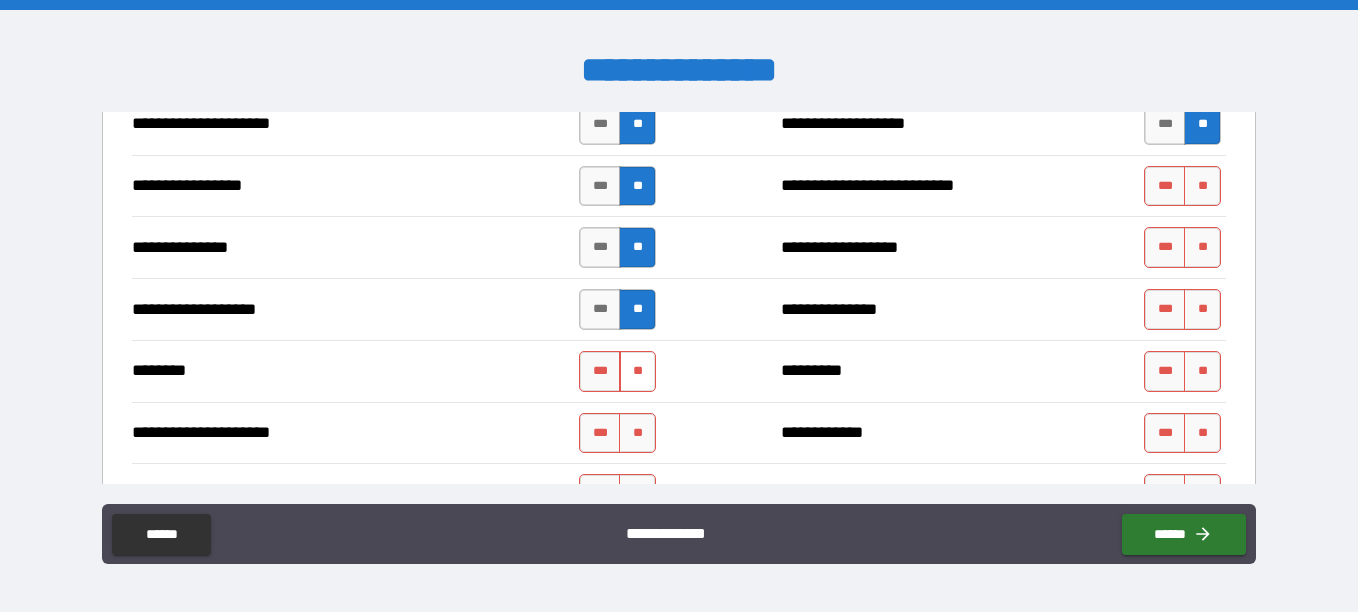 click on "**" at bounding box center [637, 371] 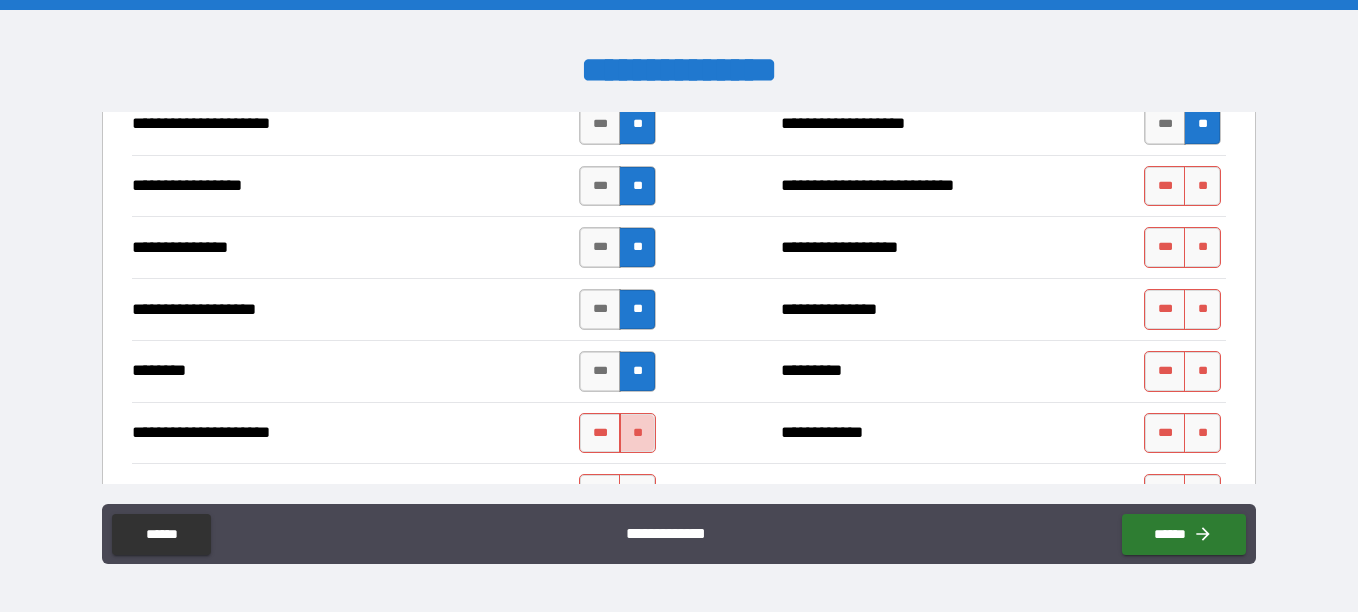 click on "**" at bounding box center [637, 433] 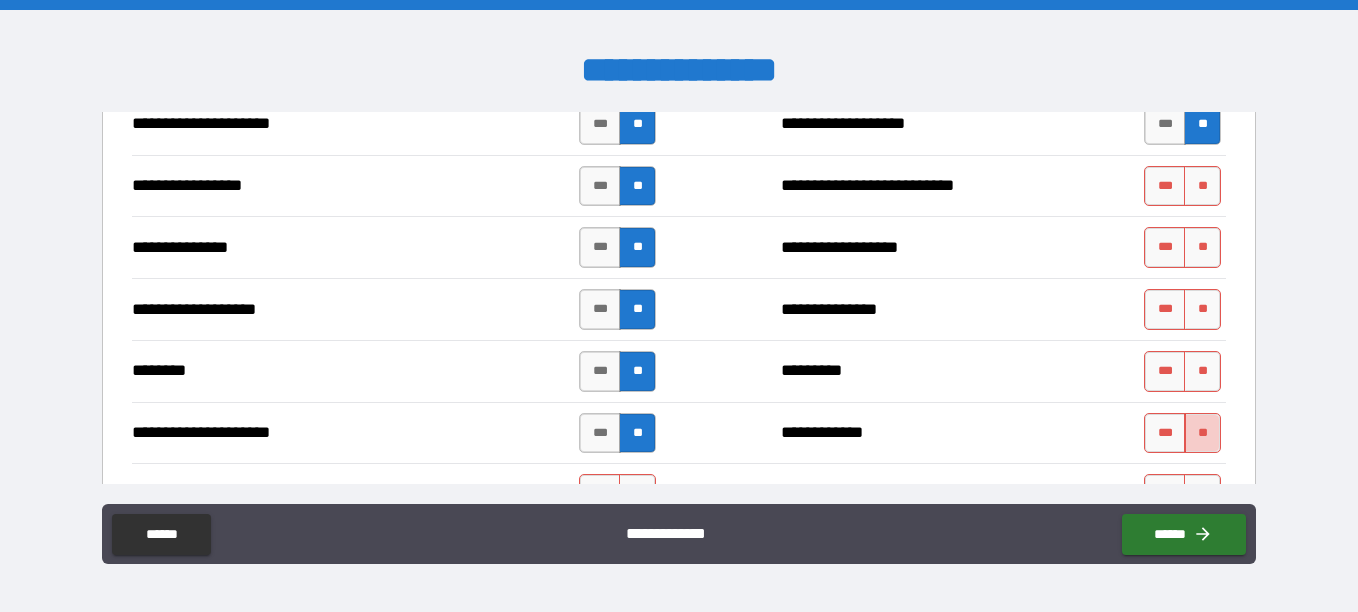 click on "**" at bounding box center (1202, 433) 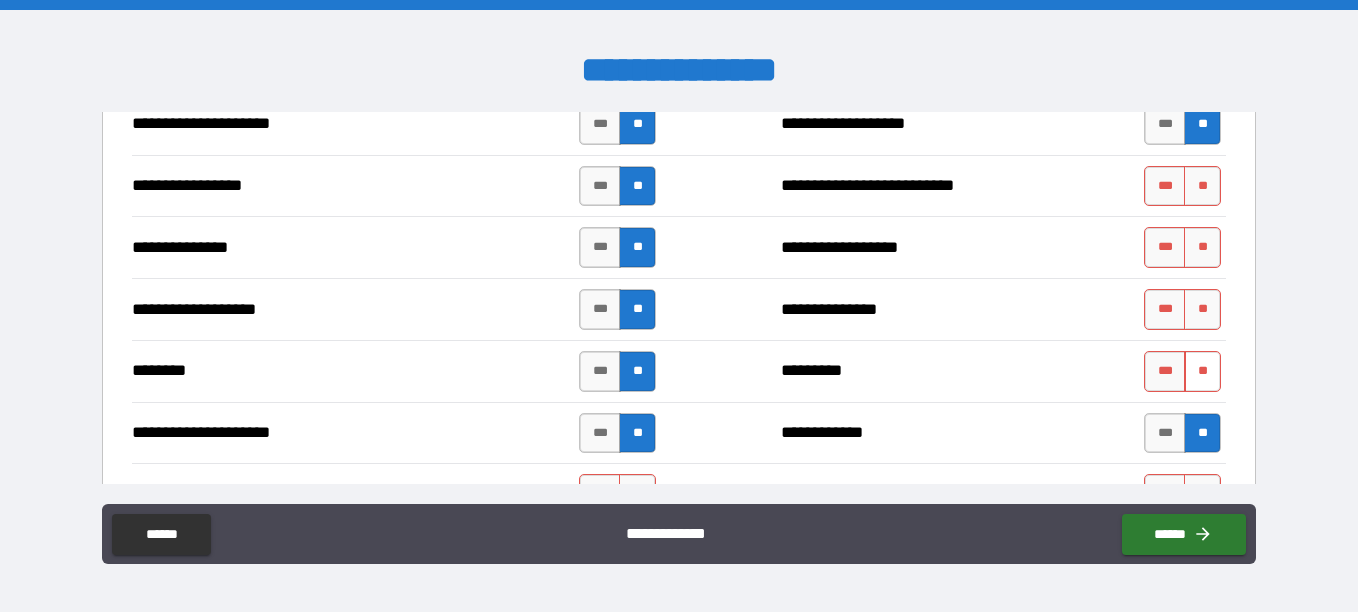 click on "**" at bounding box center [1202, 371] 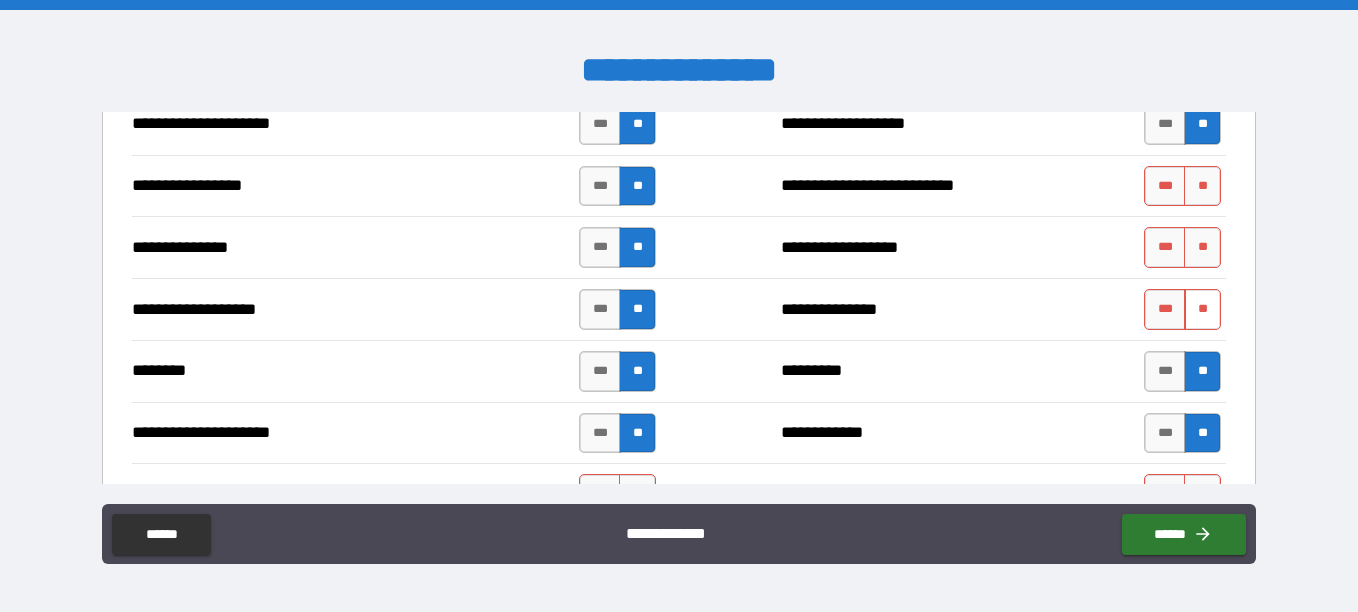 click on "**" at bounding box center [1202, 309] 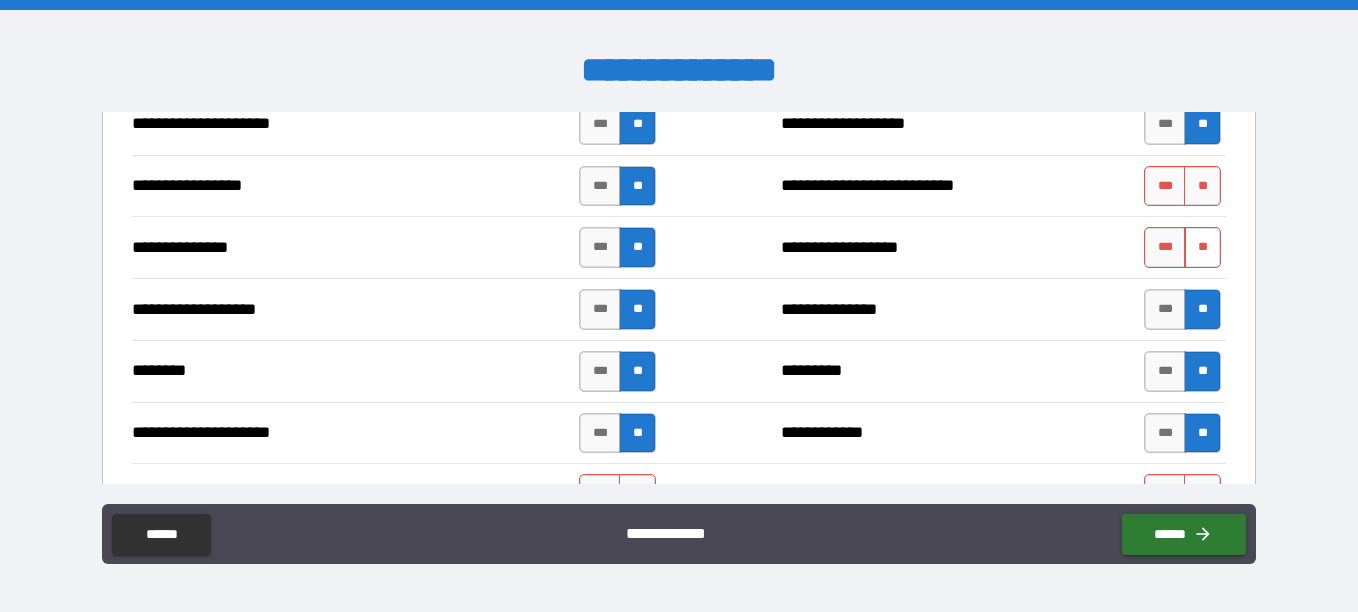 click on "**" at bounding box center (1202, 247) 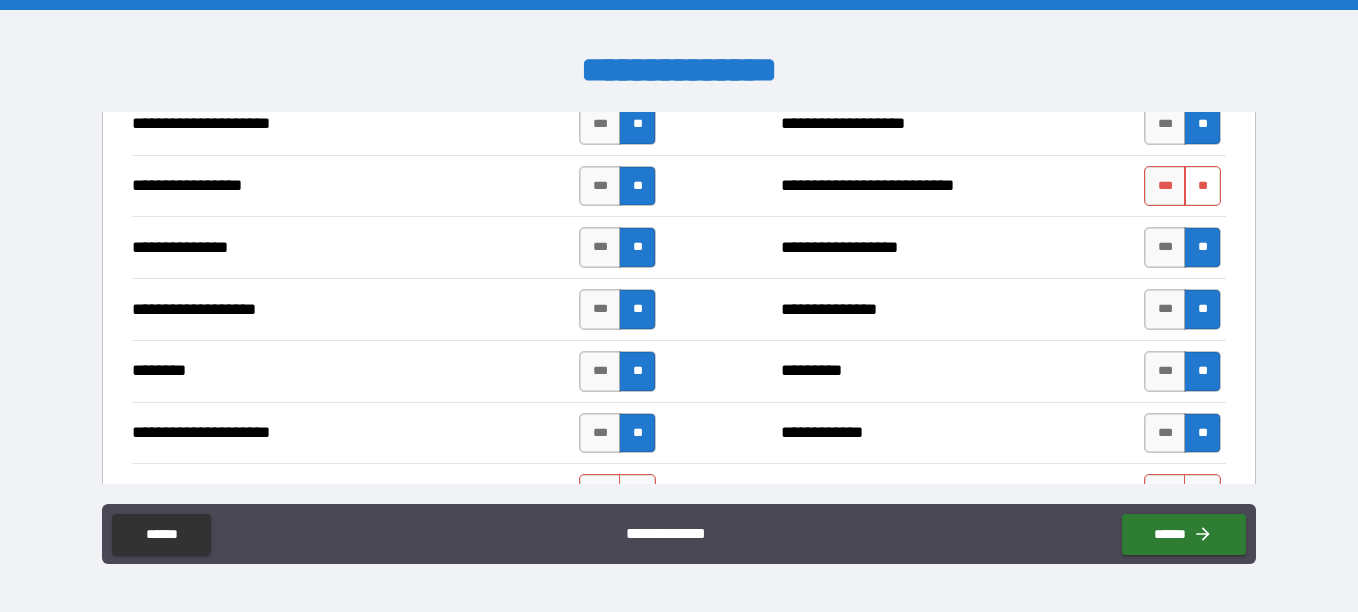 click on "**" at bounding box center (1202, 186) 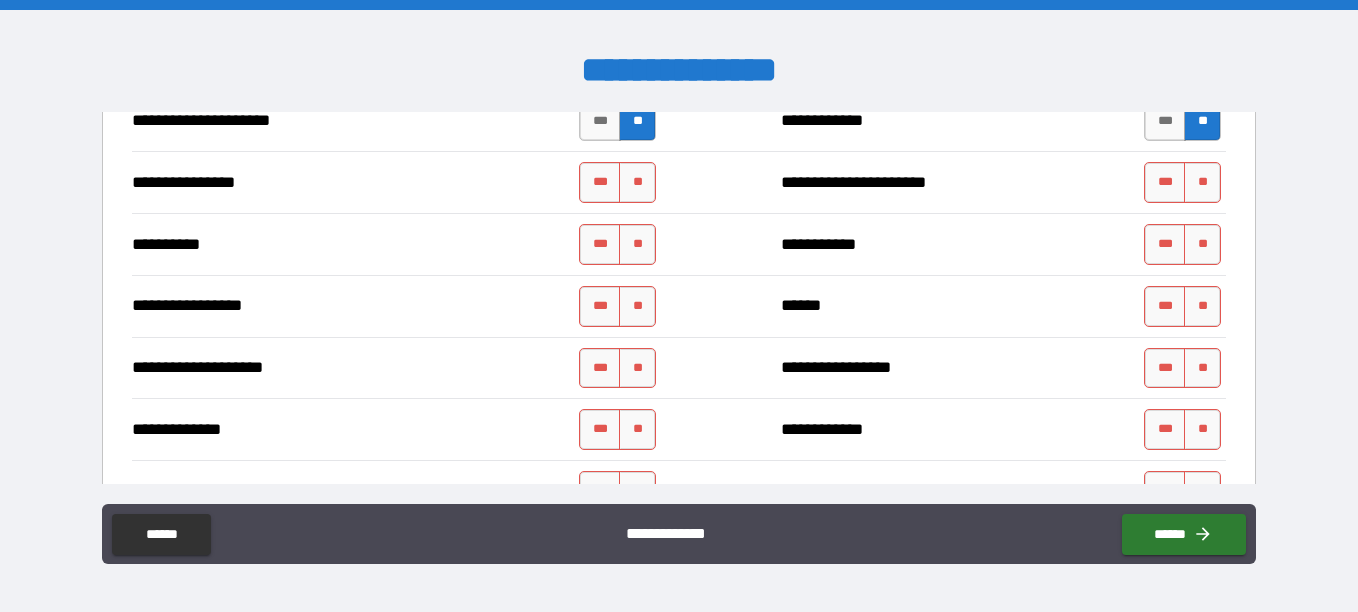 scroll, scrollTop: 2930, scrollLeft: 0, axis: vertical 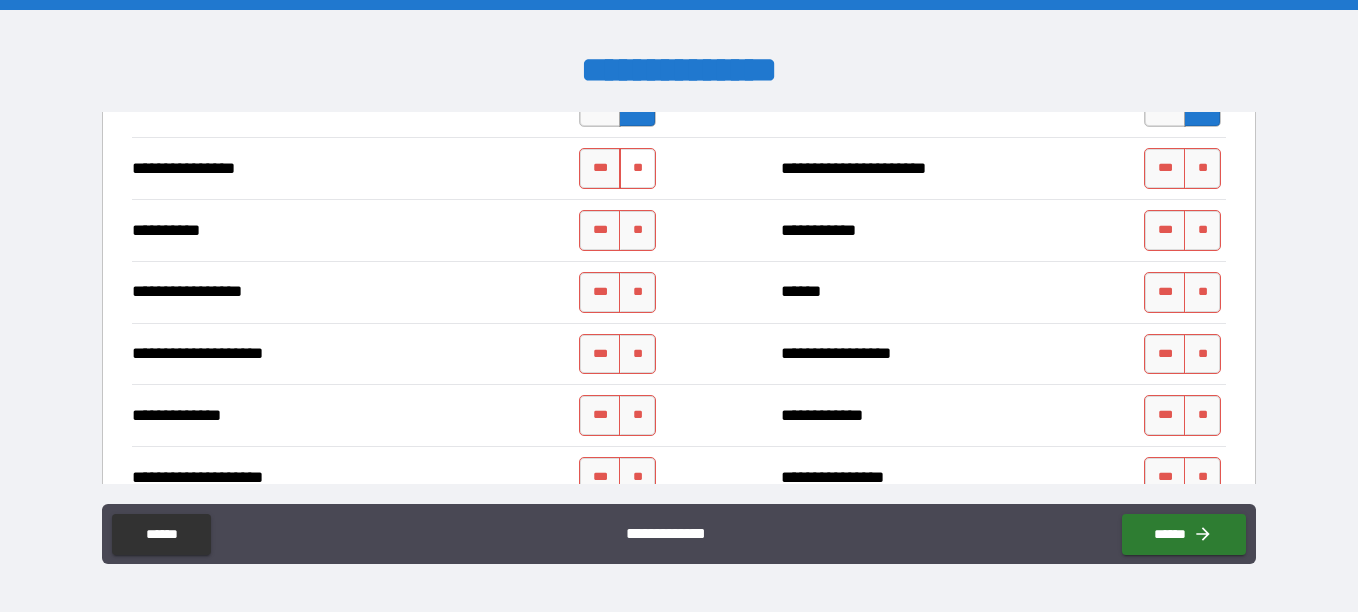 click on "**" at bounding box center [637, 168] 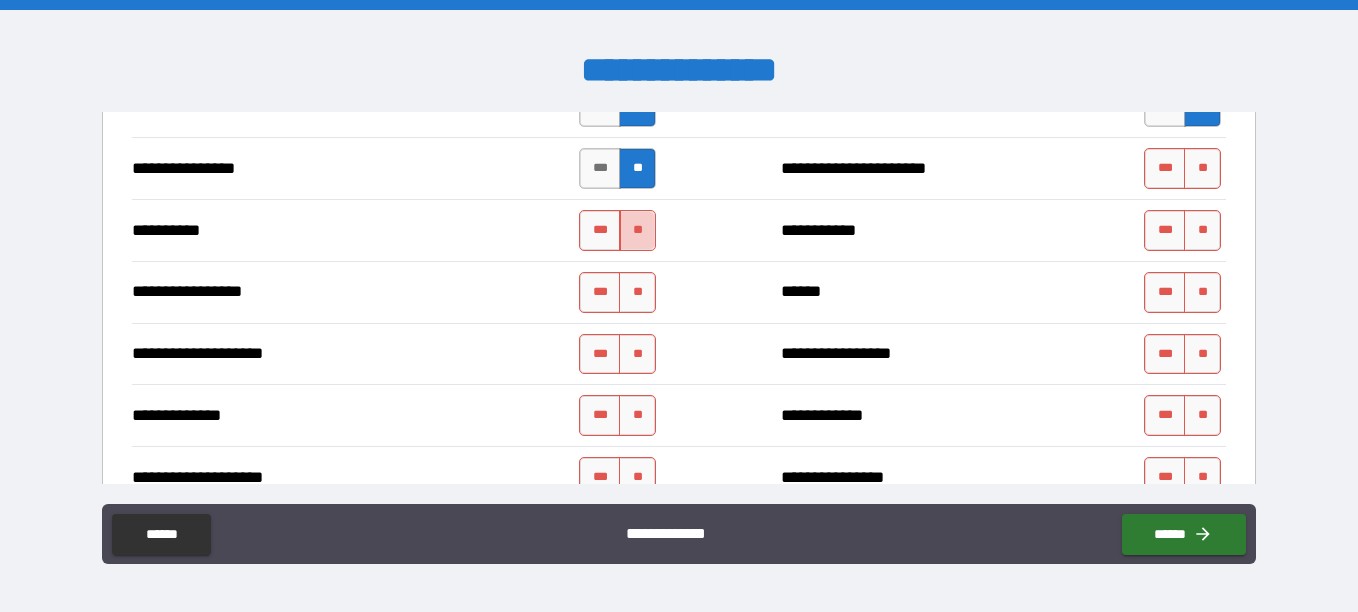 click on "**" at bounding box center (637, 230) 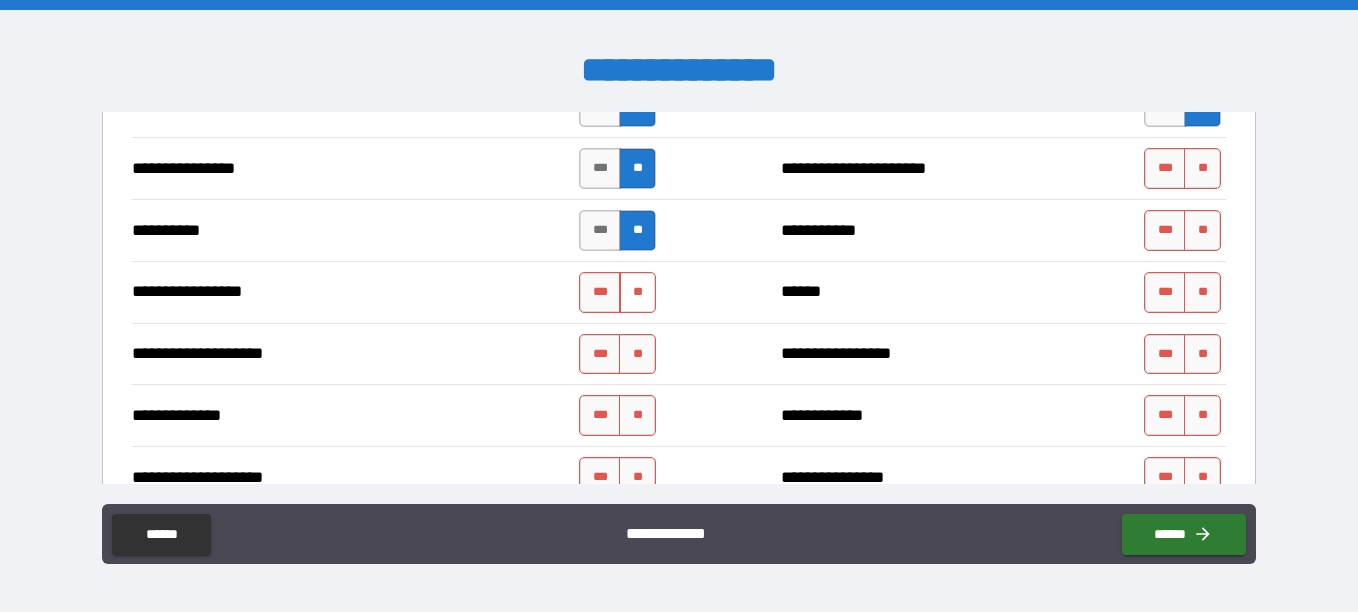click on "**" at bounding box center [637, 292] 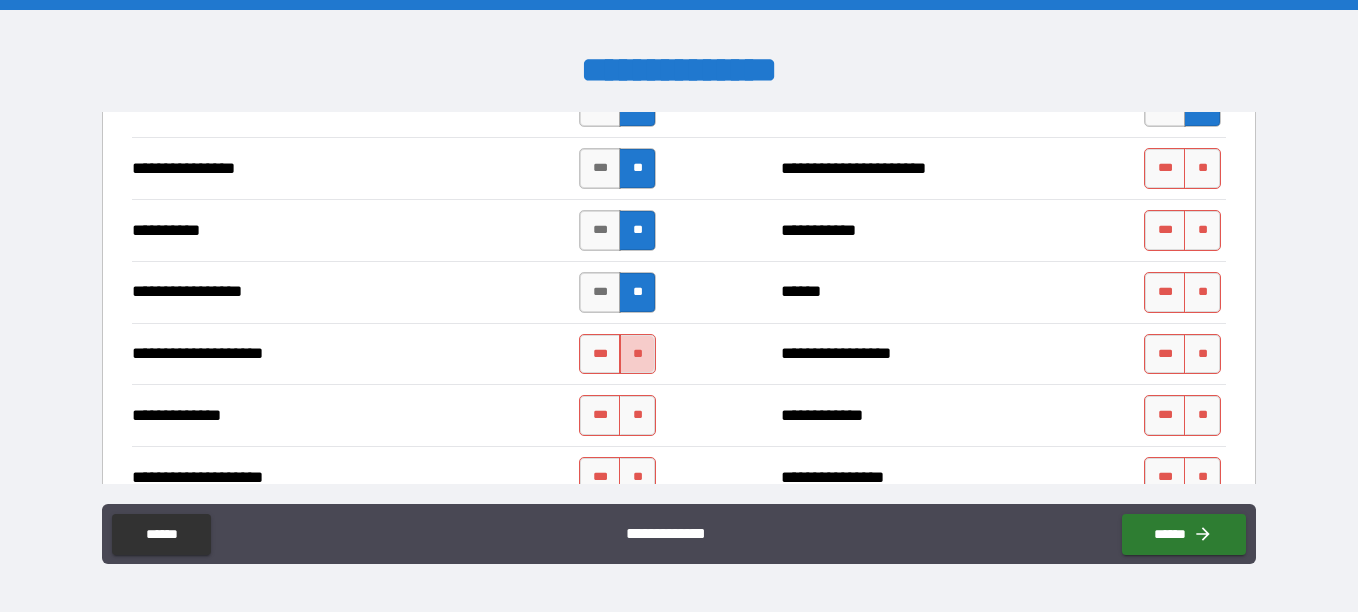 click on "**" at bounding box center [637, 354] 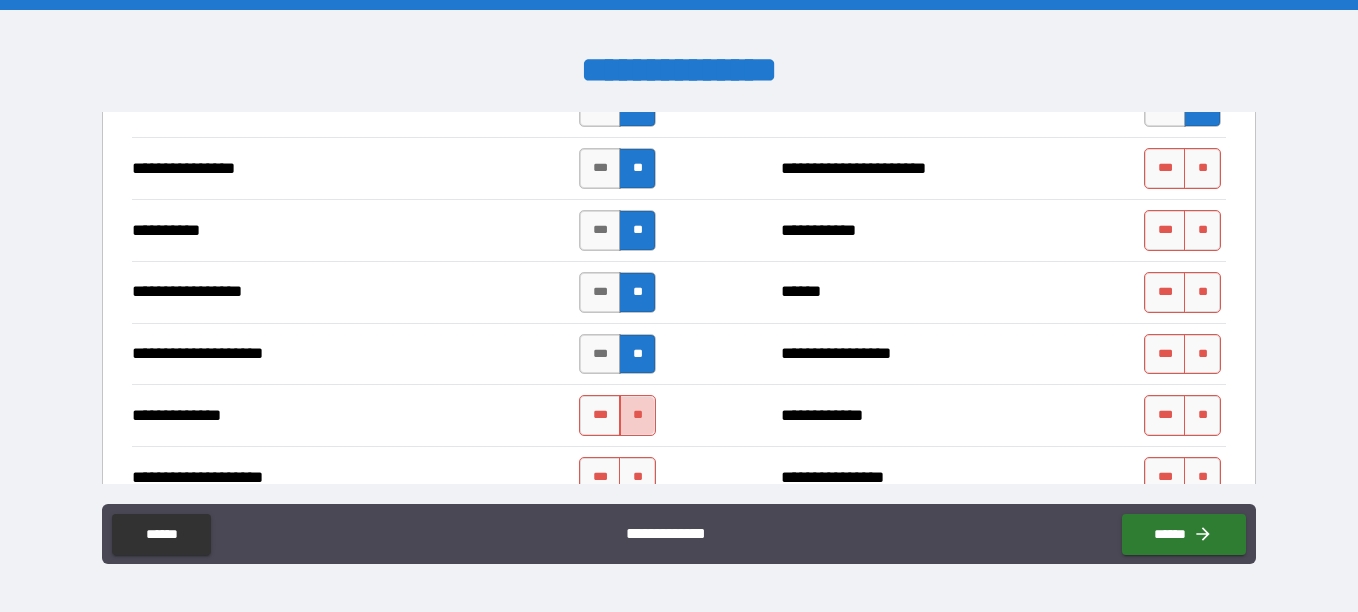 click on "**" at bounding box center [637, 415] 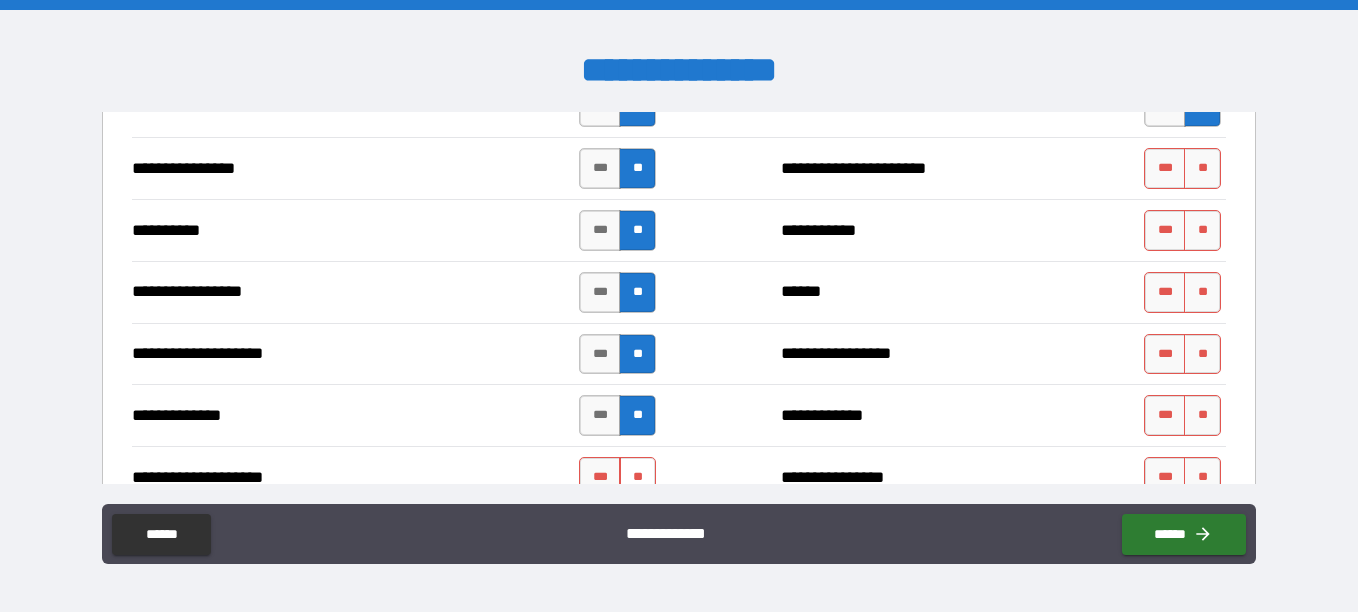 click on "**" at bounding box center (637, 477) 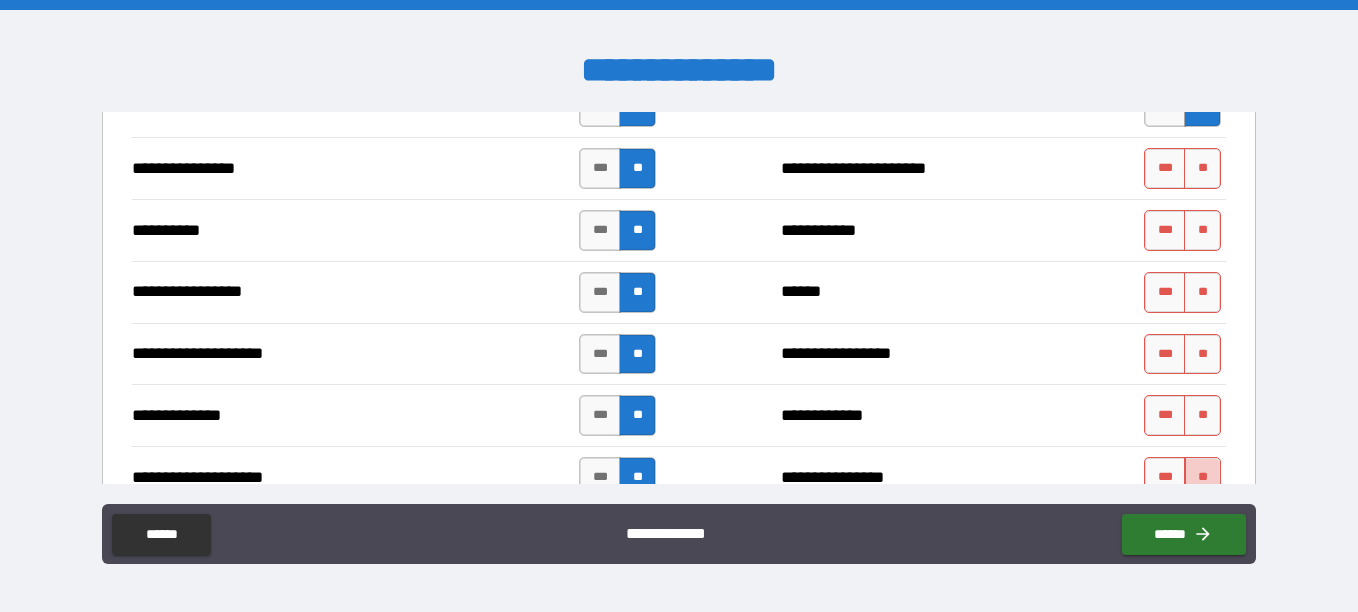 click on "**" at bounding box center (1202, 477) 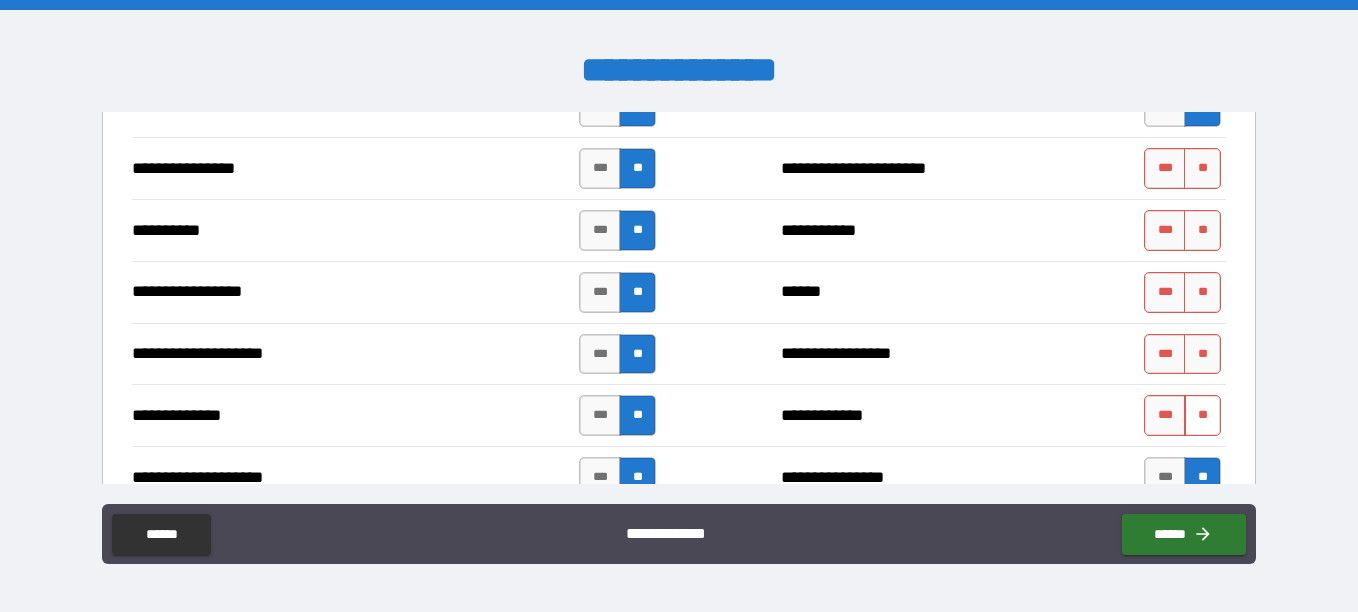 click on "**" at bounding box center [1202, 415] 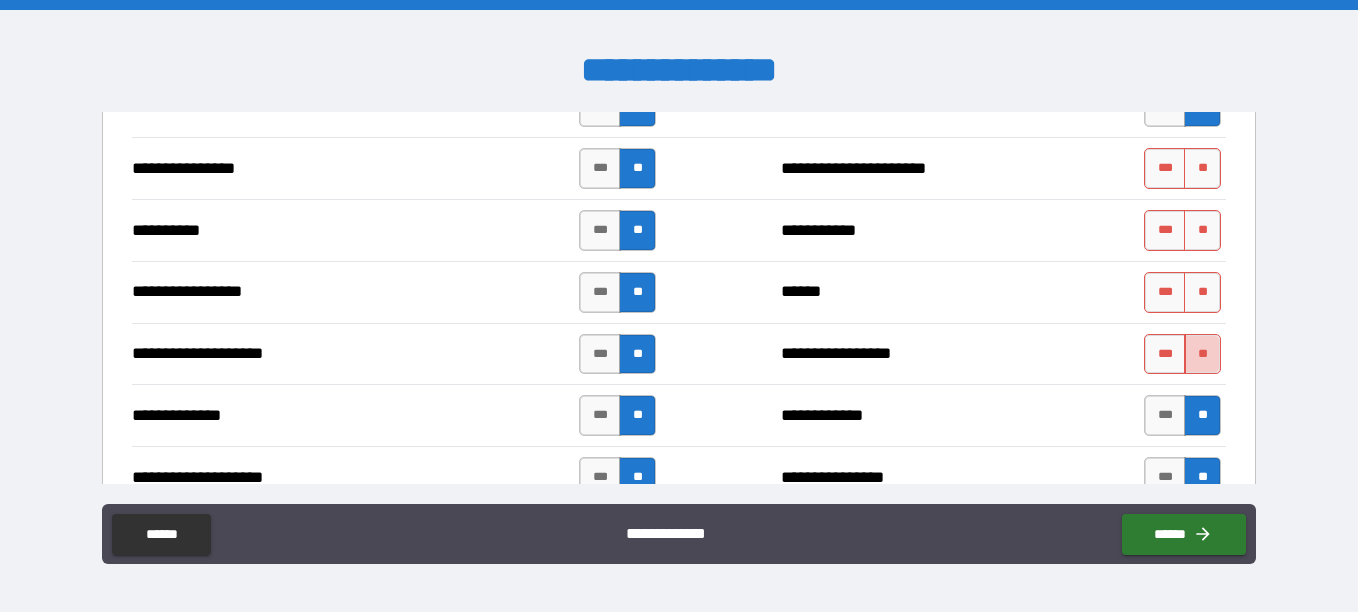 click on "**" at bounding box center [1202, 354] 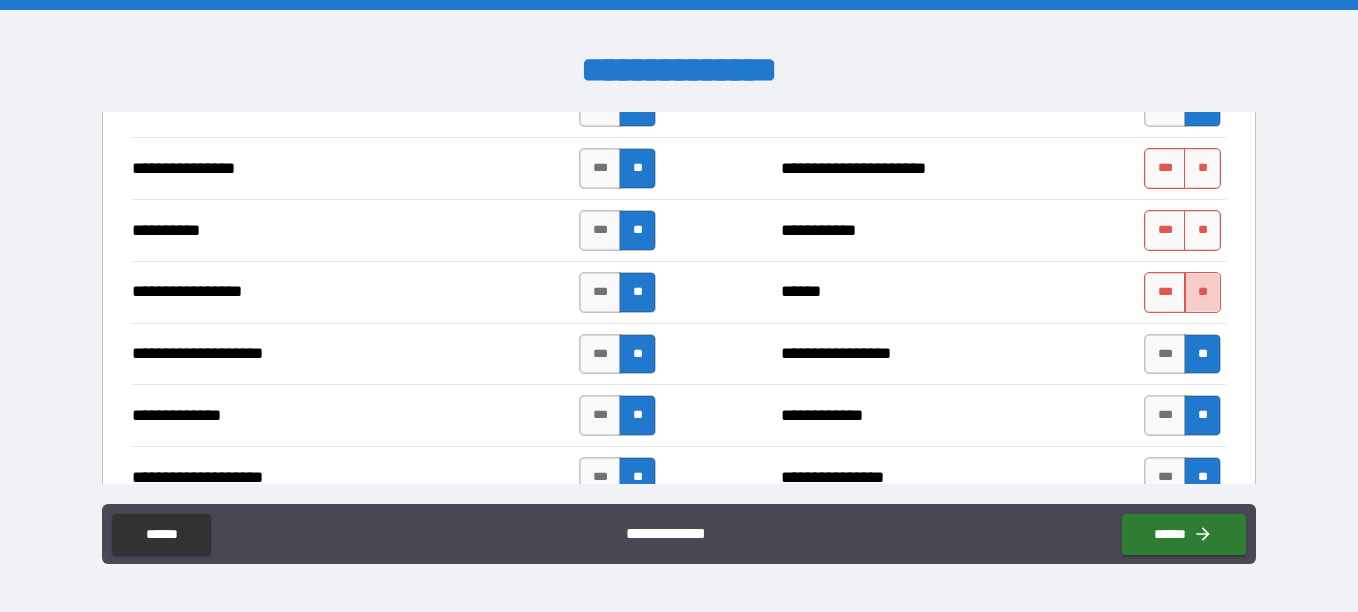 click on "**" at bounding box center [1202, 292] 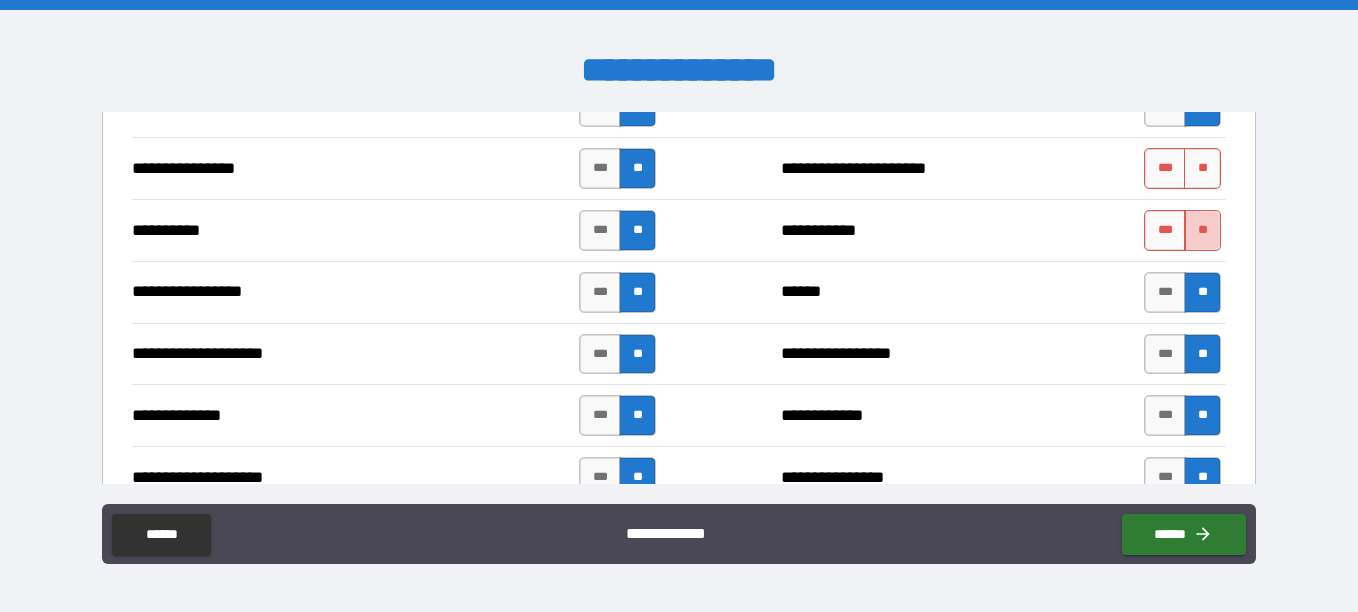 click on "**" at bounding box center [1202, 230] 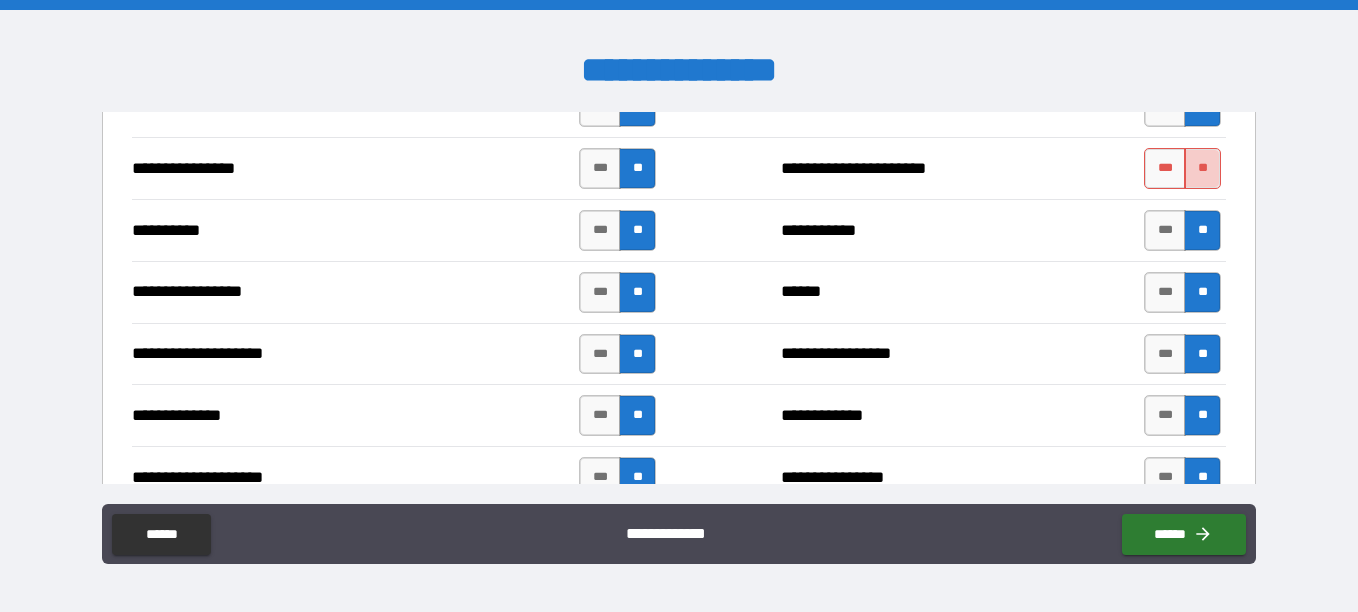 click on "**" at bounding box center (1202, 168) 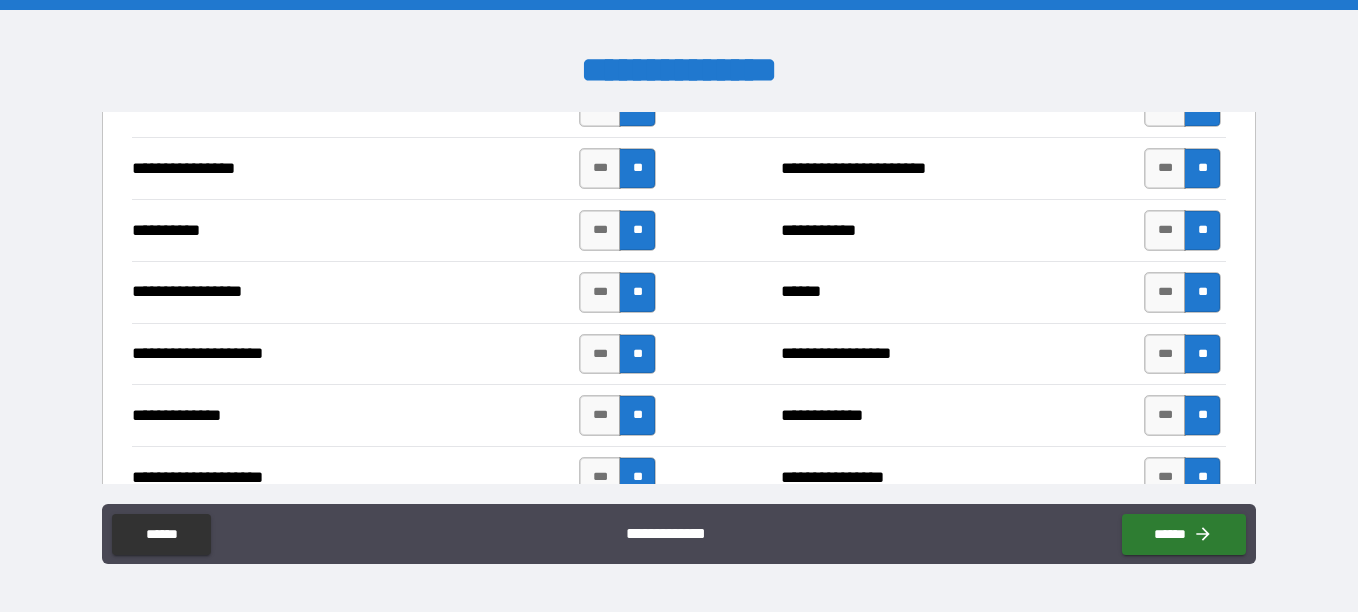 scroll, scrollTop: 3255, scrollLeft: 0, axis: vertical 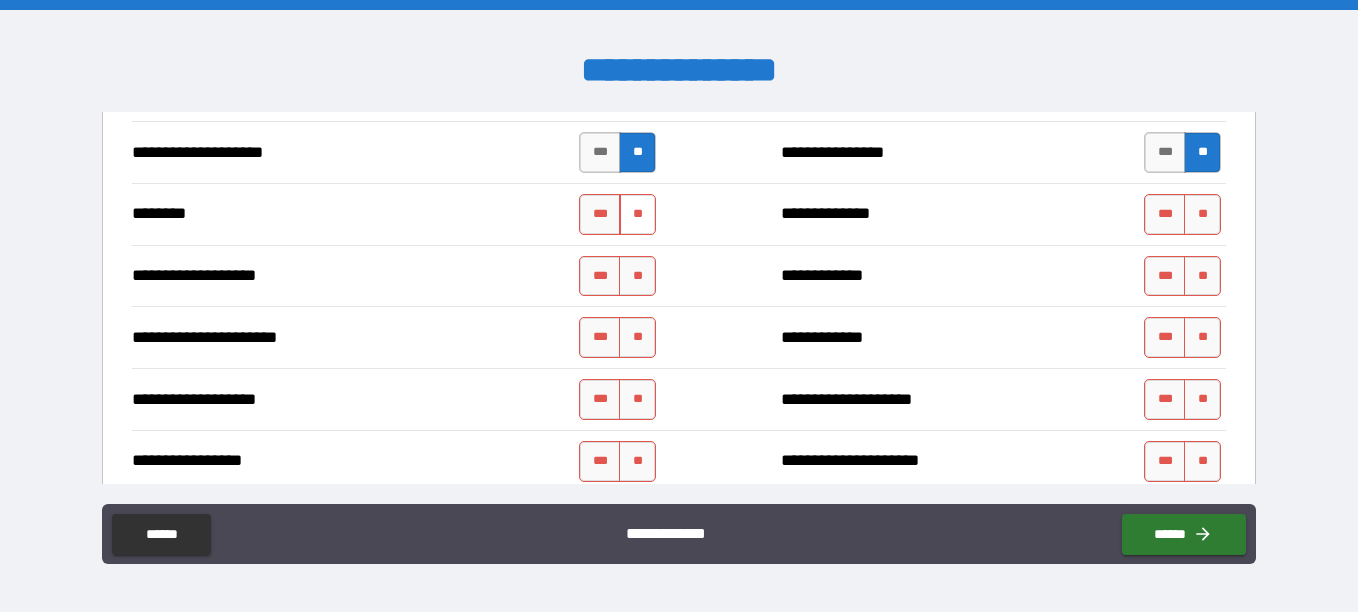 click on "**" at bounding box center (637, 214) 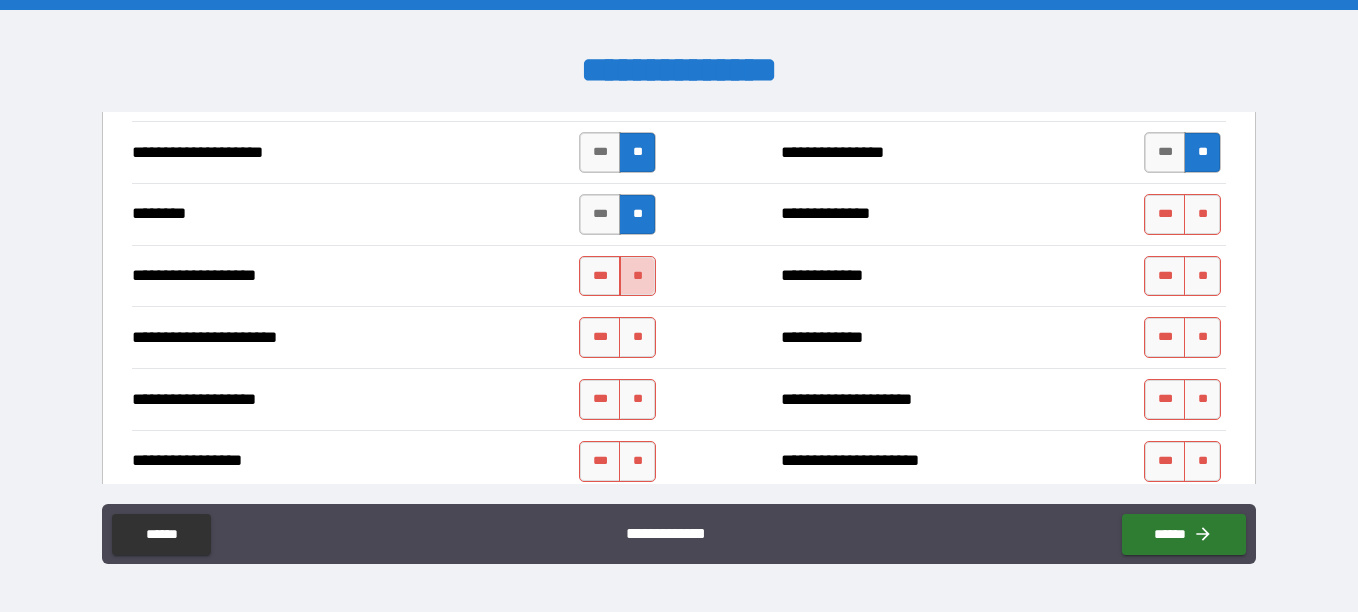 click on "**" at bounding box center [637, 276] 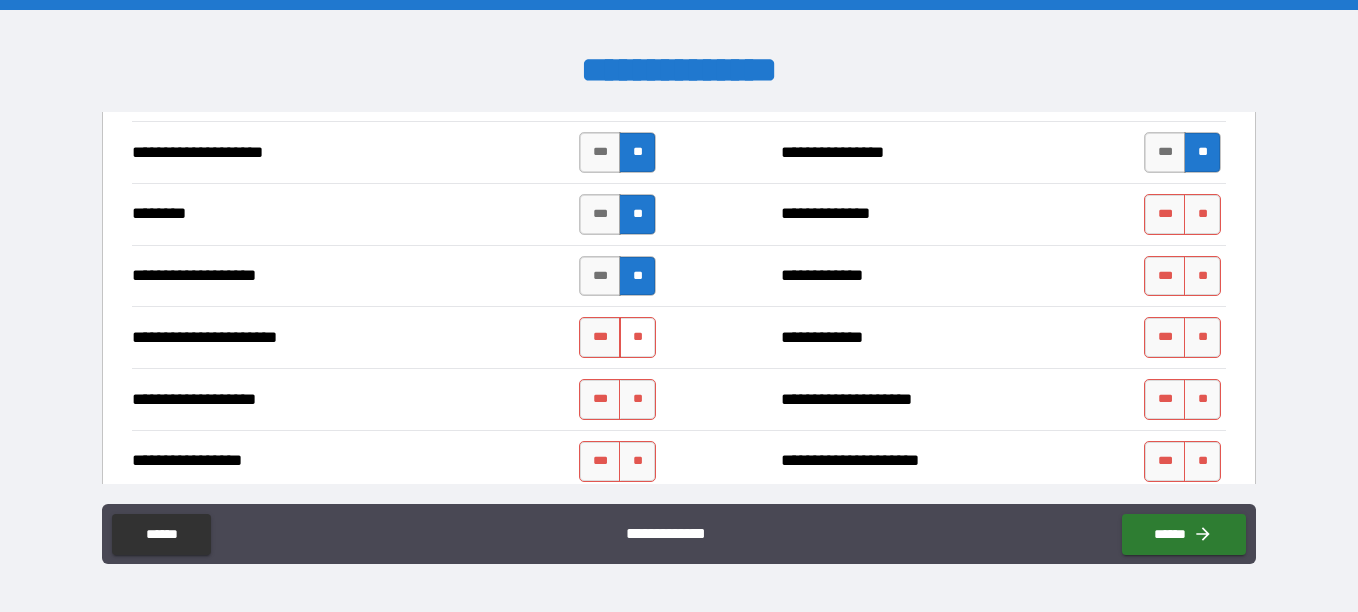 click on "**" at bounding box center (637, 337) 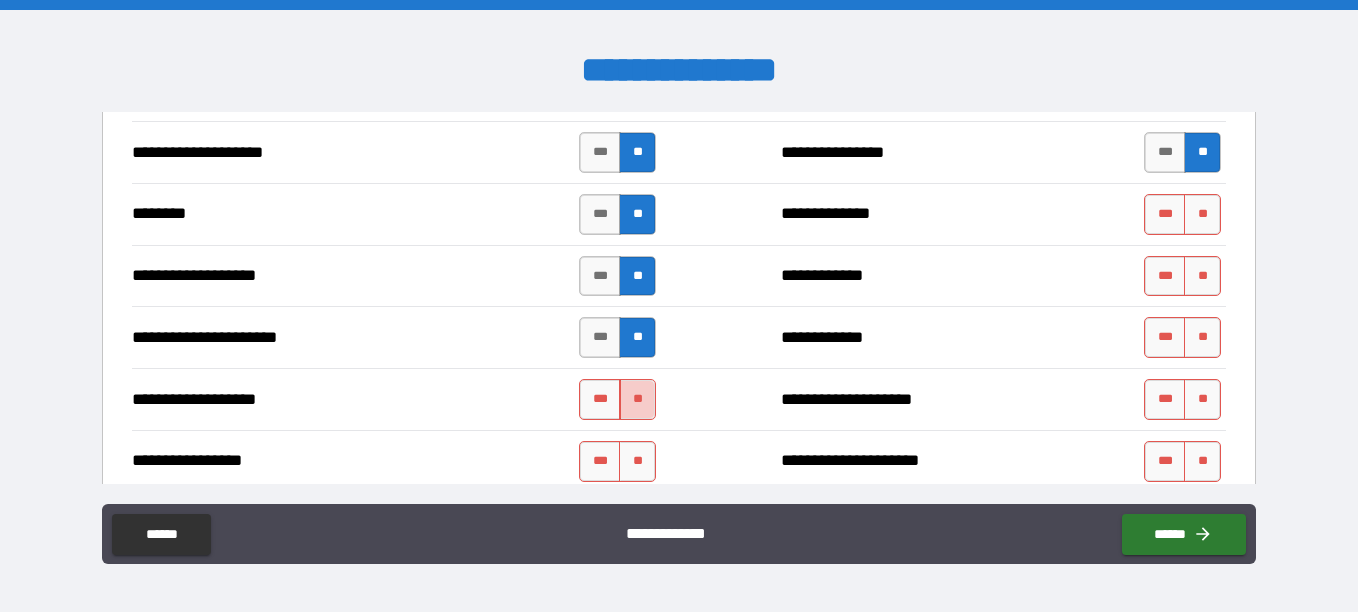 click on "**" at bounding box center (637, 399) 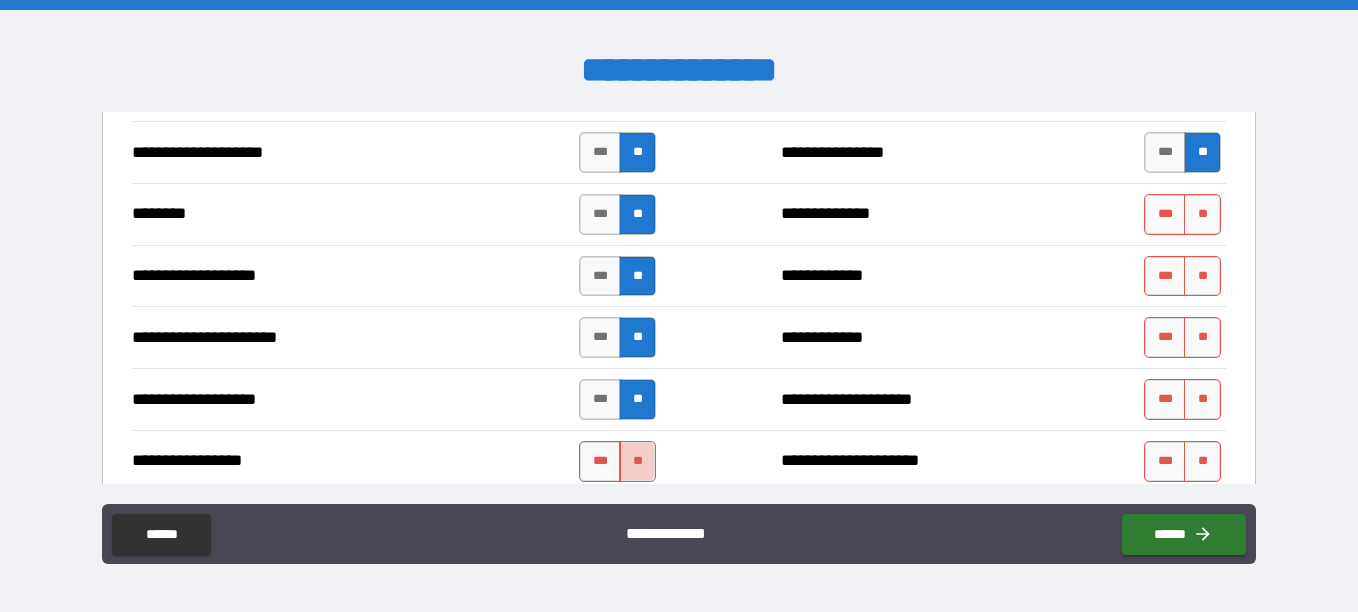 click on "**" at bounding box center [637, 461] 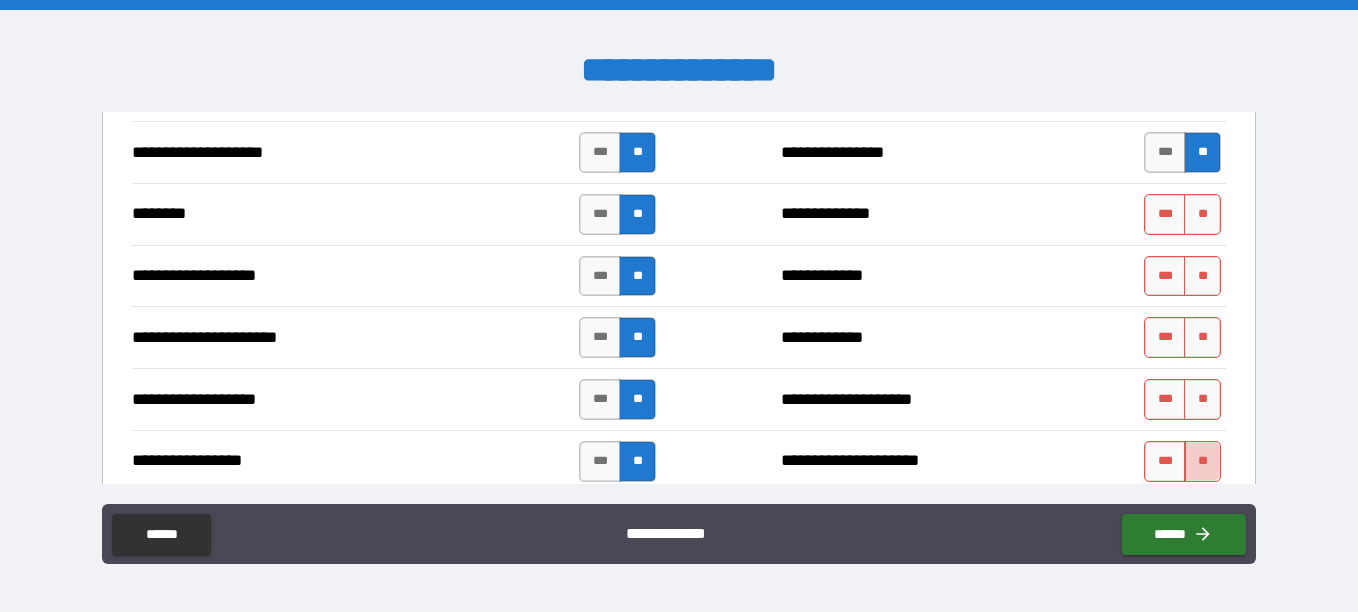 click on "**" at bounding box center (1202, 461) 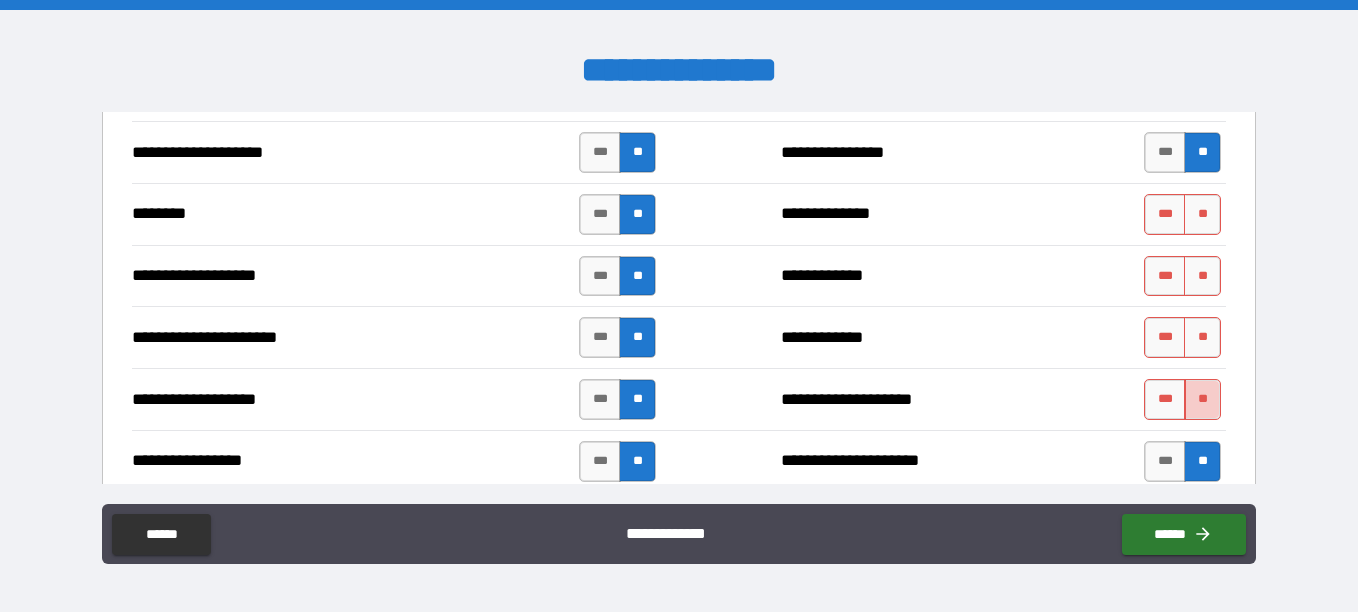 click on "**" at bounding box center [1202, 399] 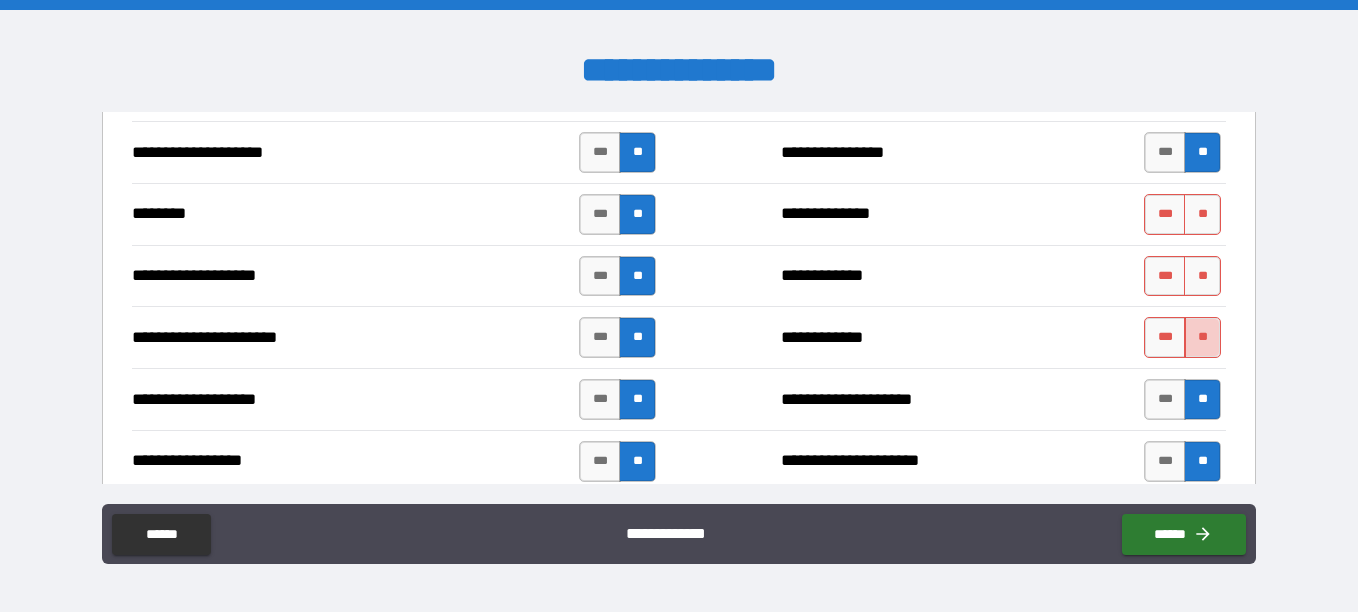 click on "**" at bounding box center (1202, 337) 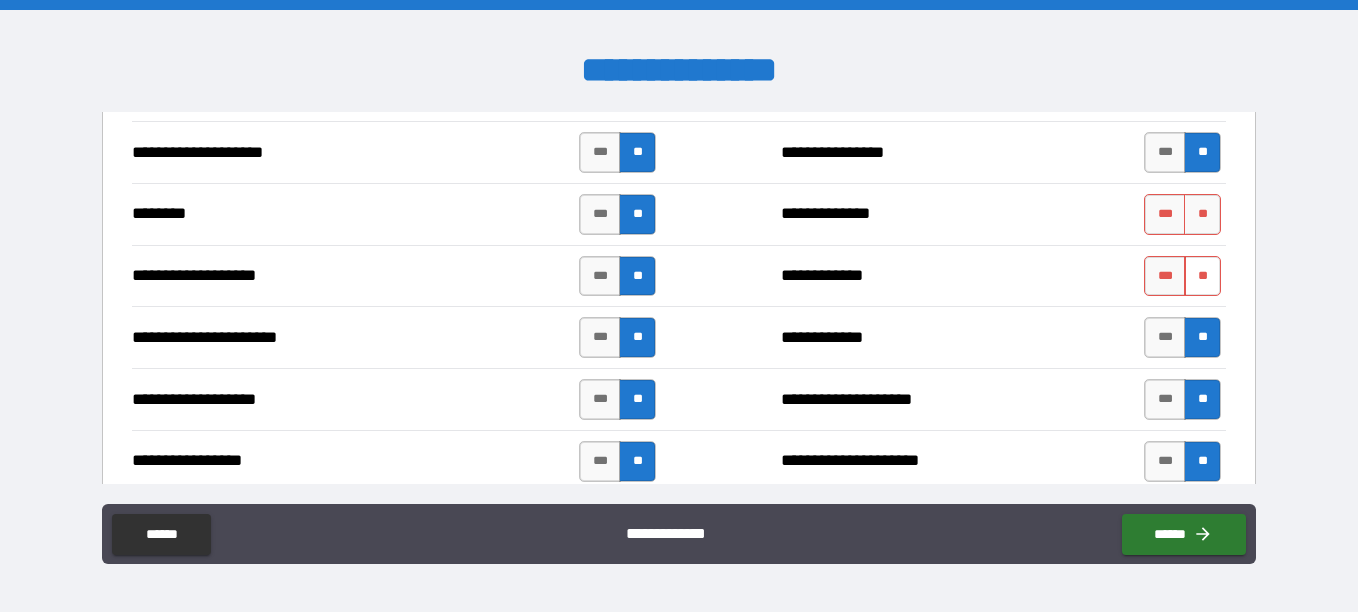click on "**" at bounding box center [1202, 276] 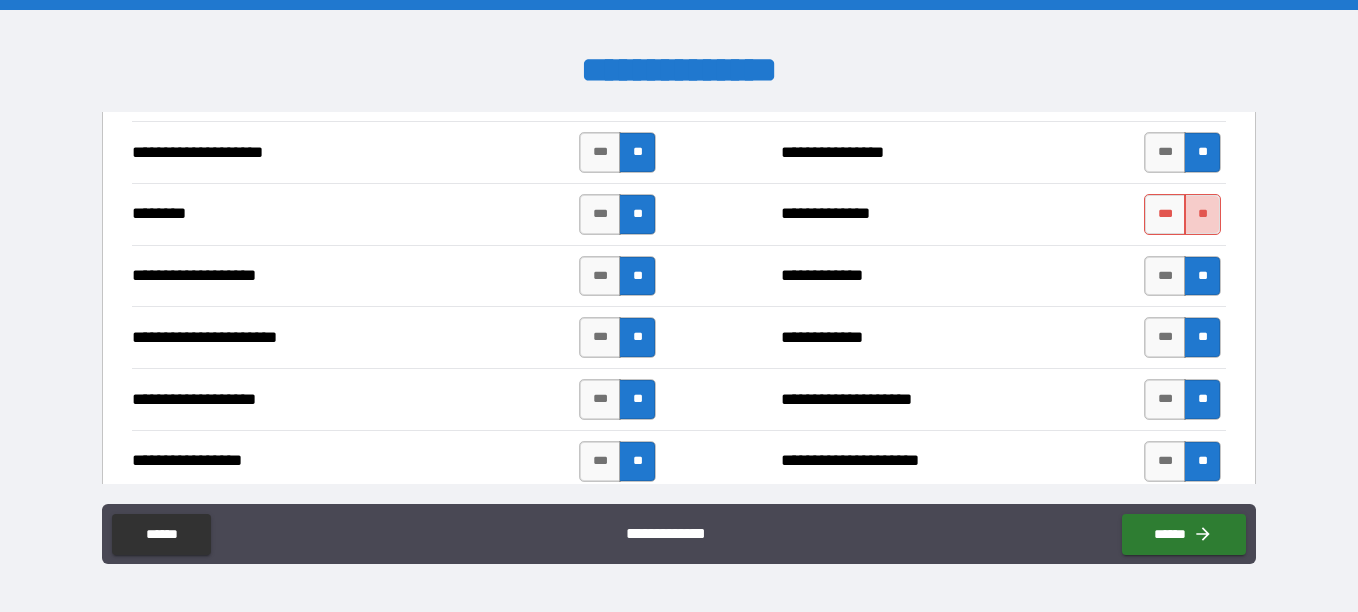 click on "**" at bounding box center (1202, 214) 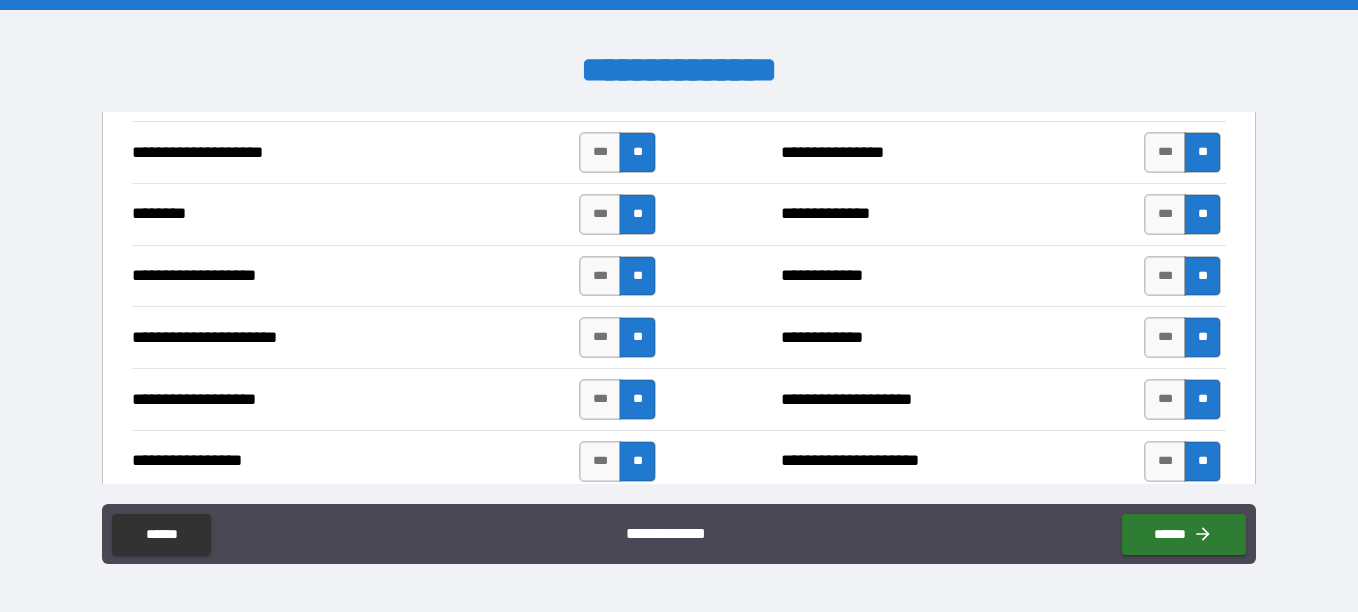 scroll, scrollTop: 3581, scrollLeft: 0, axis: vertical 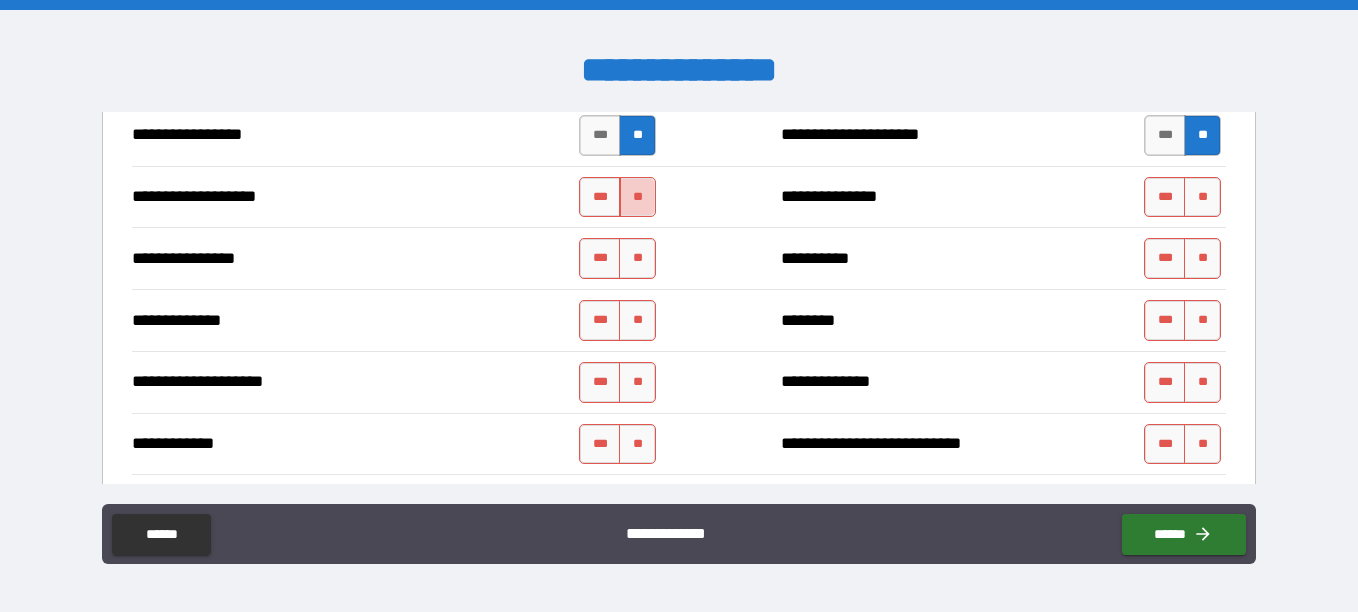 click on "**" at bounding box center [637, 197] 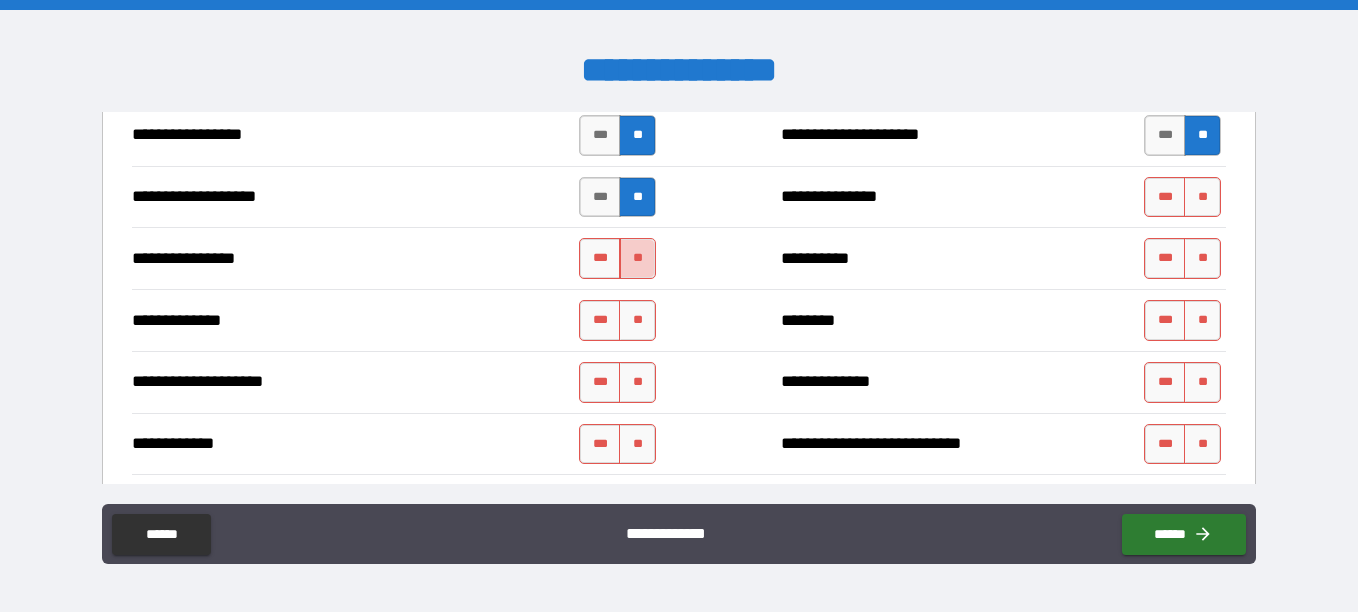 click on "**" at bounding box center [637, 258] 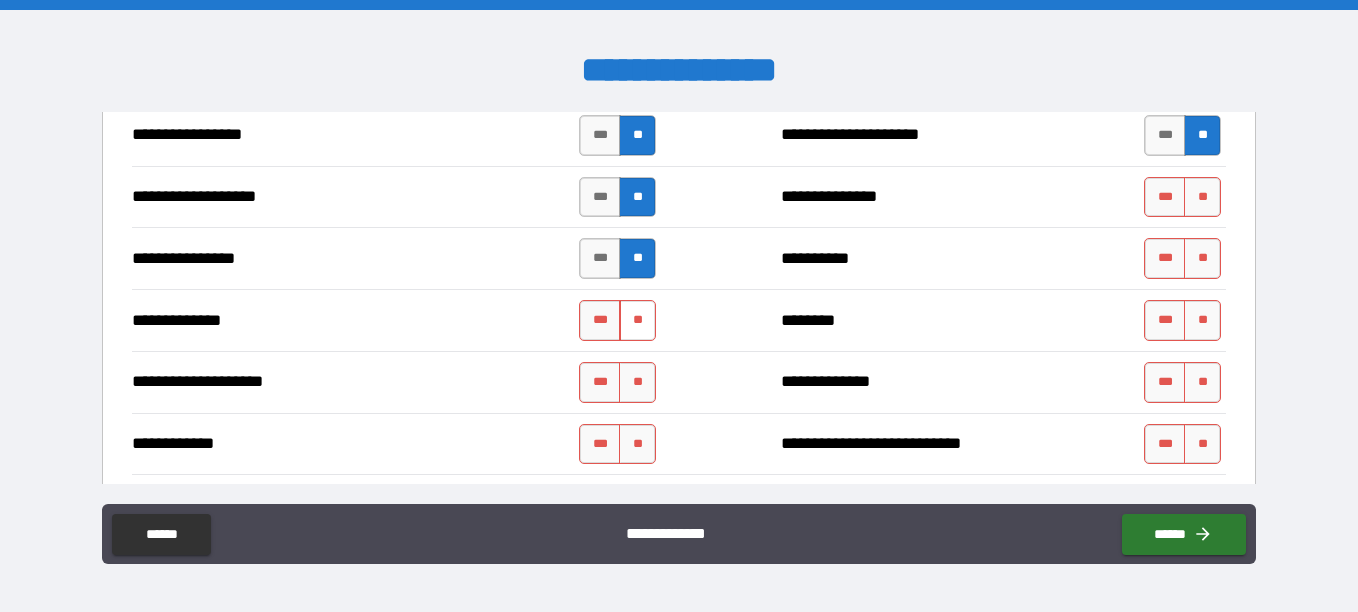 click on "**" at bounding box center (637, 320) 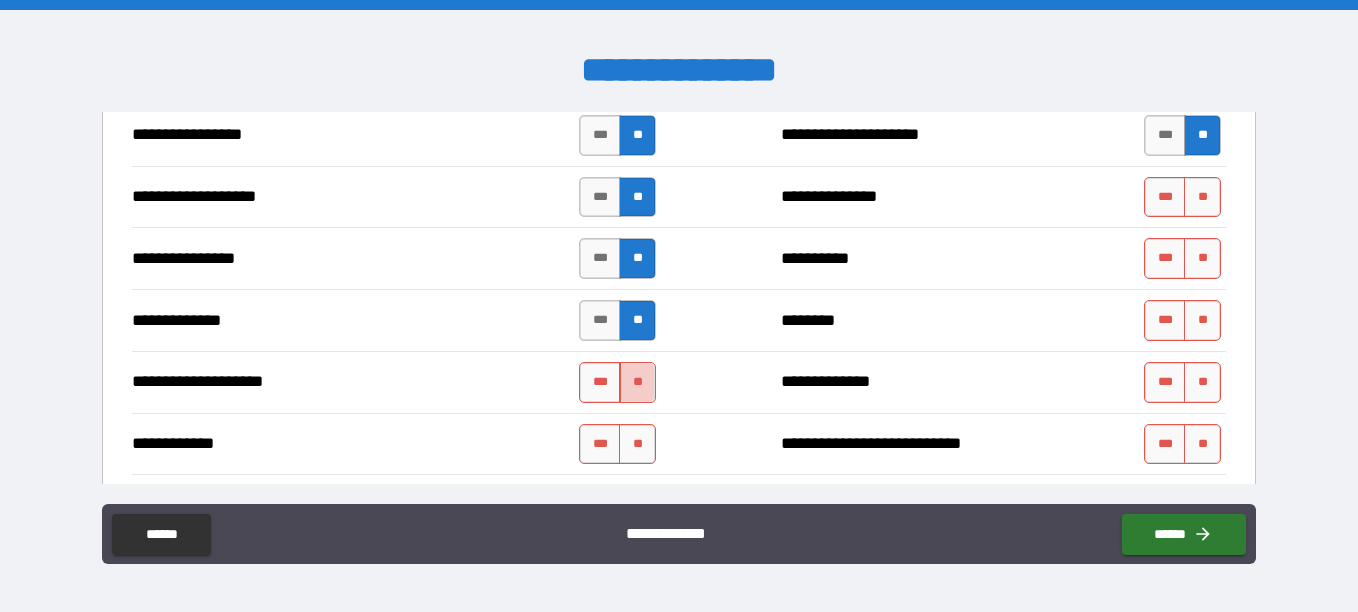 click on "**" at bounding box center (637, 382) 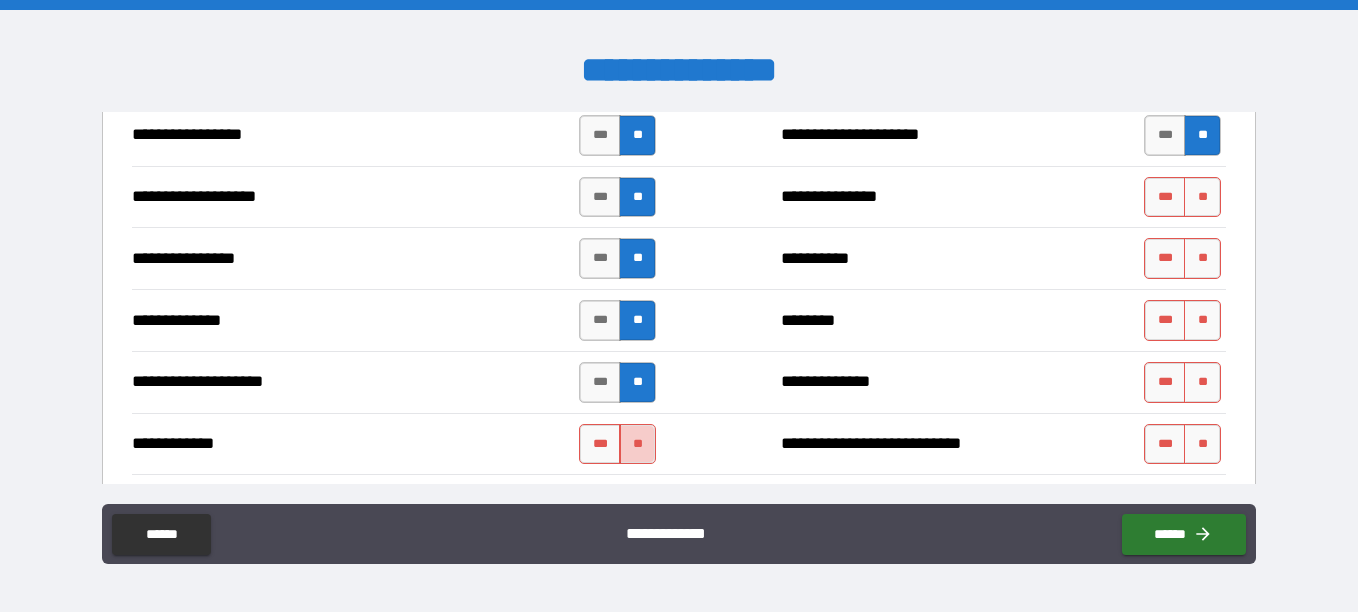 click on "**" at bounding box center [637, 444] 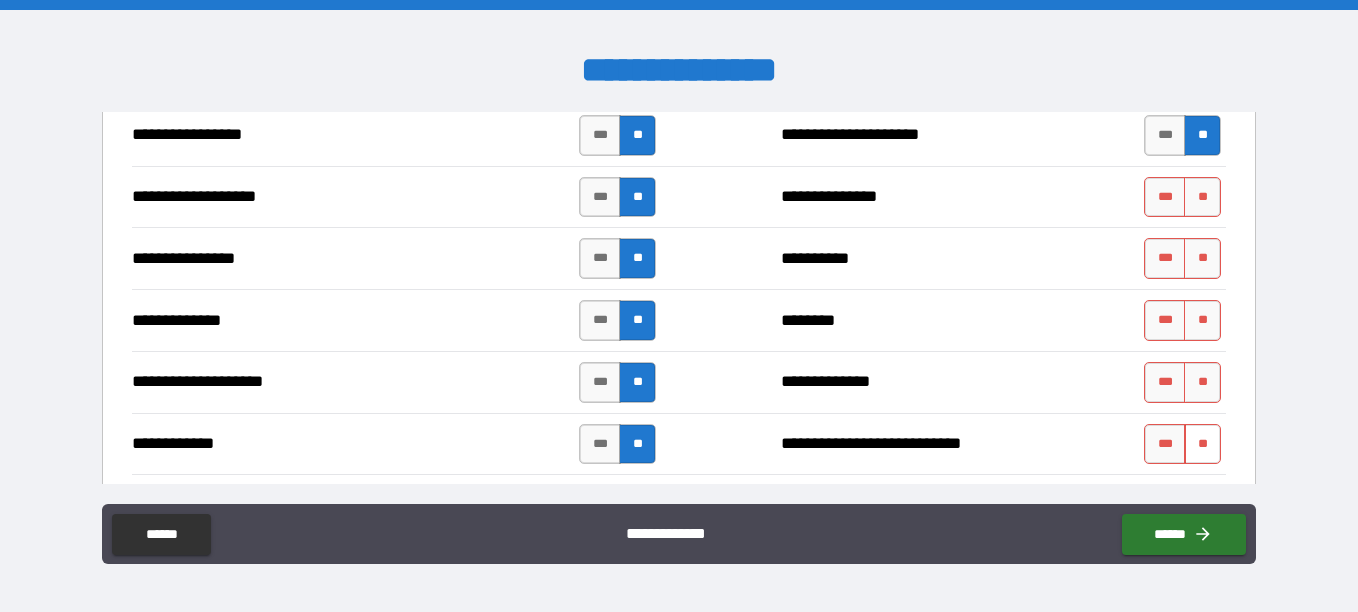 click on "**" at bounding box center (1202, 444) 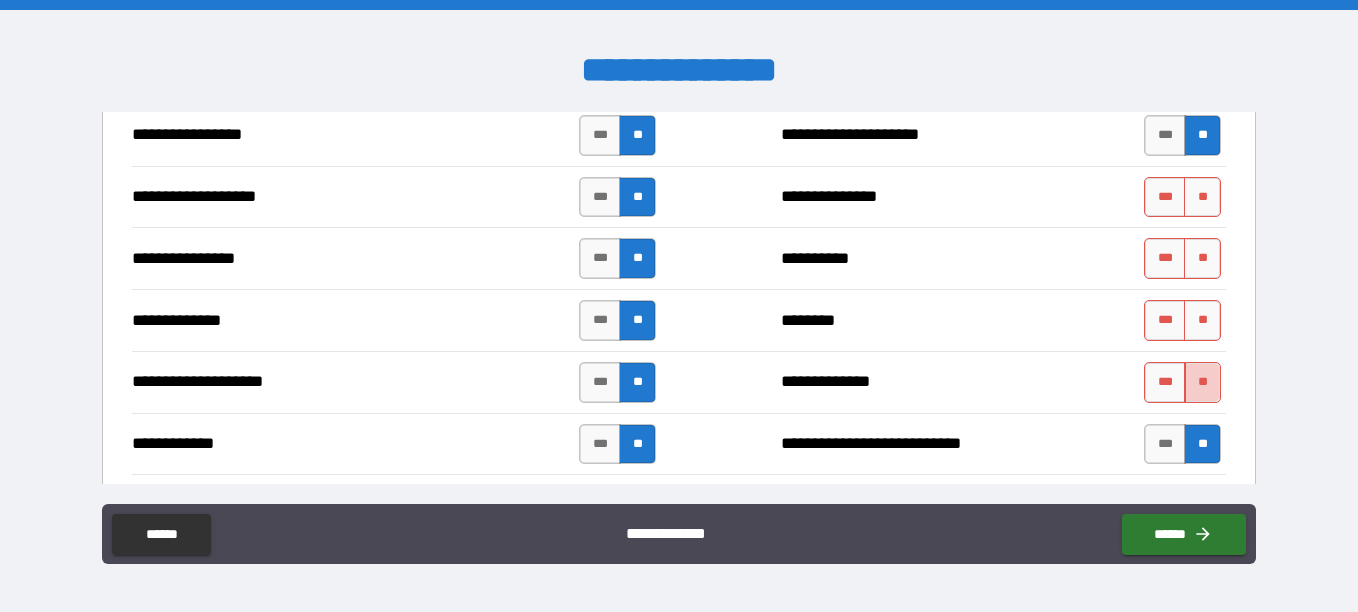 click on "**" at bounding box center [1202, 382] 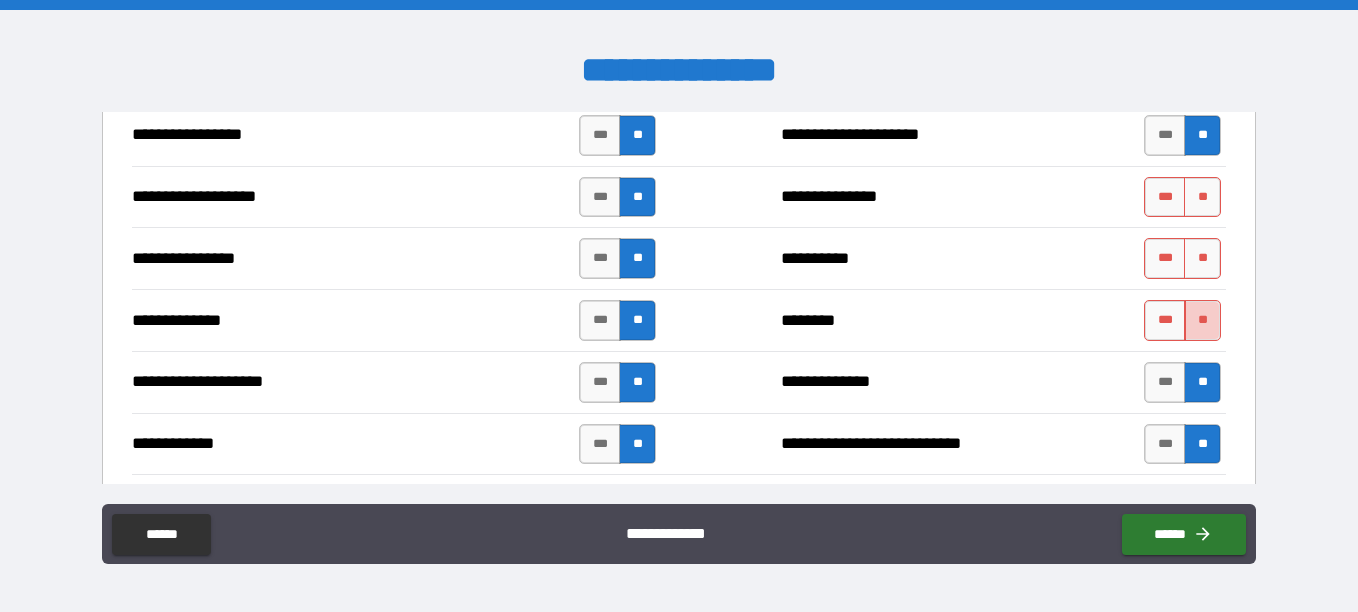 click on "**" at bounding box center (1202, 320) 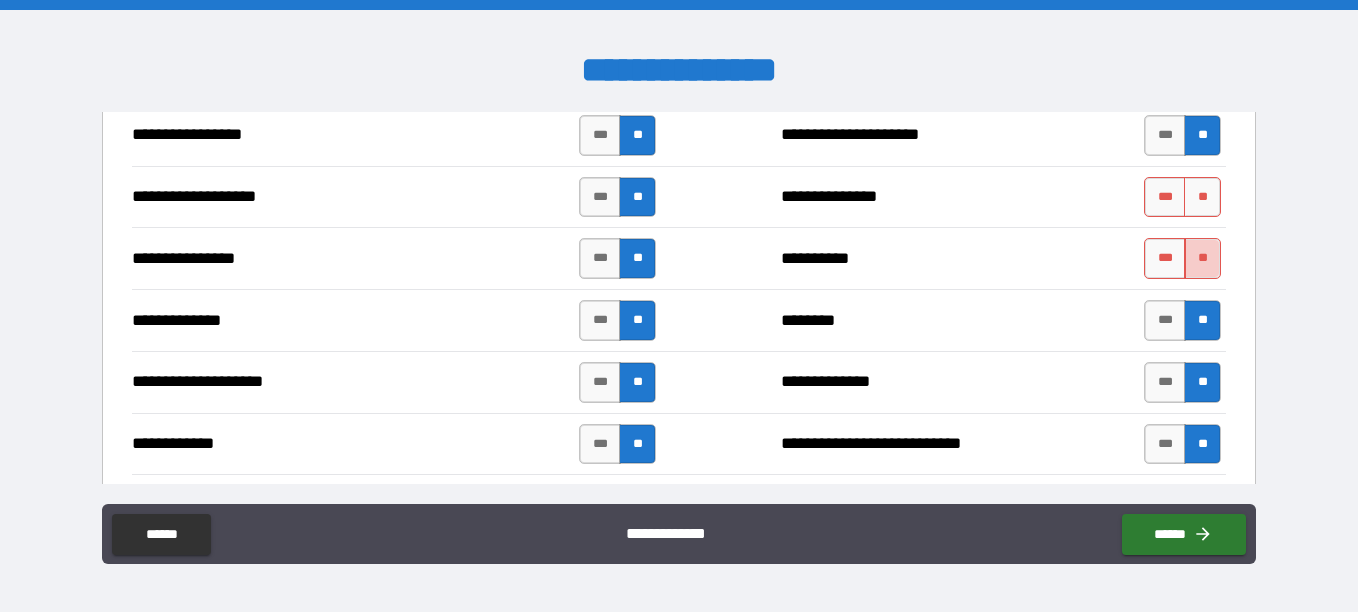 click on "**" at bounding box center (1202, 258) 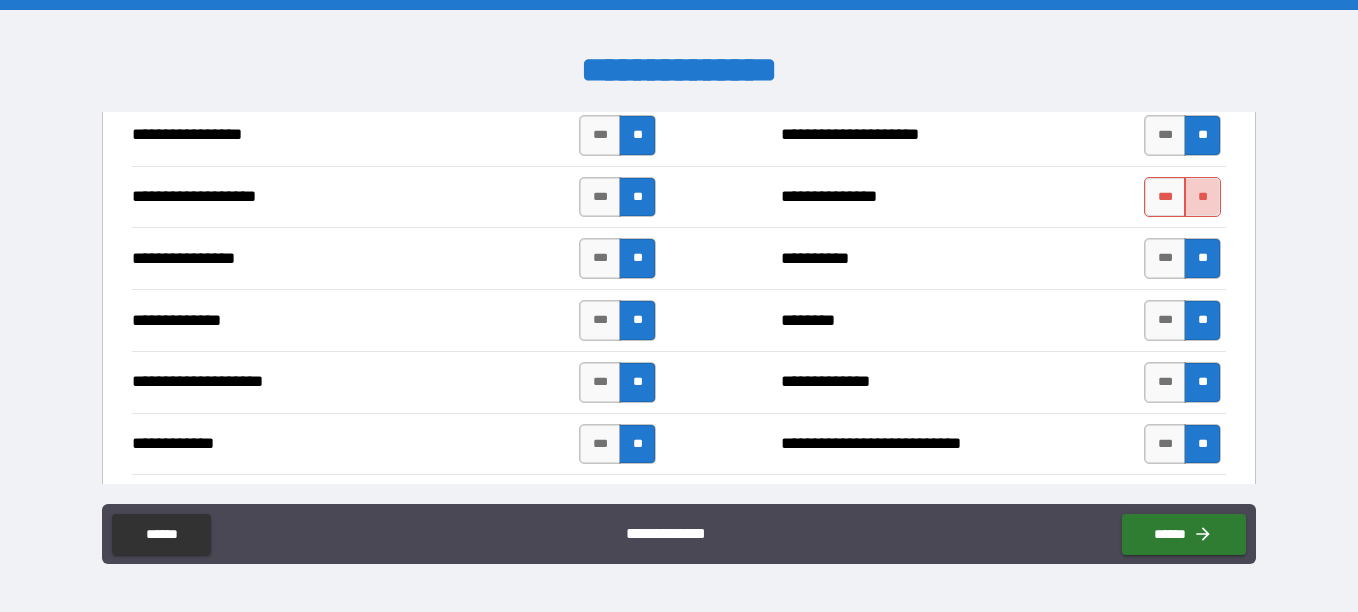 click on "**" at bounding box center (1202, 197) 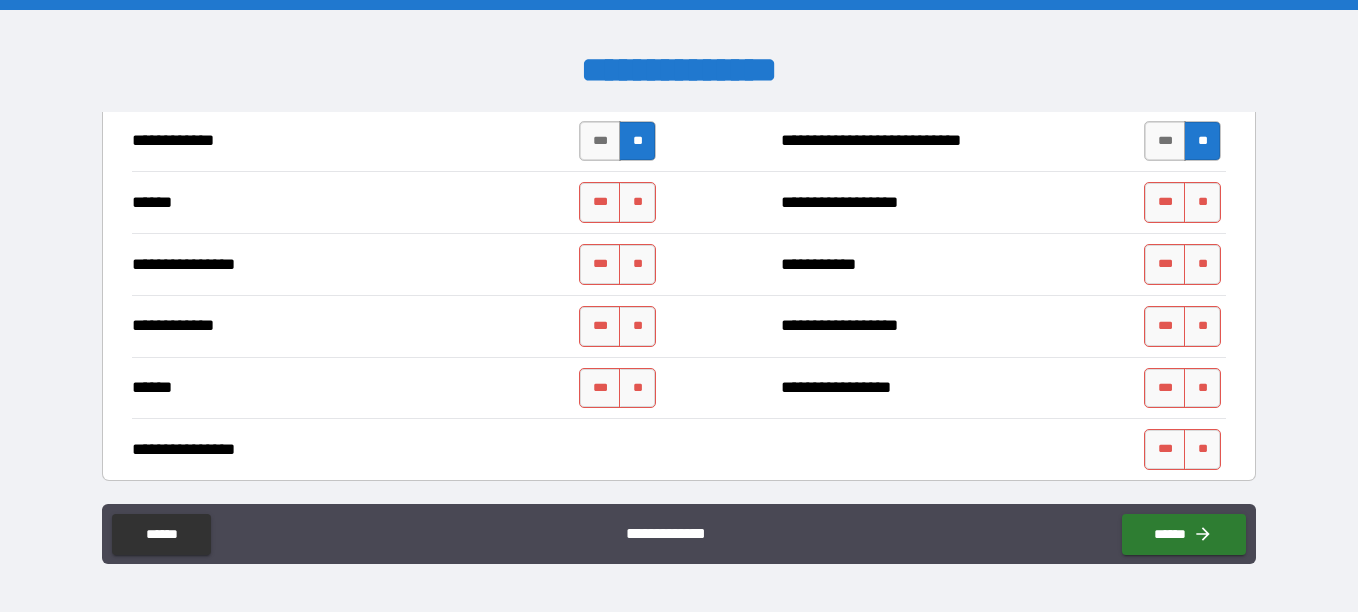scroll, scrollTop: 3906, scrollLeft: 0, axis: vertical 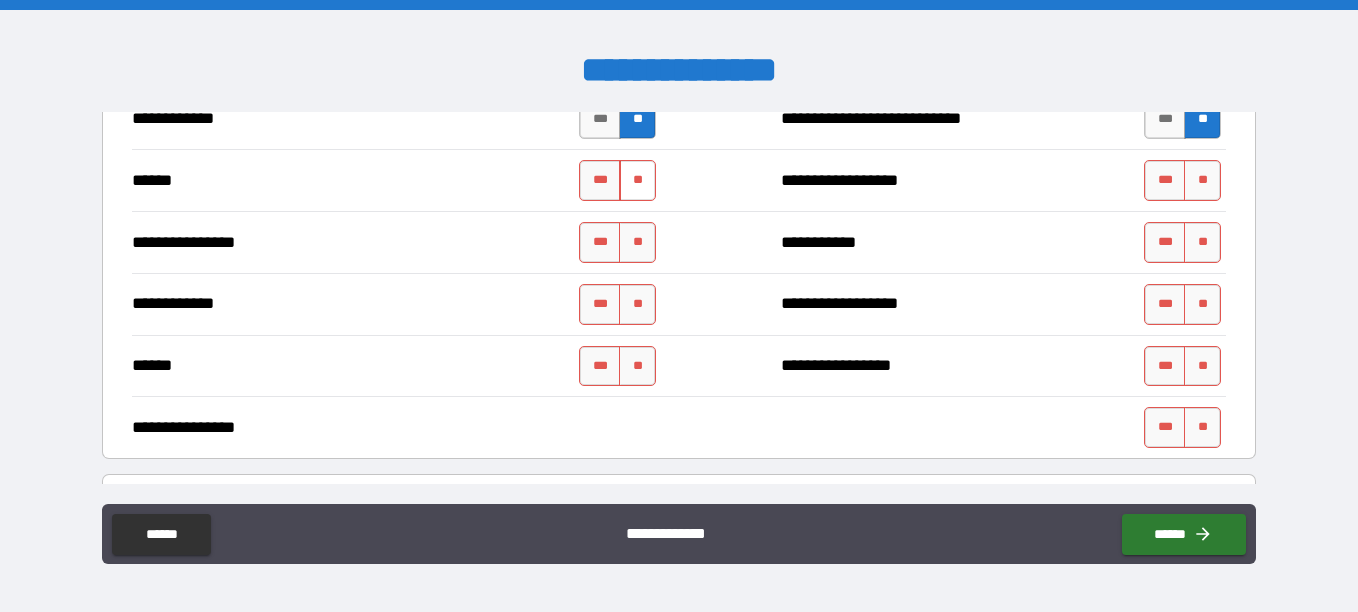 click on "**" at bounding box center (637, 180) 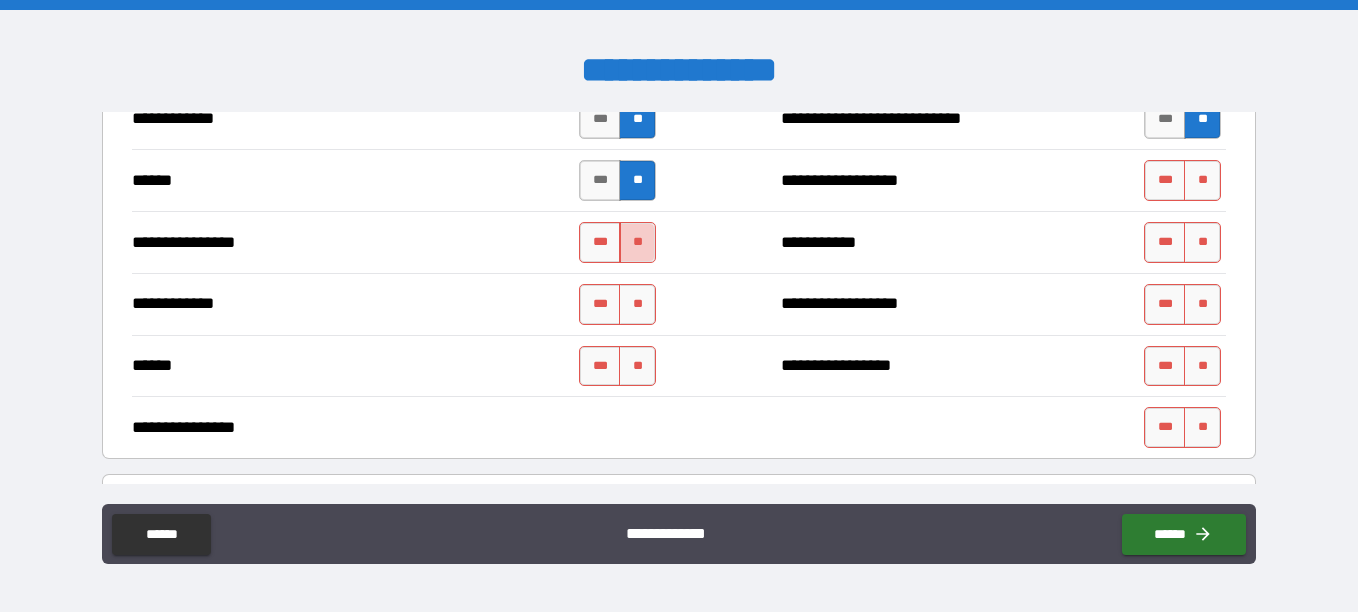 click on "**" at bounding box center [637, 242] 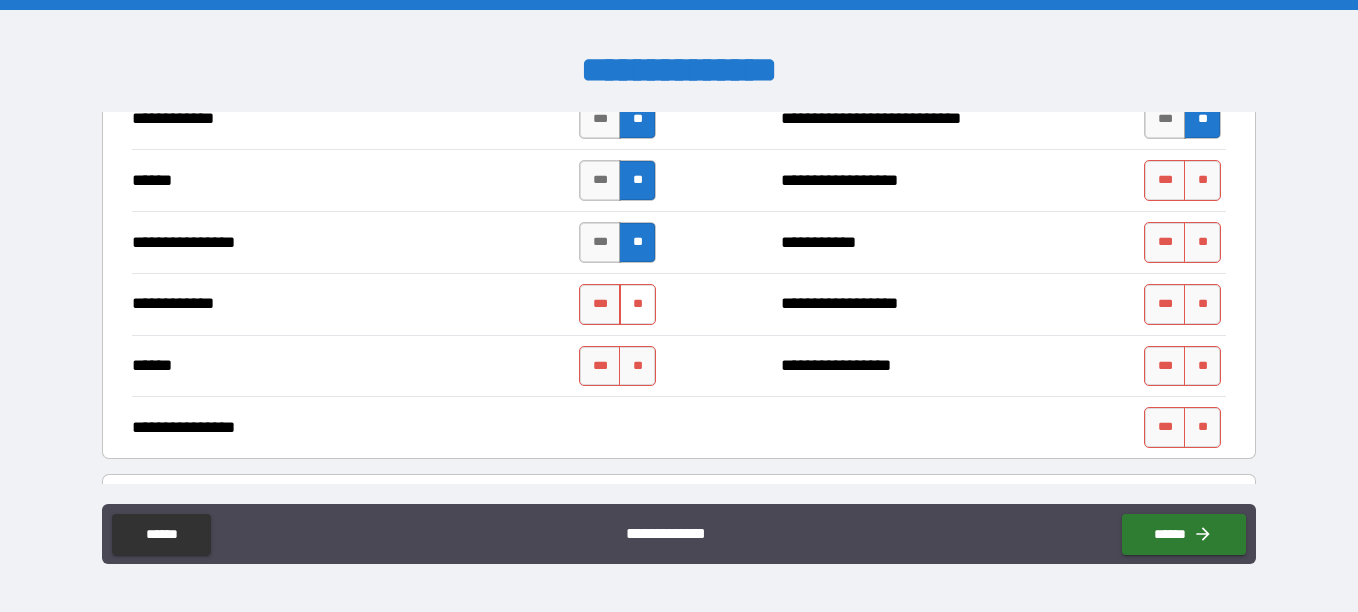 click on "**" at bounding box center (637, 304) 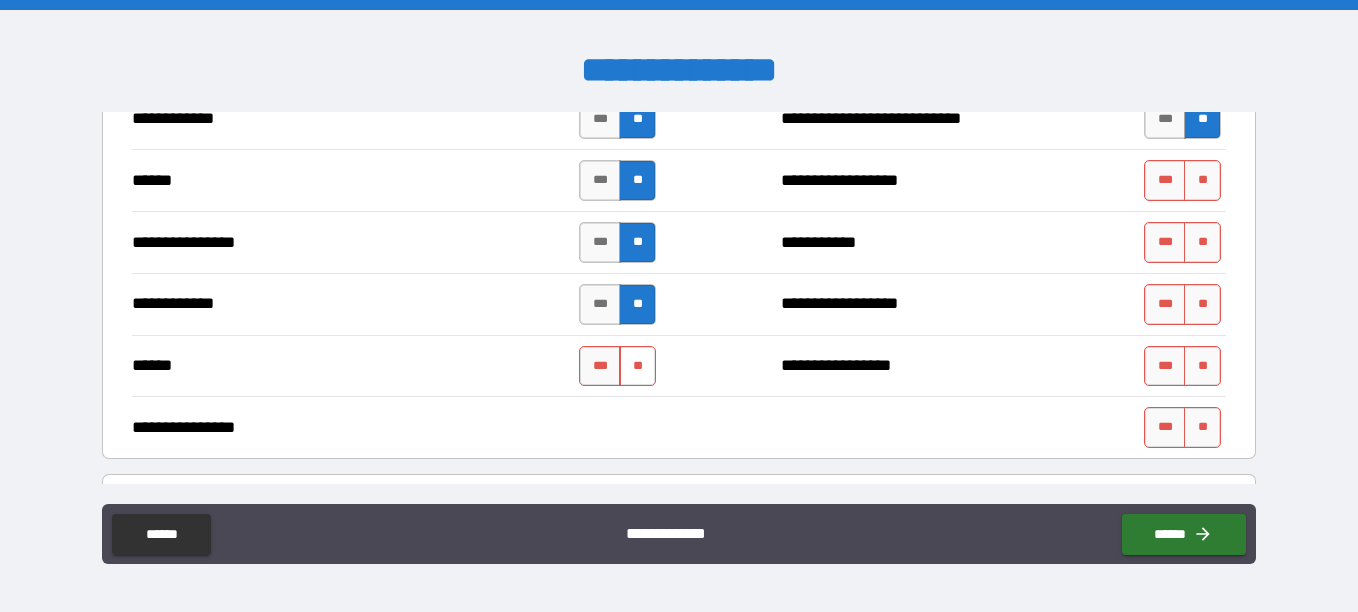 click on "**" at bounding box center (637, 366) 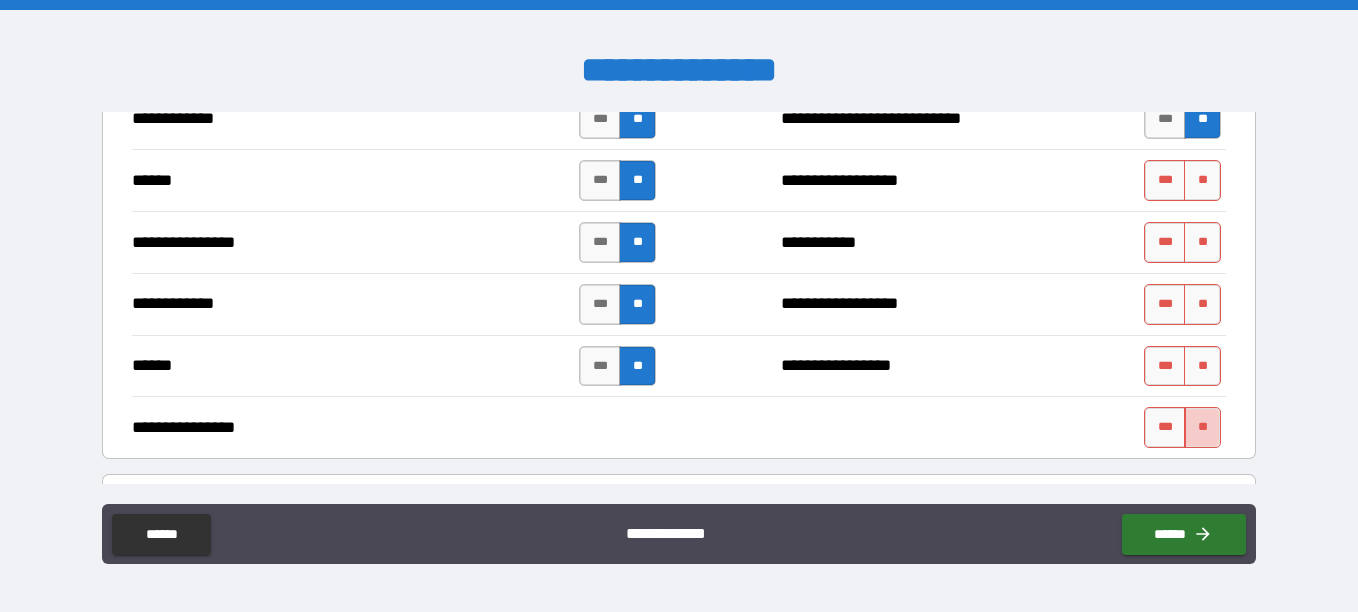 click on "**" at bounding box center [1202, 427] 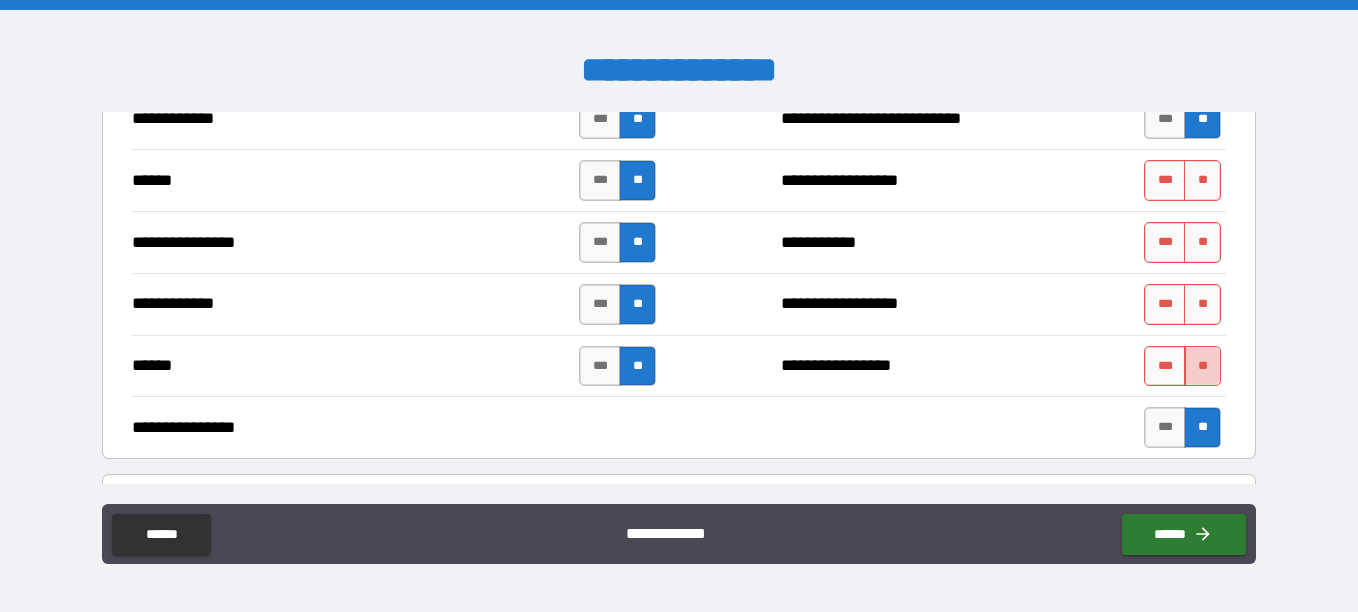 click on "**" at bounding box center [1202, 366] 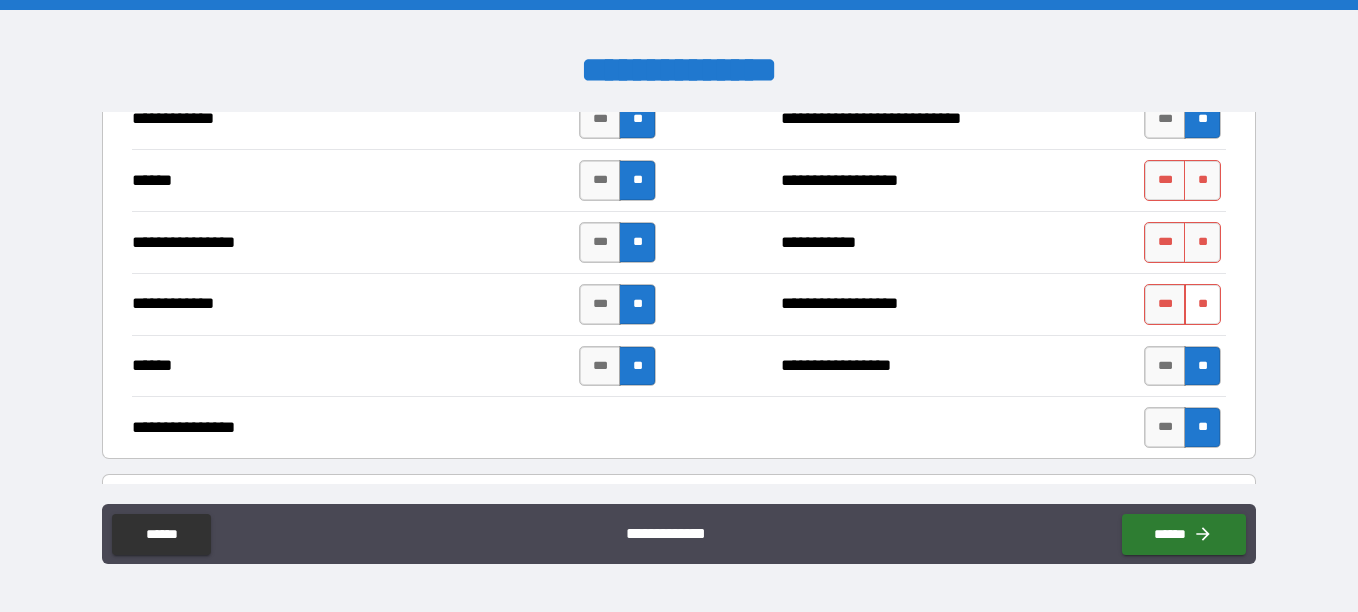 click on "**" at bounding box center (1202, 304) 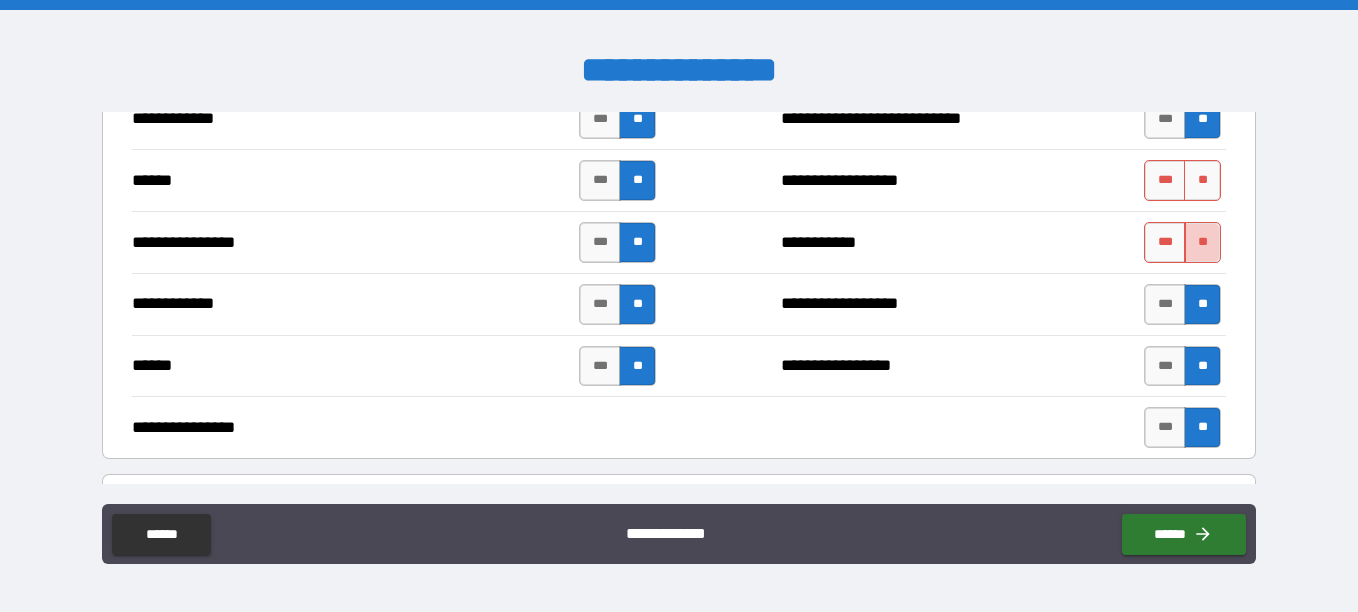 click on "**" at bounding box center [1202, 242] 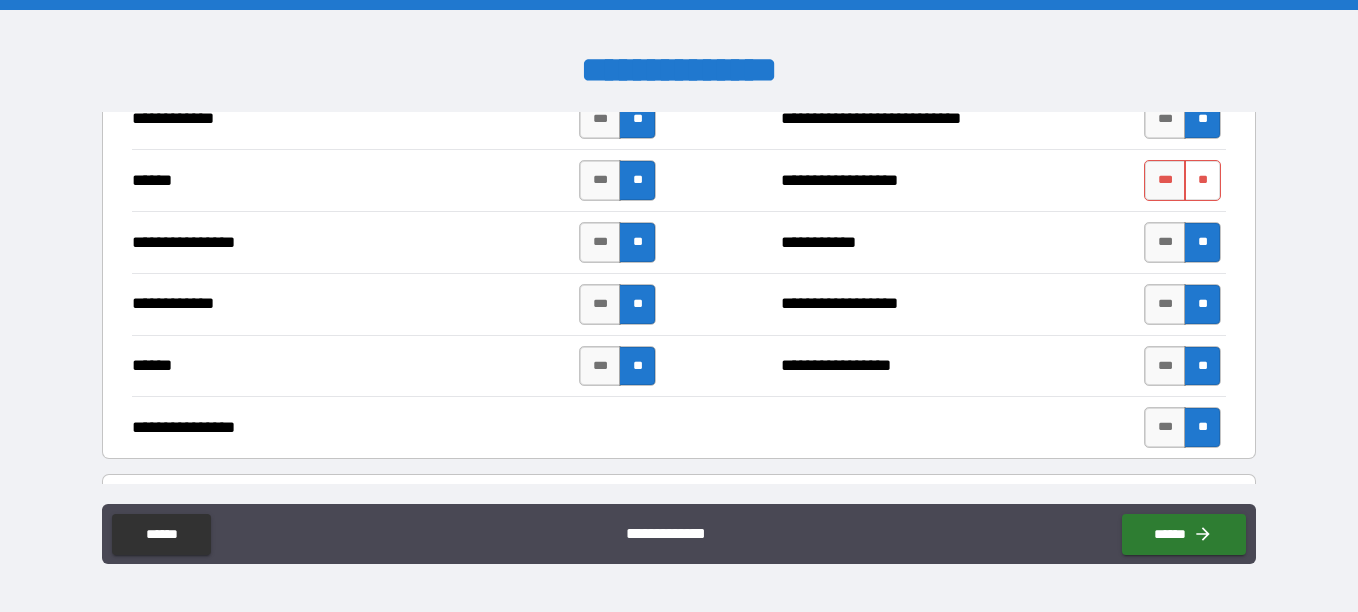 click on "**" at bounding box center (1202, 180) 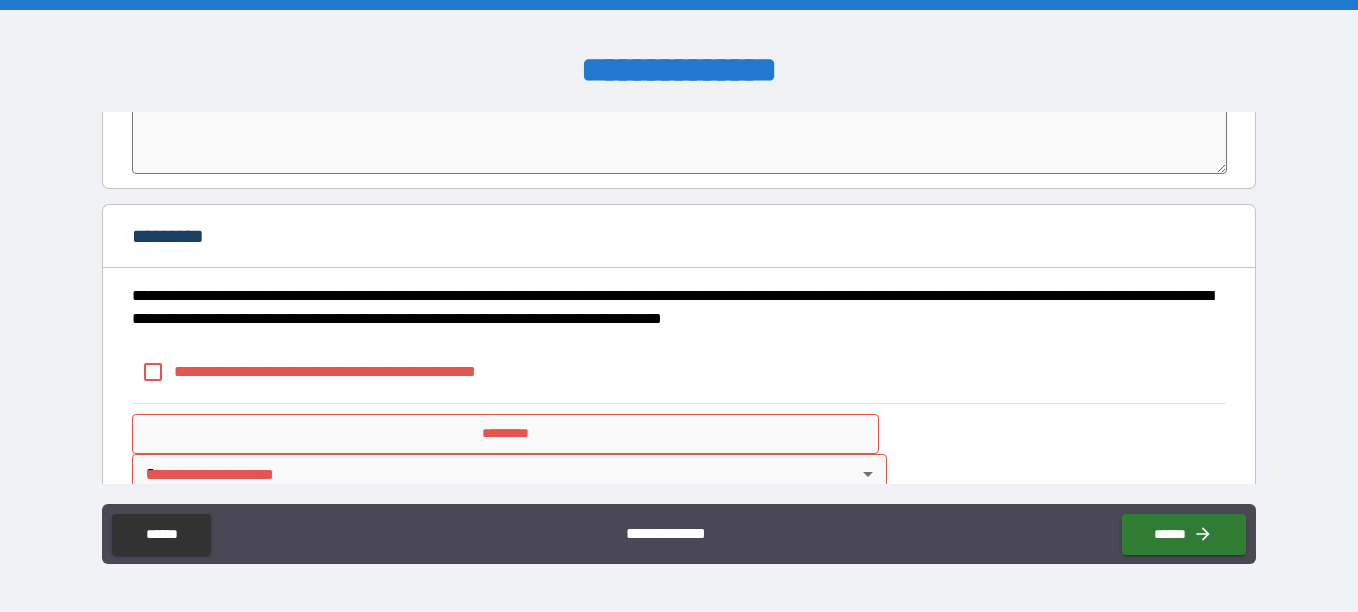 scroll, scrollTop: 4552, scrollLeft: 0, axis: vertical 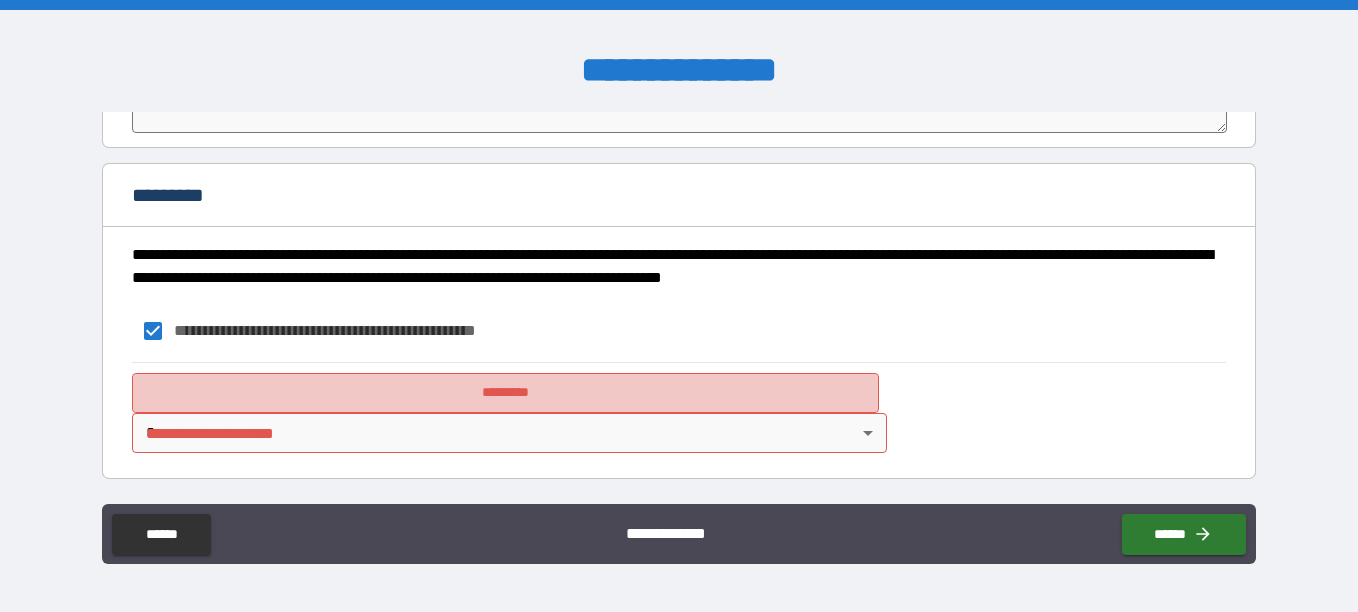 click on "*********" at bounding box center [505, 393] 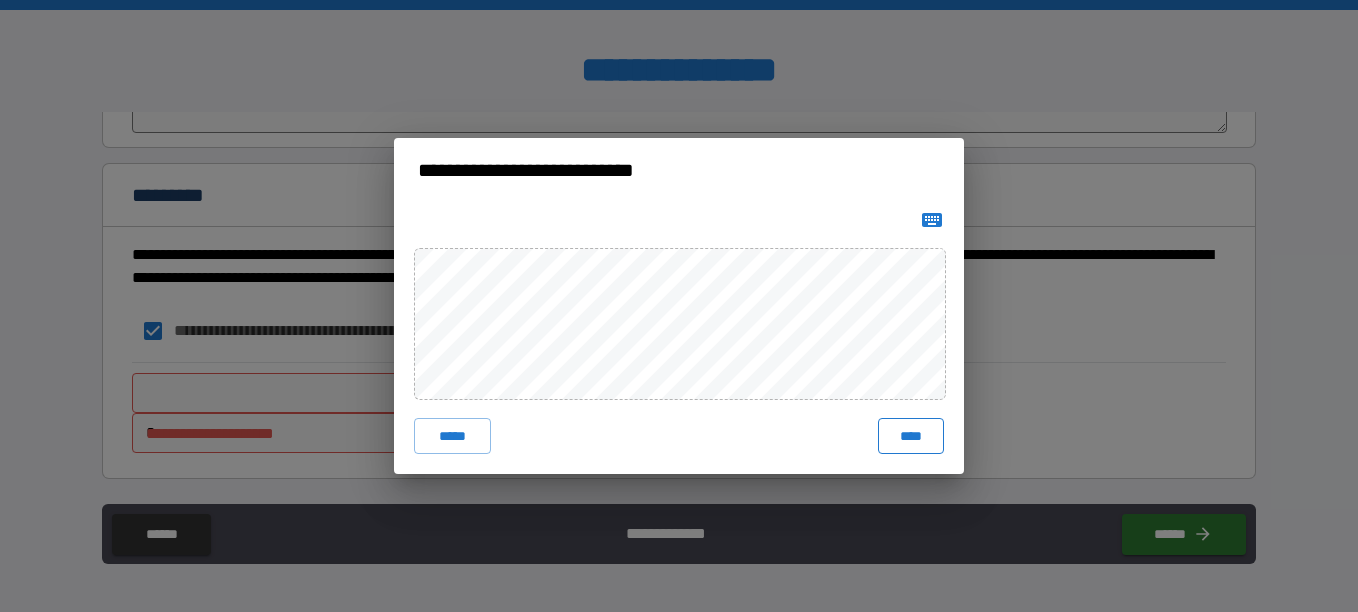 click on "****" at bounding box center [911, 436] 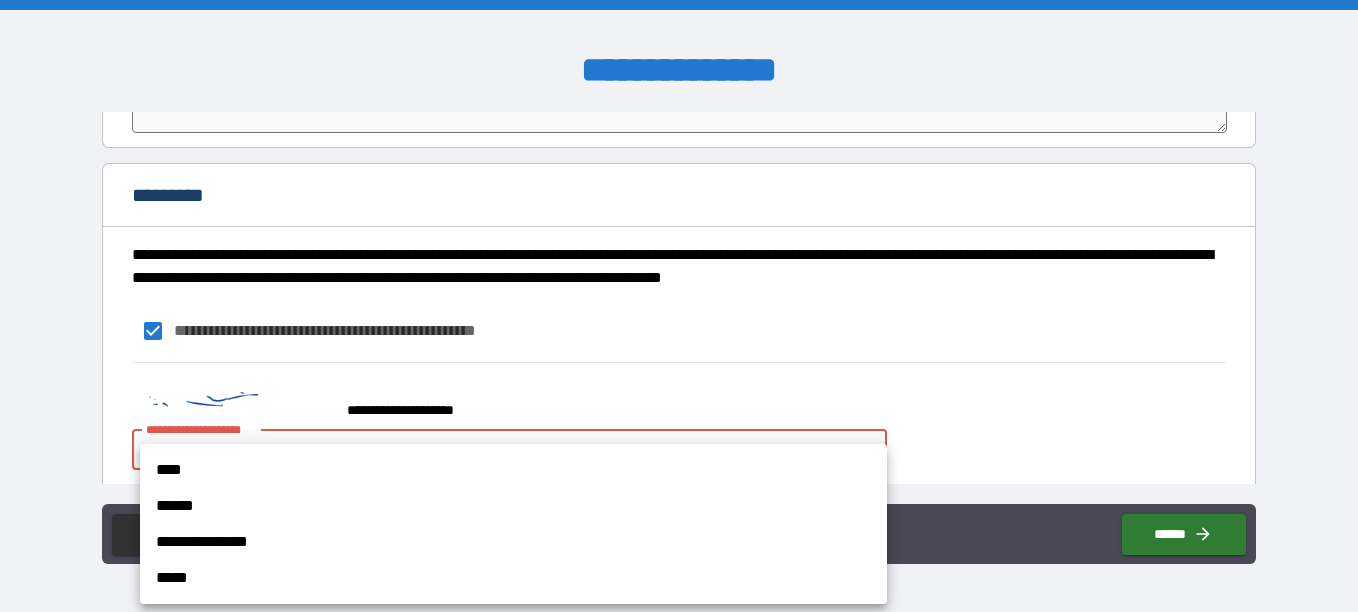 click on "**********" at bounding box center (679, 306) 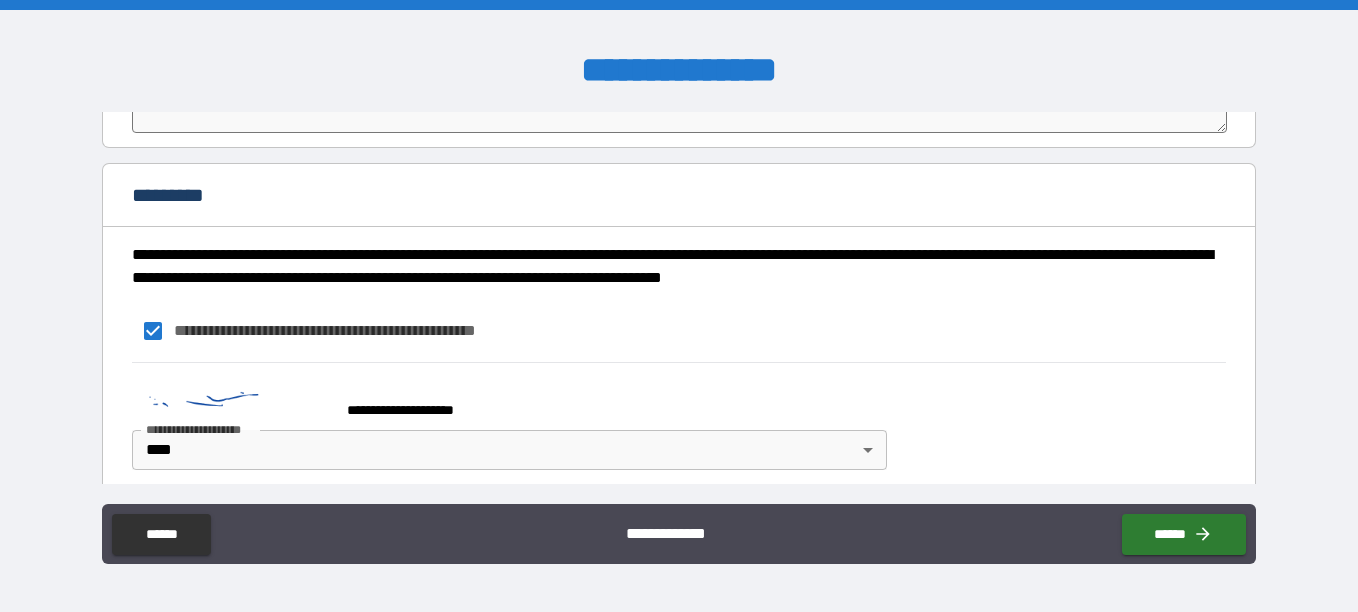 click on "**********" at bounding box center (679, 536) 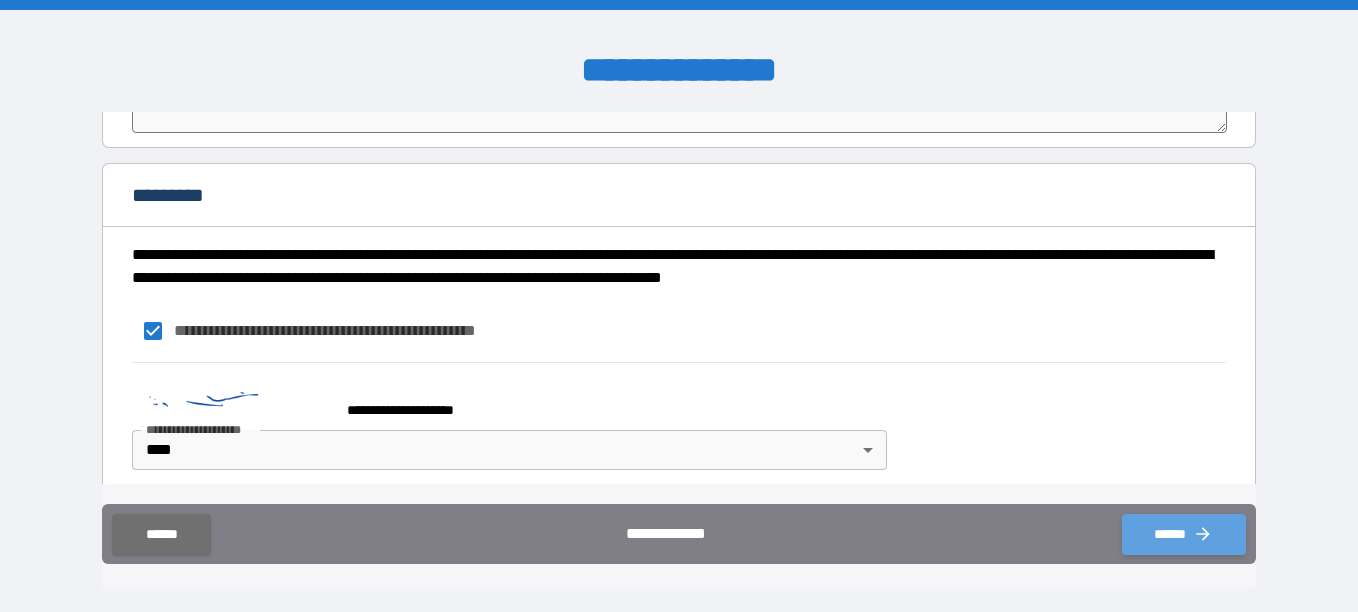 click 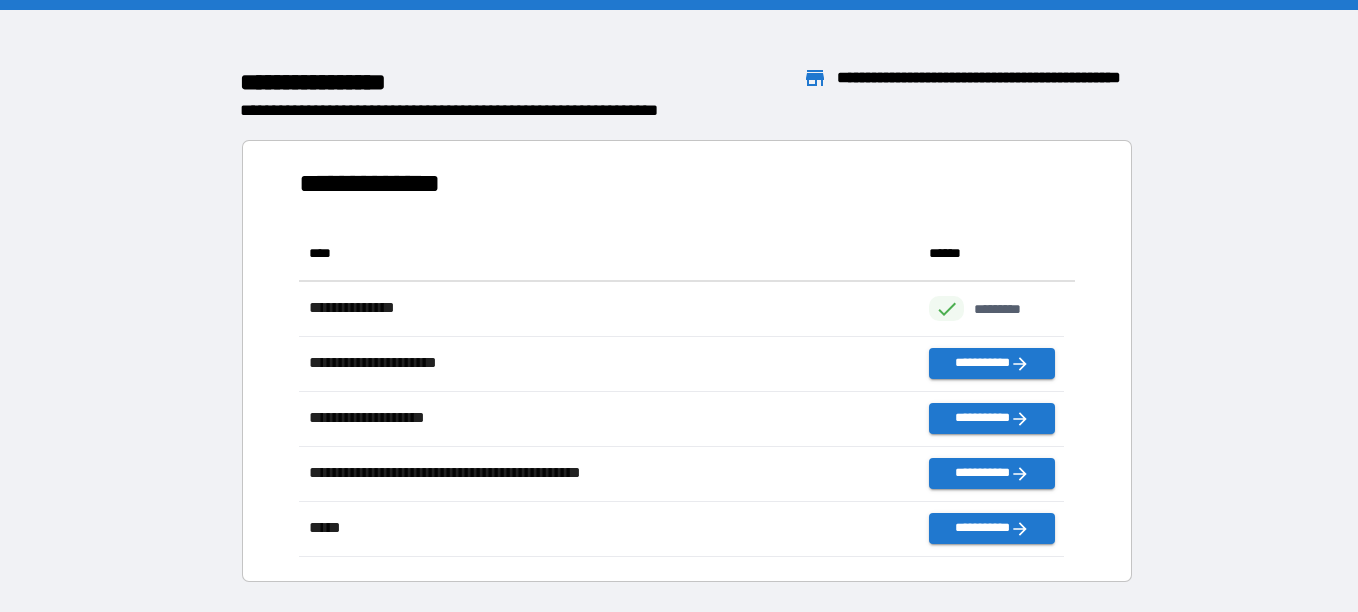 scroll, scrollTop: 316, scrollLeft: 751, axis: both 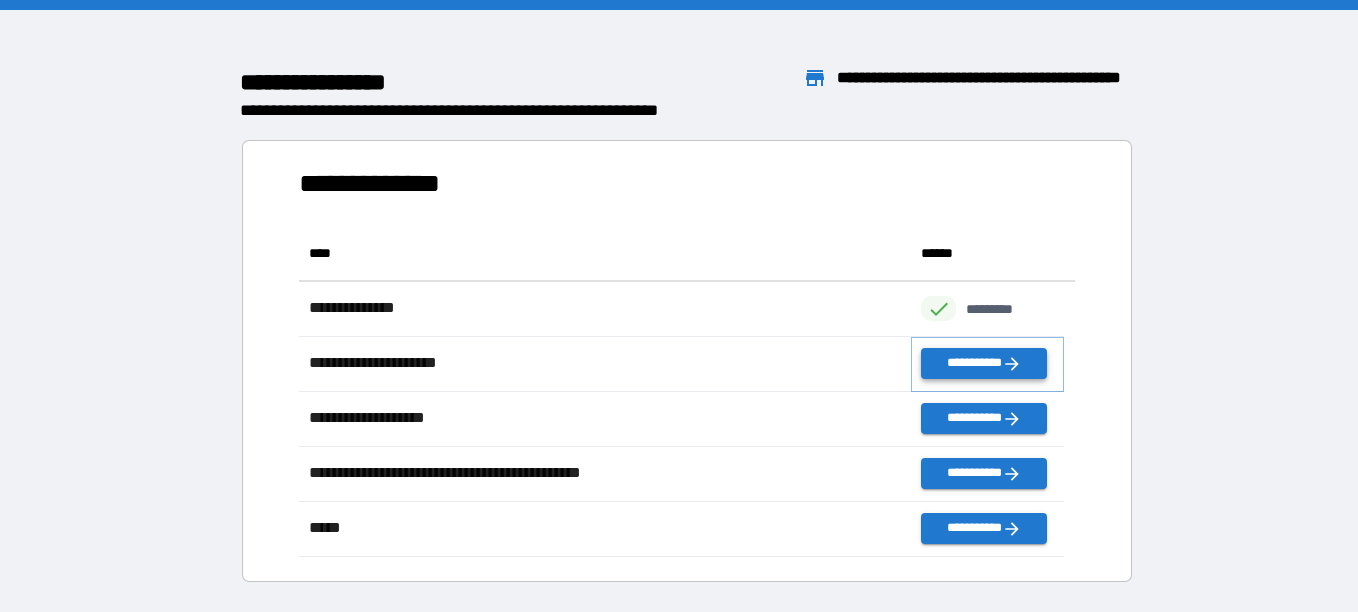 click on "**********" at bounding box center [983, 363] 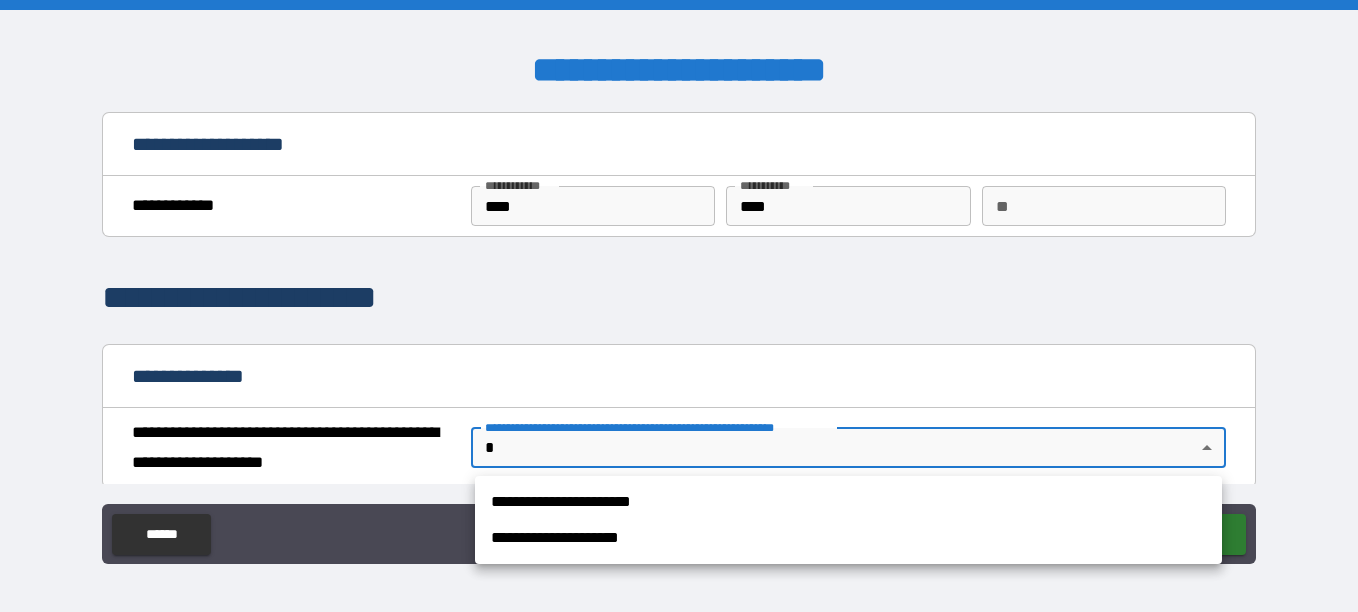 click on "**********" at bounding box center (679, 306) 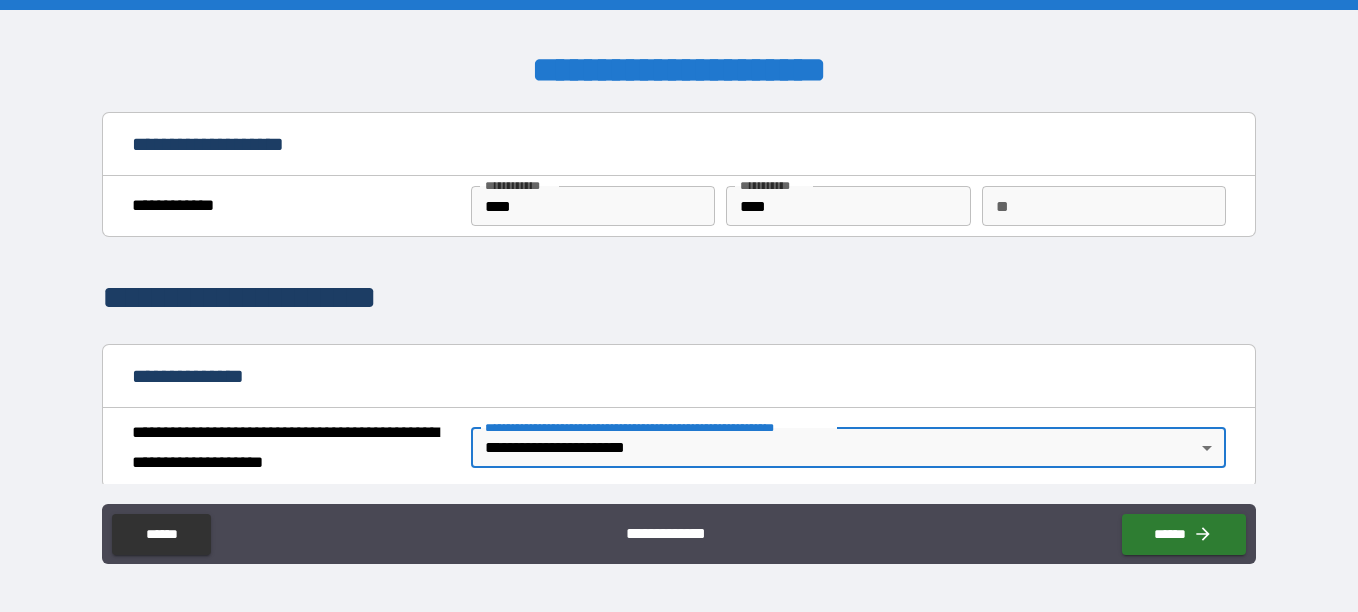 type on "*" 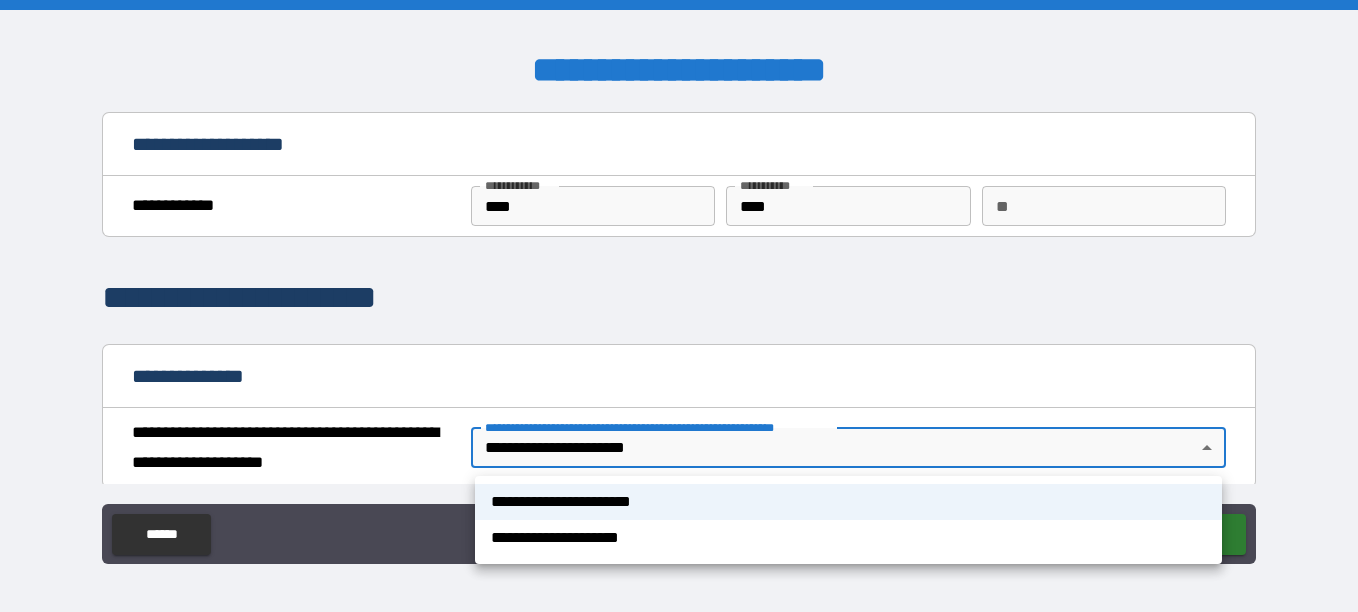 click on "**********" at bounding box center (679, 306) 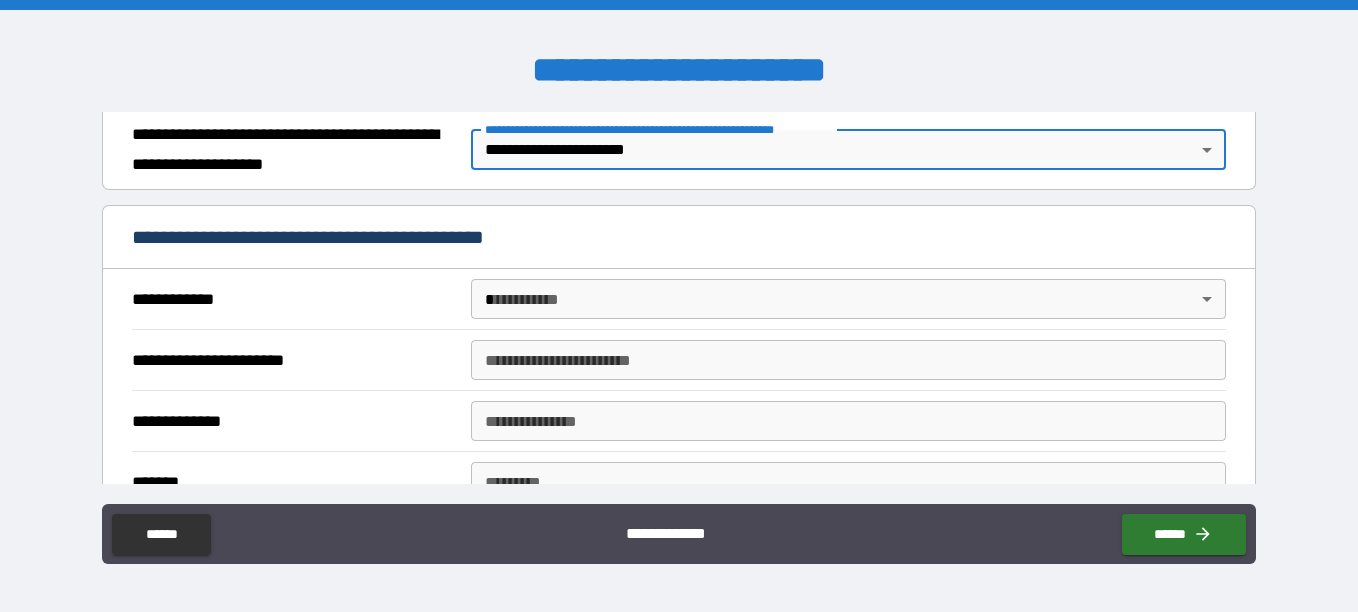 scroll, scrollTop: 326, scrollLeft: 0, axis: vertical 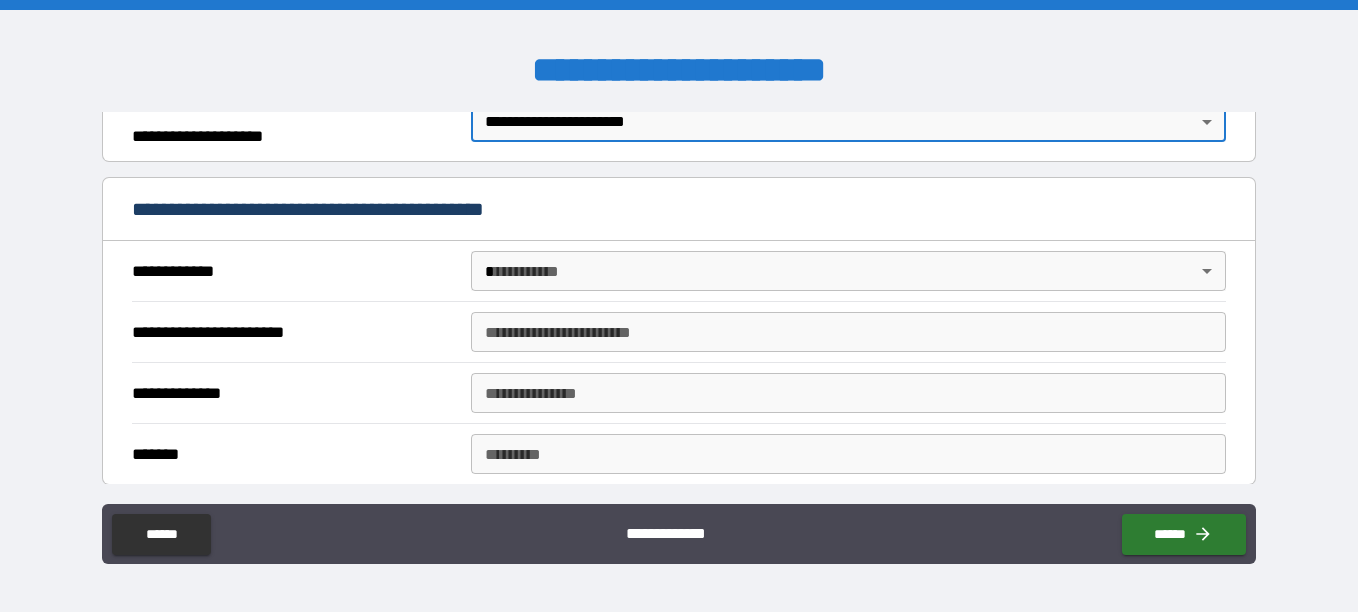 click on "**********" at bounding box center (679, 306) 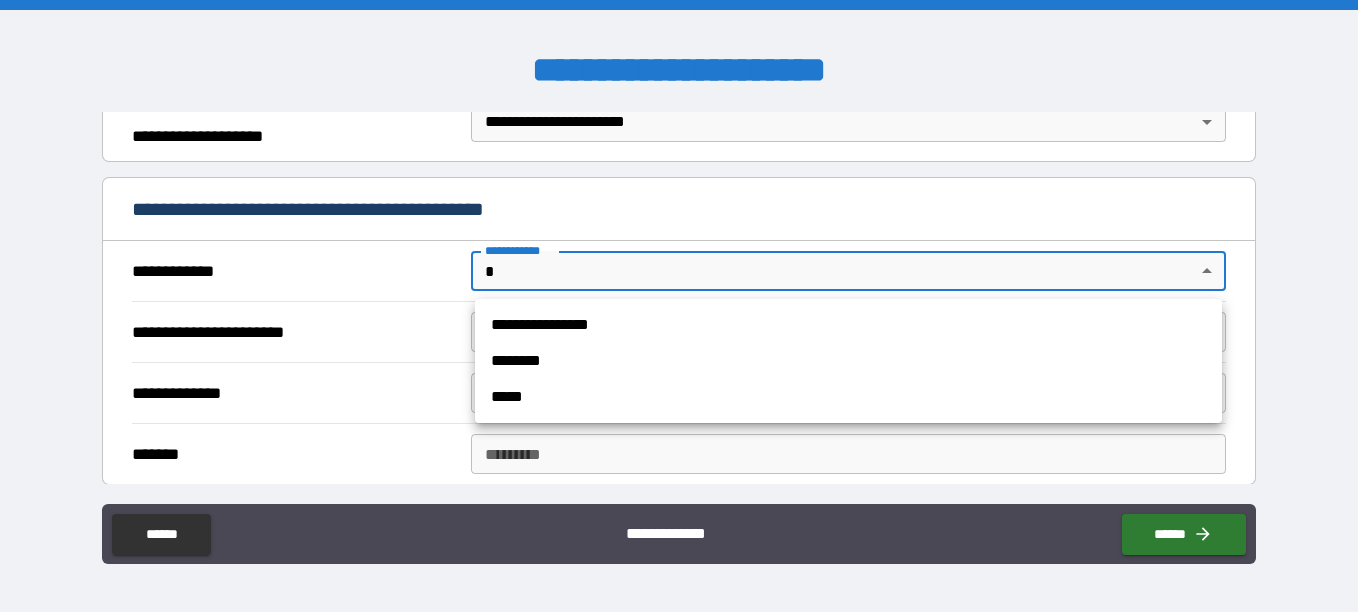 click on "**********" at bounding box center (848, 325) 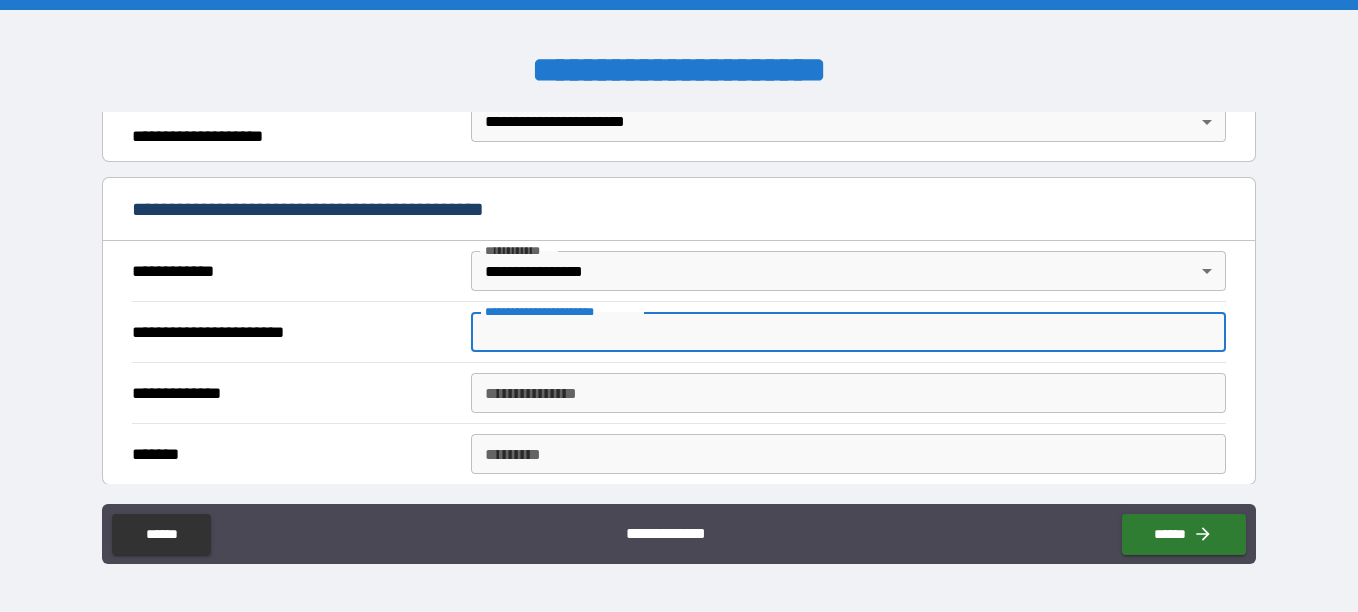 click on "**********" at bounding box center (848, 332) 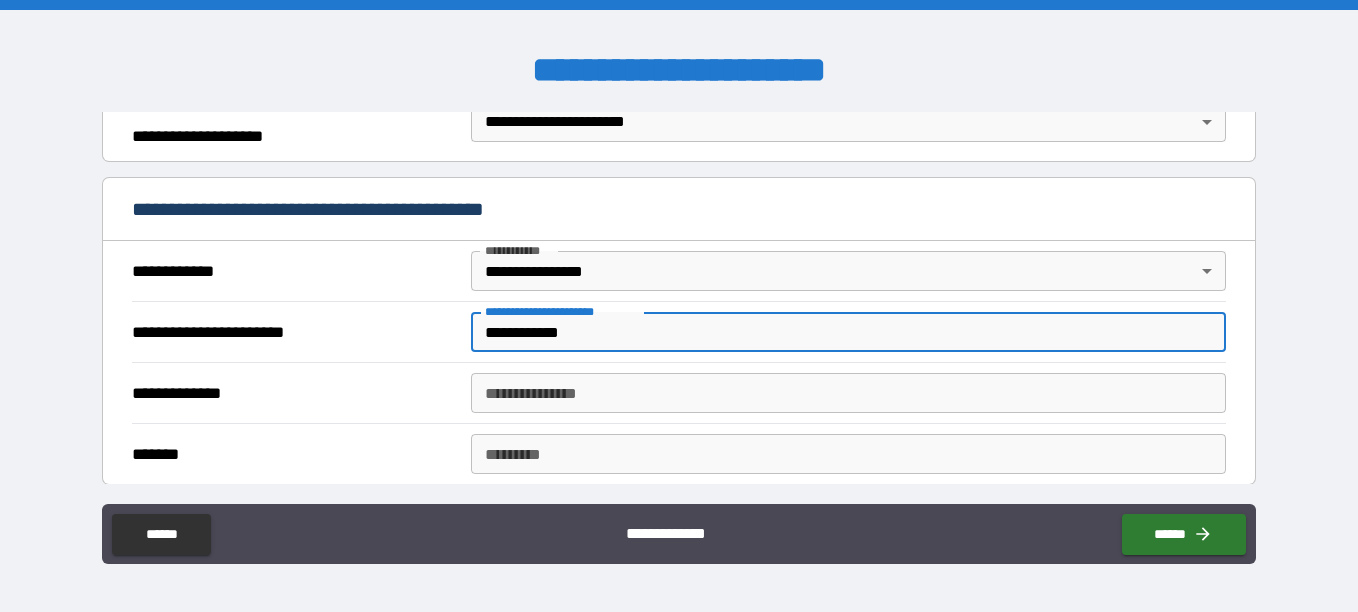 type on "**********" 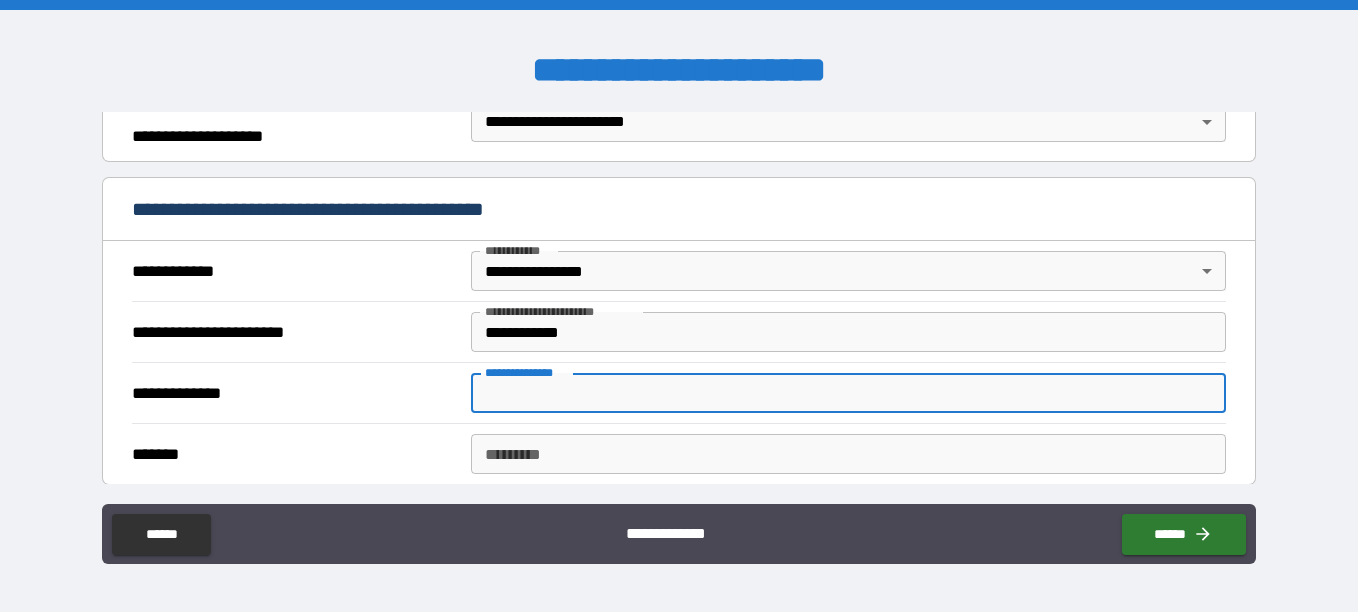 click on "**********" at bounding box center [848, 393] 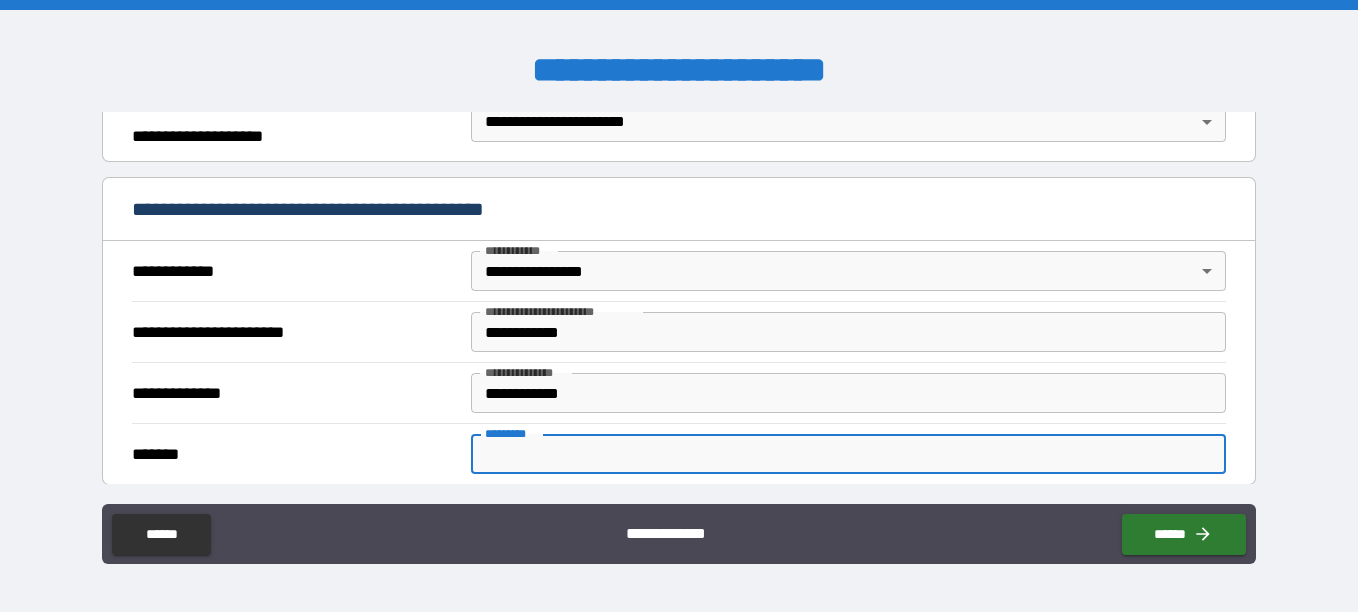 click on "*******   *" at bounding box center [848, 454] 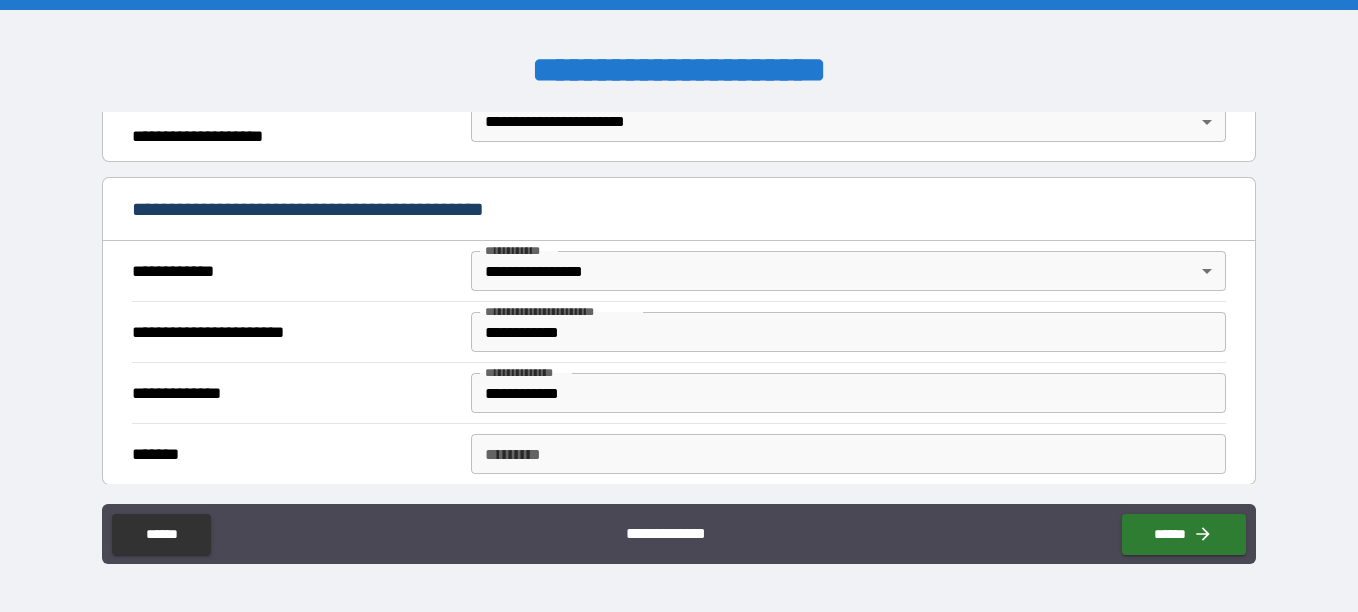 click on "**********" at bounding box center [679, 536] 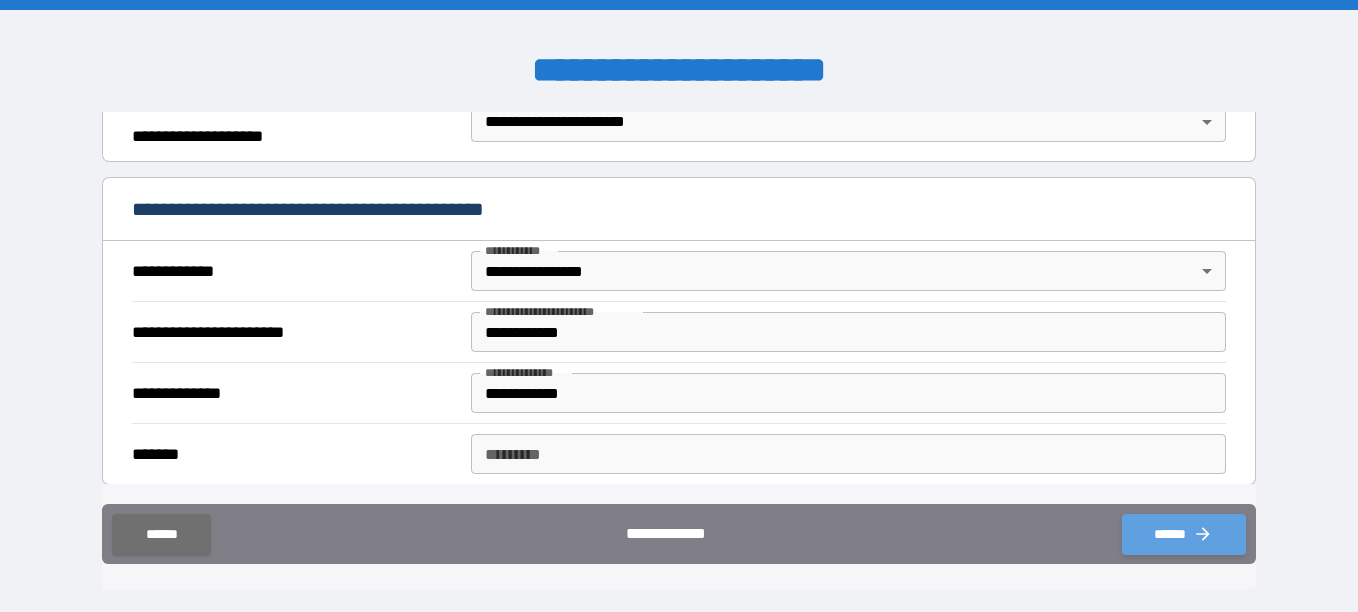 click 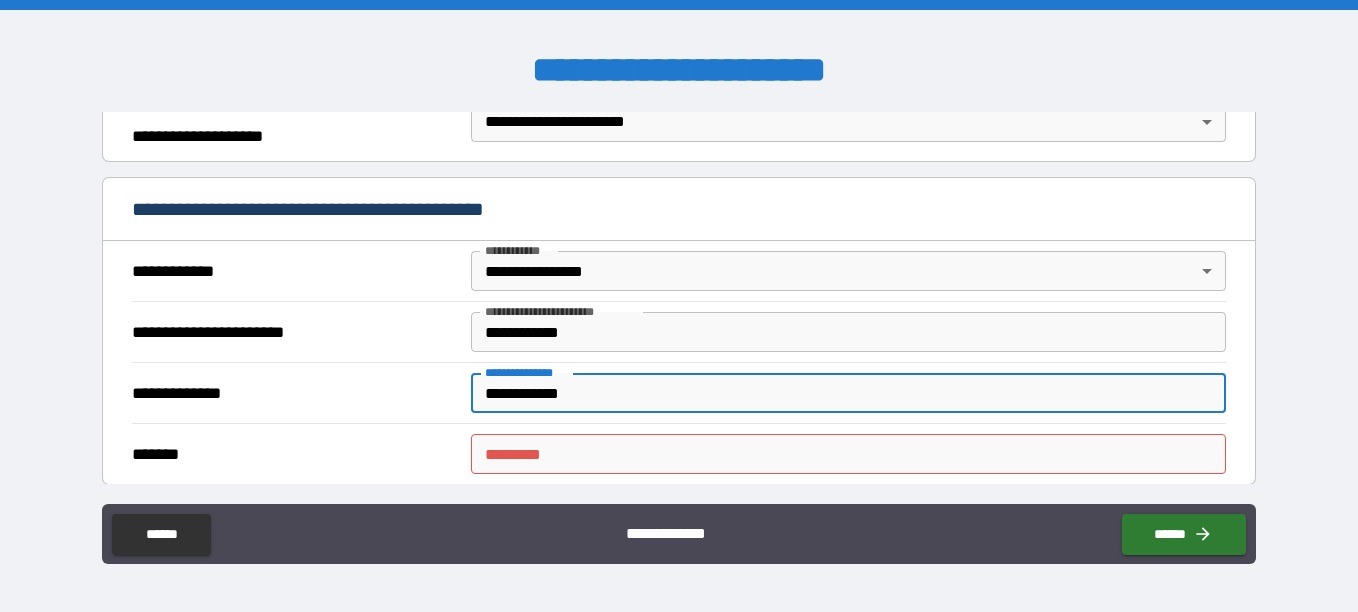 click on "**********" at bounding box center (848, 393) 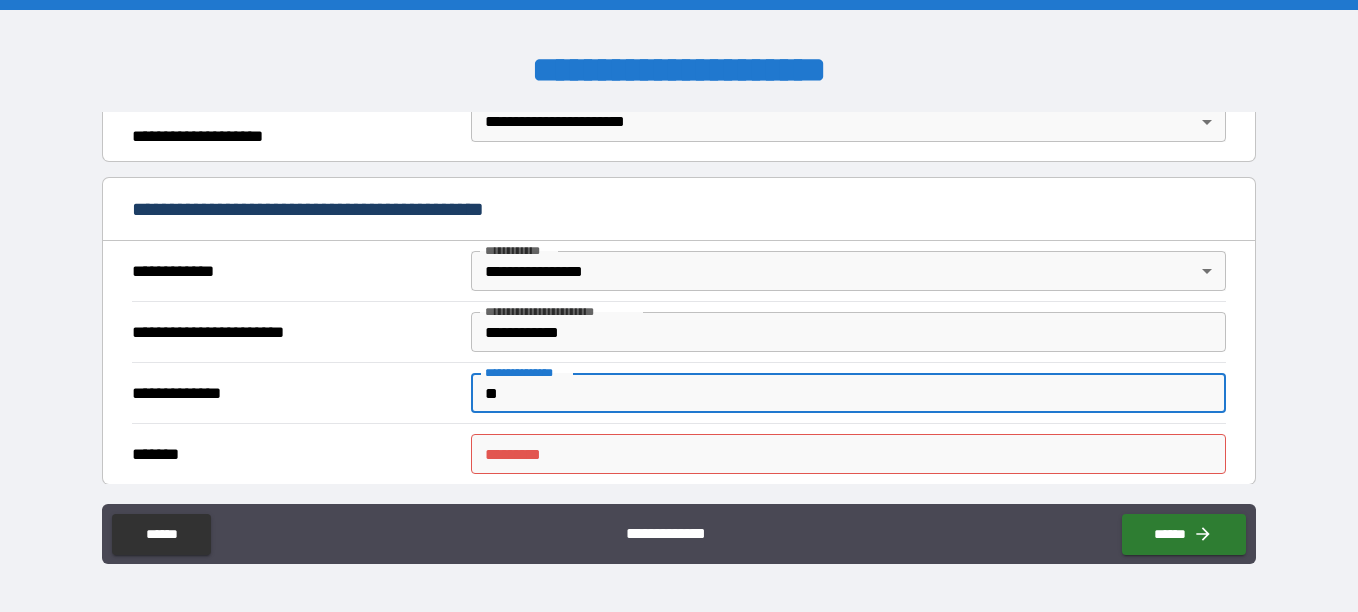 type on "*" 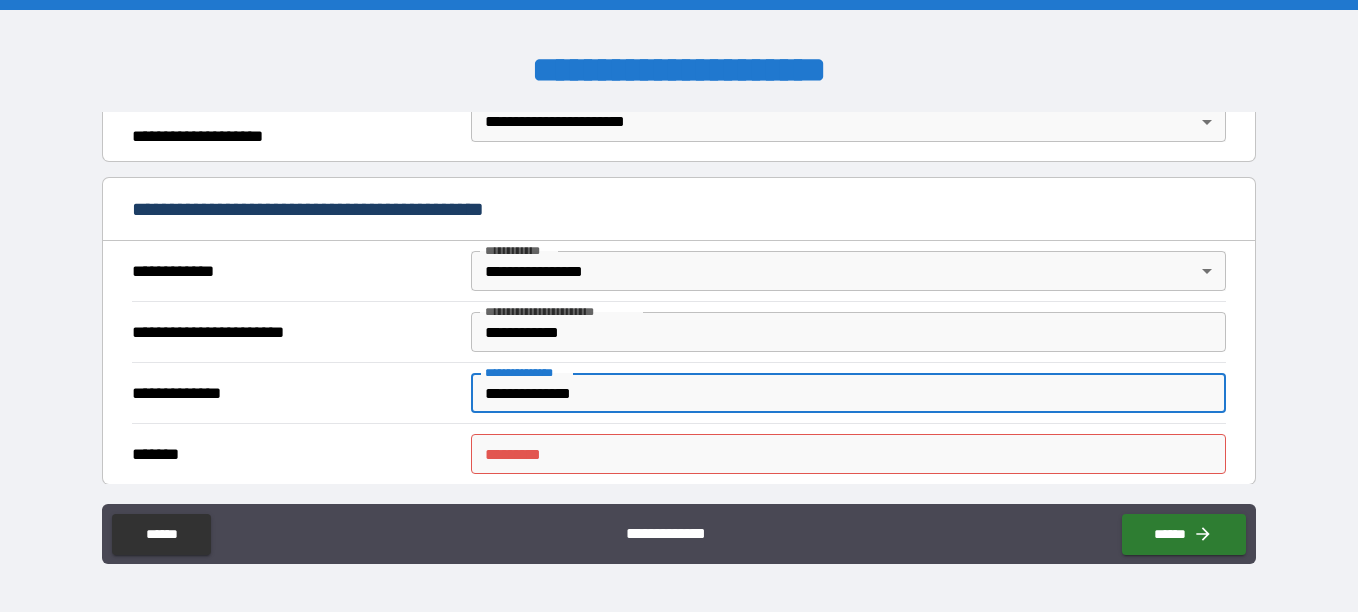 type on "**********" 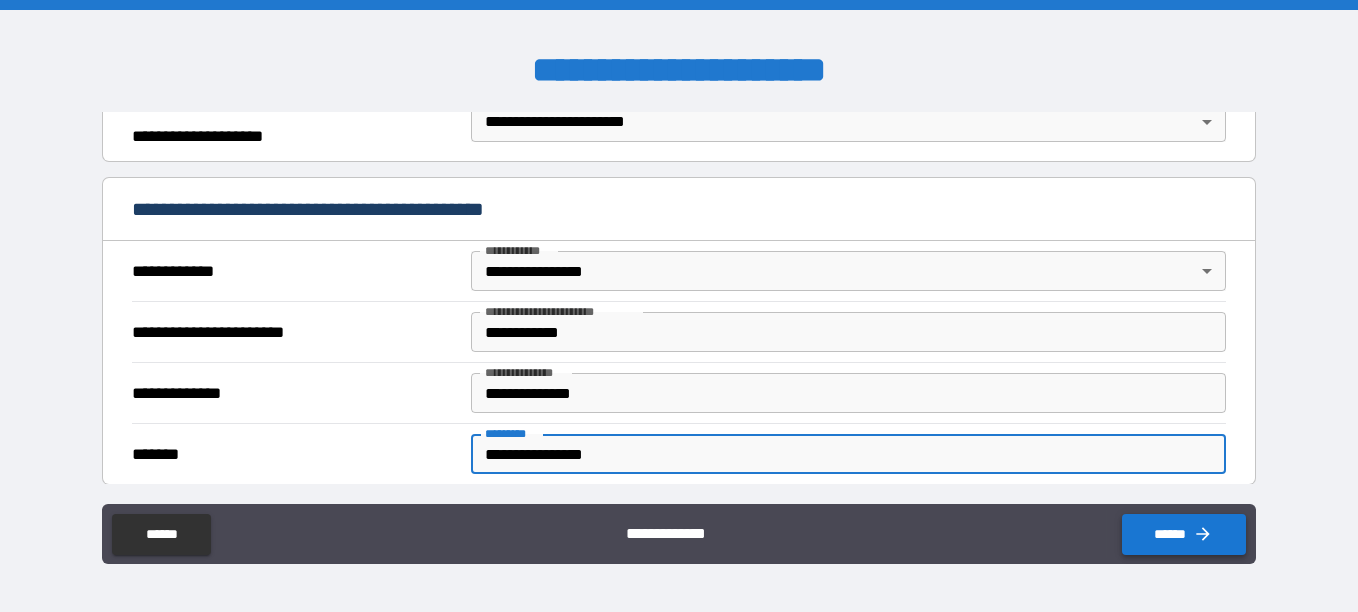 type on "**********" 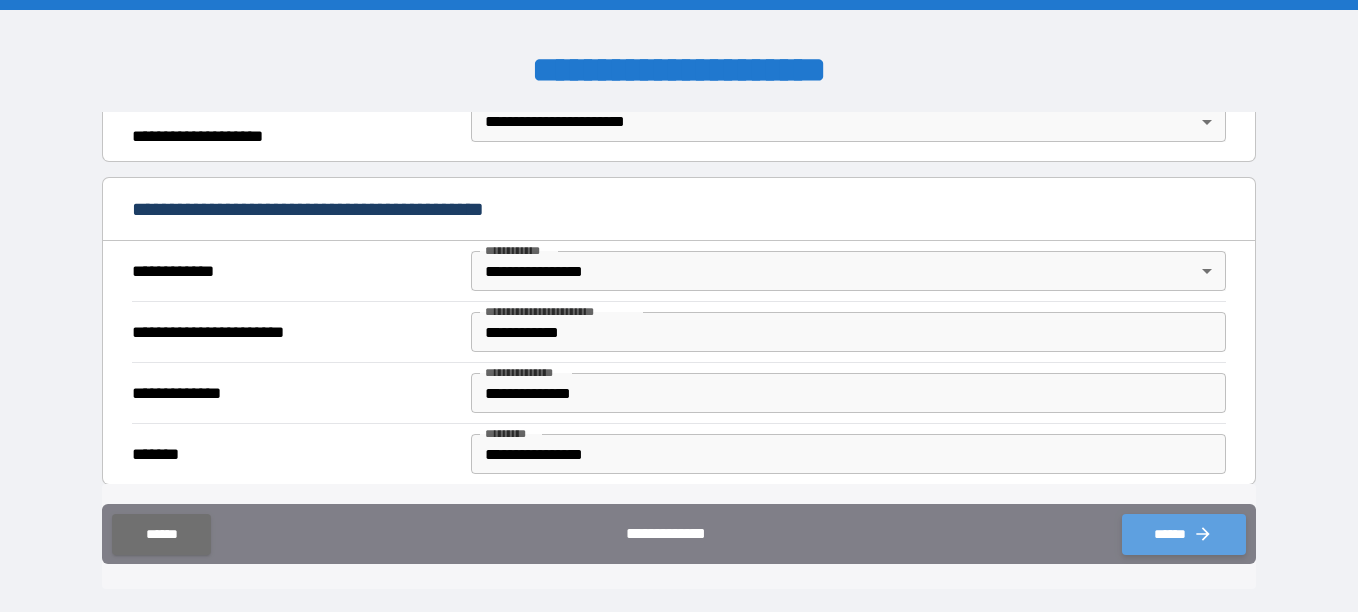 click on "******" at bounding box center (1184, 534) 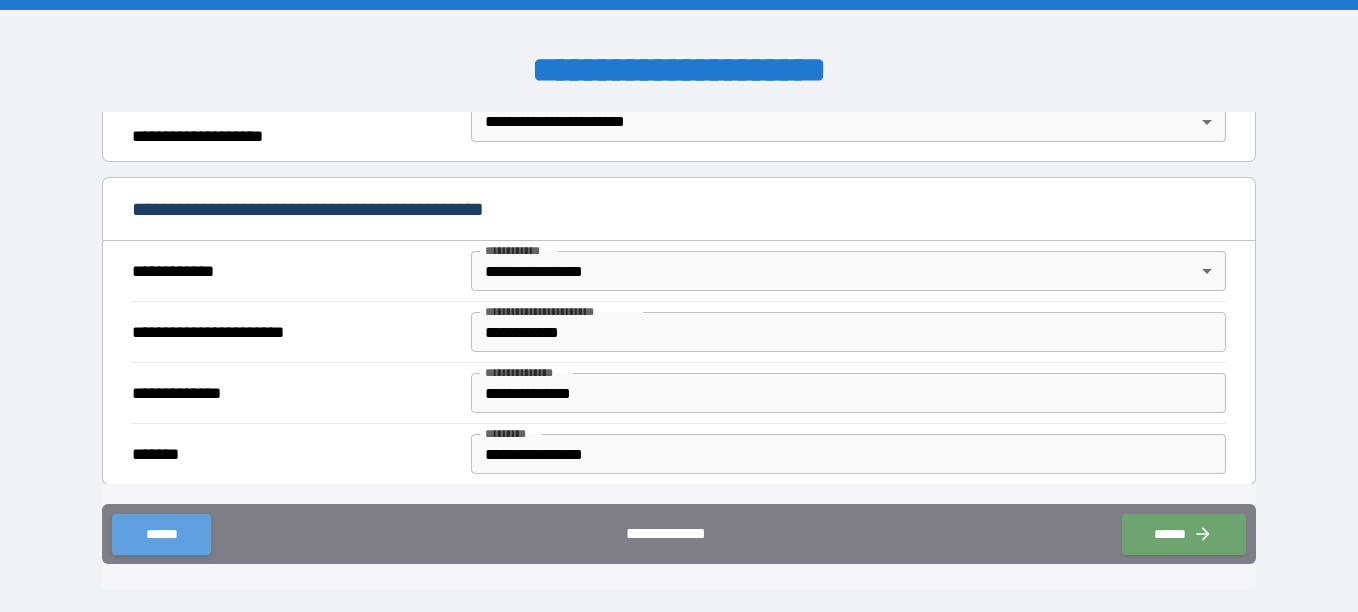 click on "******" at bounding box center [161, 534] 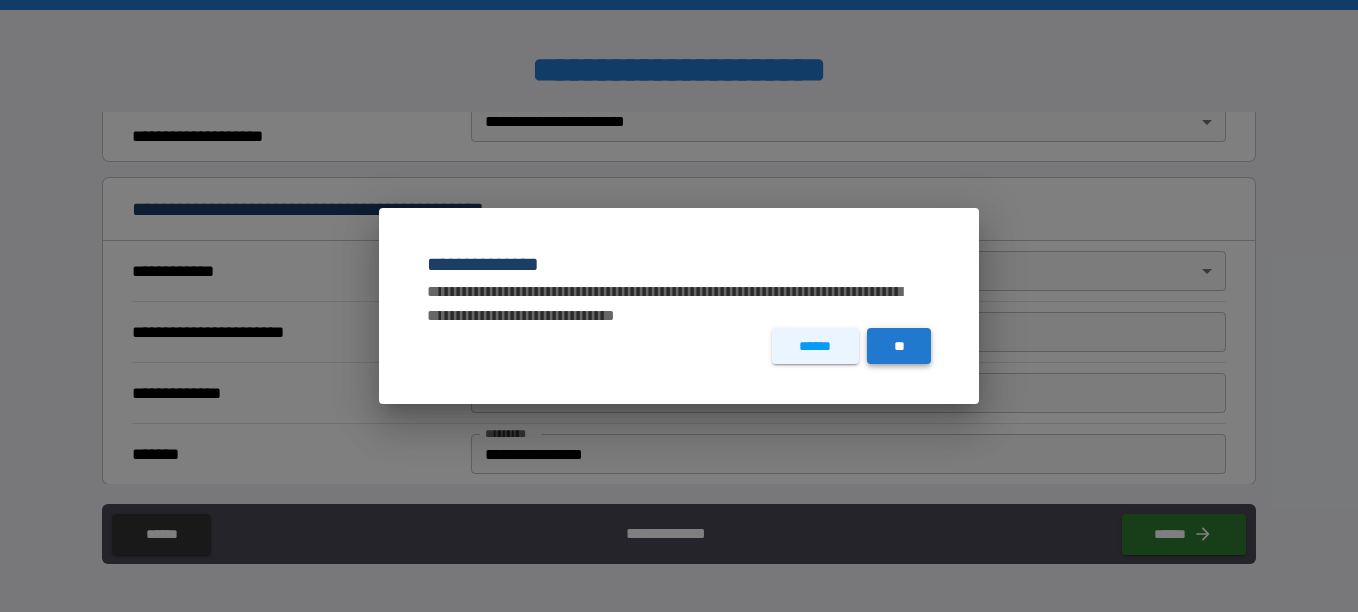 click on "**" at bounding box center [899, 346] 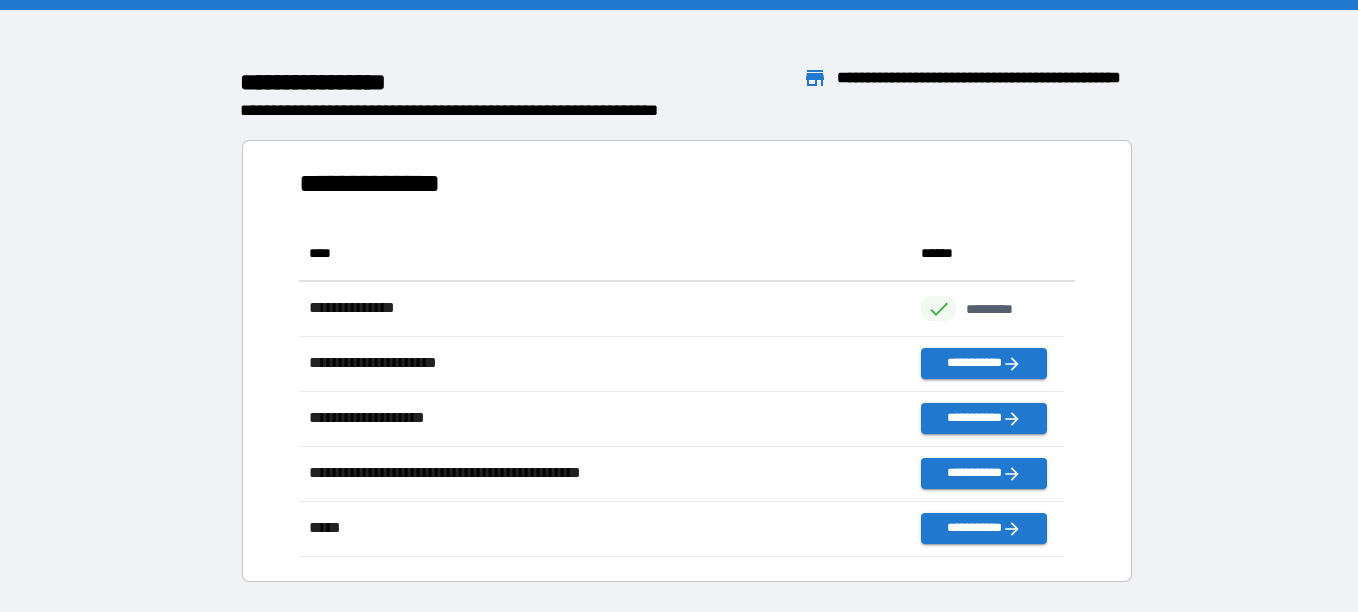 scroll, scrollTop: 16, scrollLeft: 16, axis: both 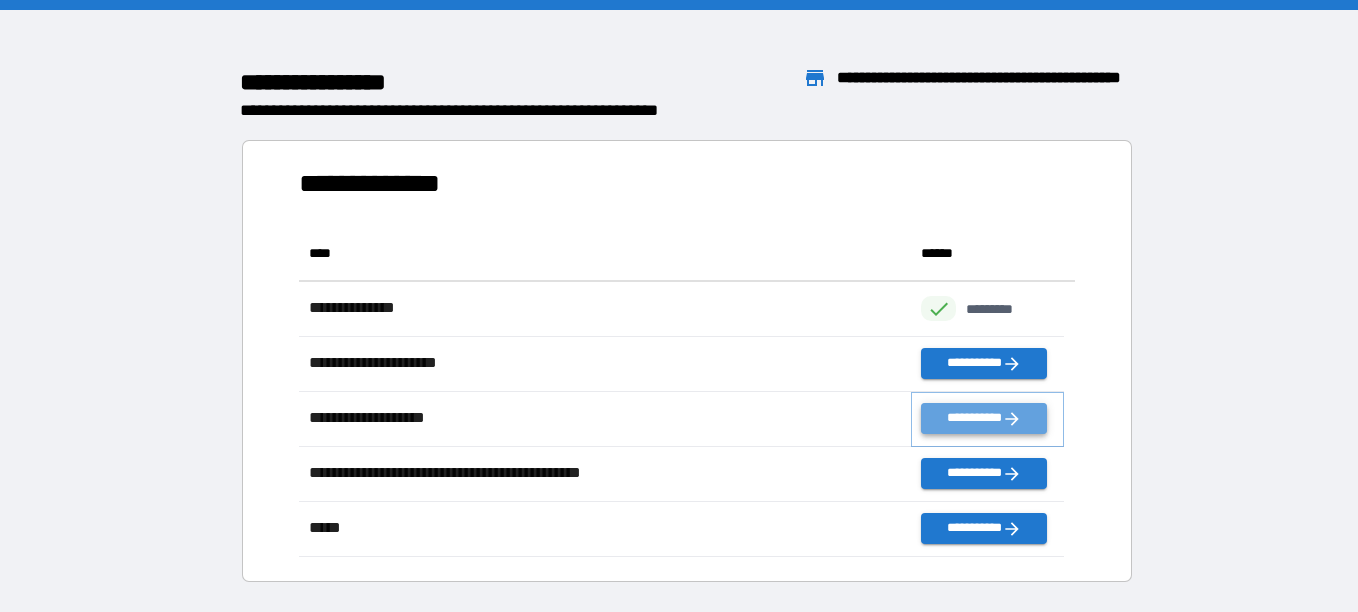 click on "**********" at bounding box center [983, 418] 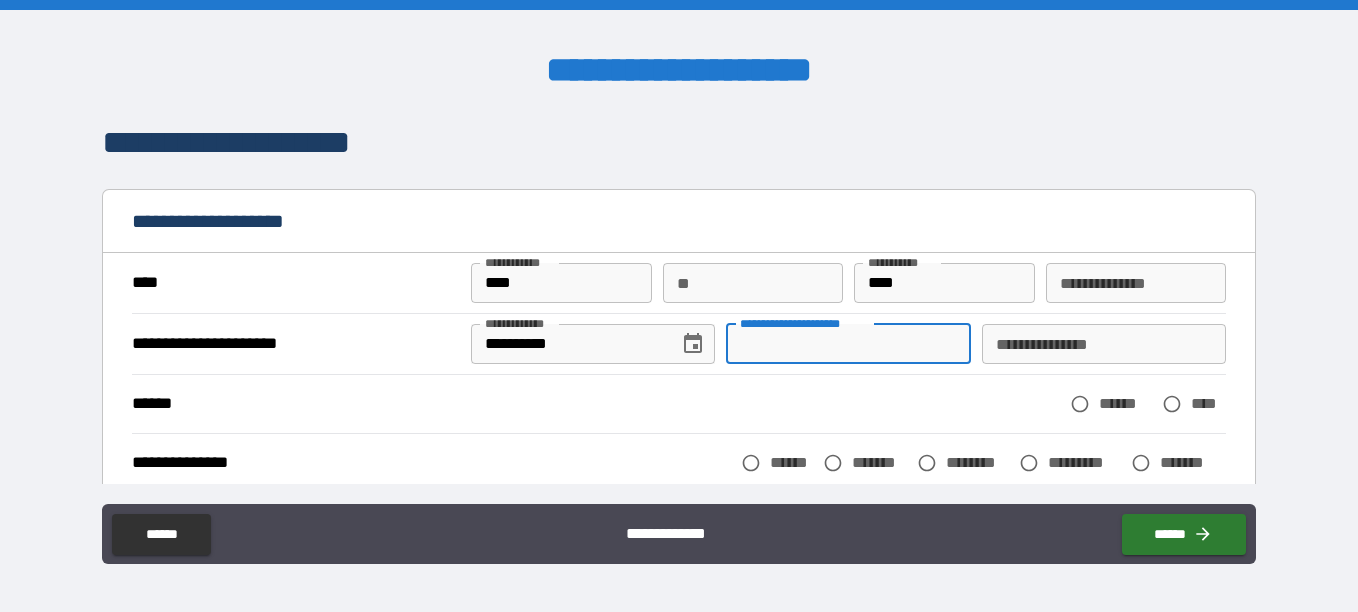 click on "**********" at bounding box center [848, 344] 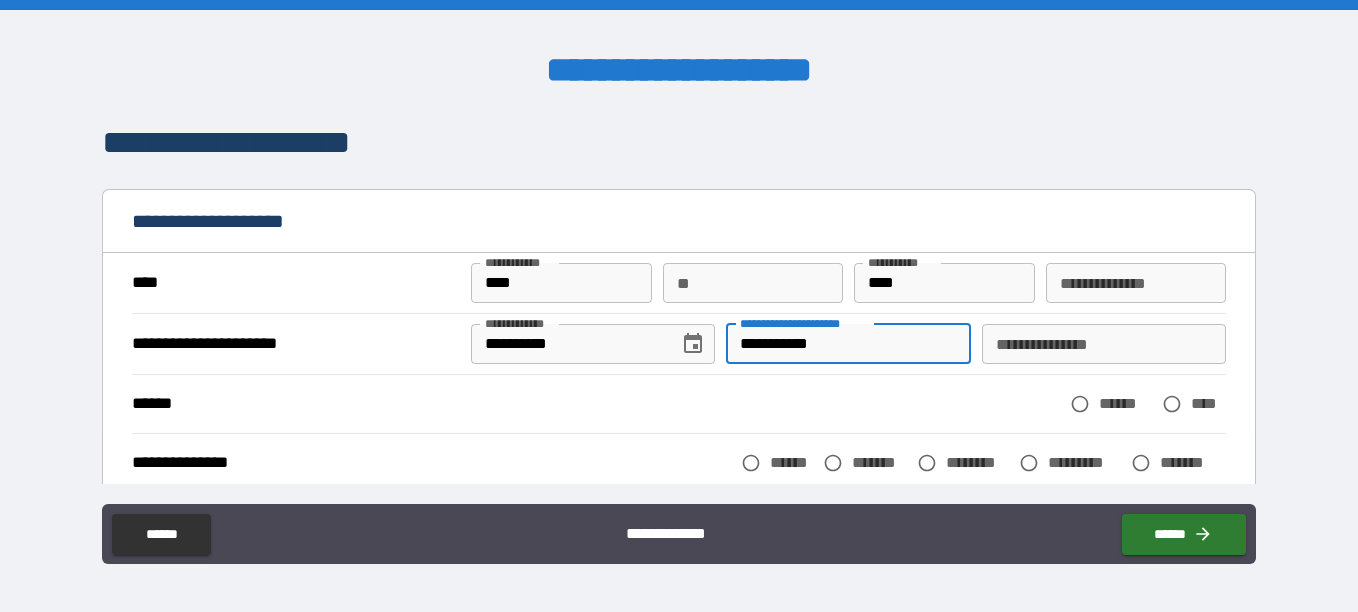 type on "**********" 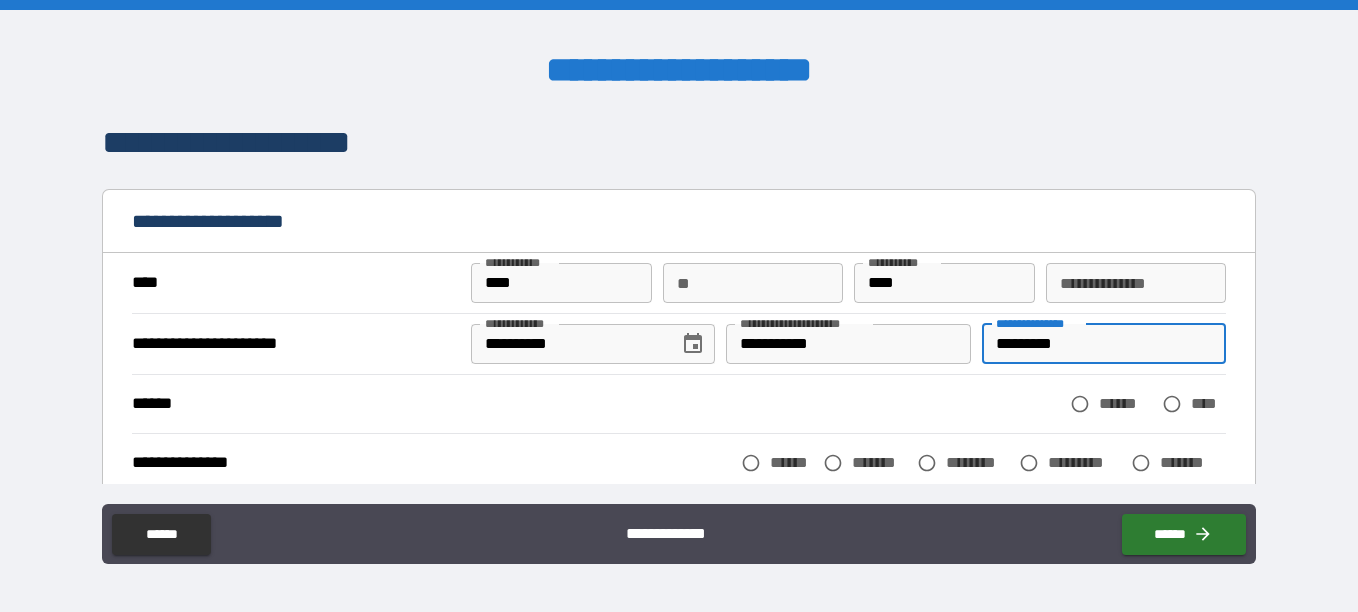 type on "*********" 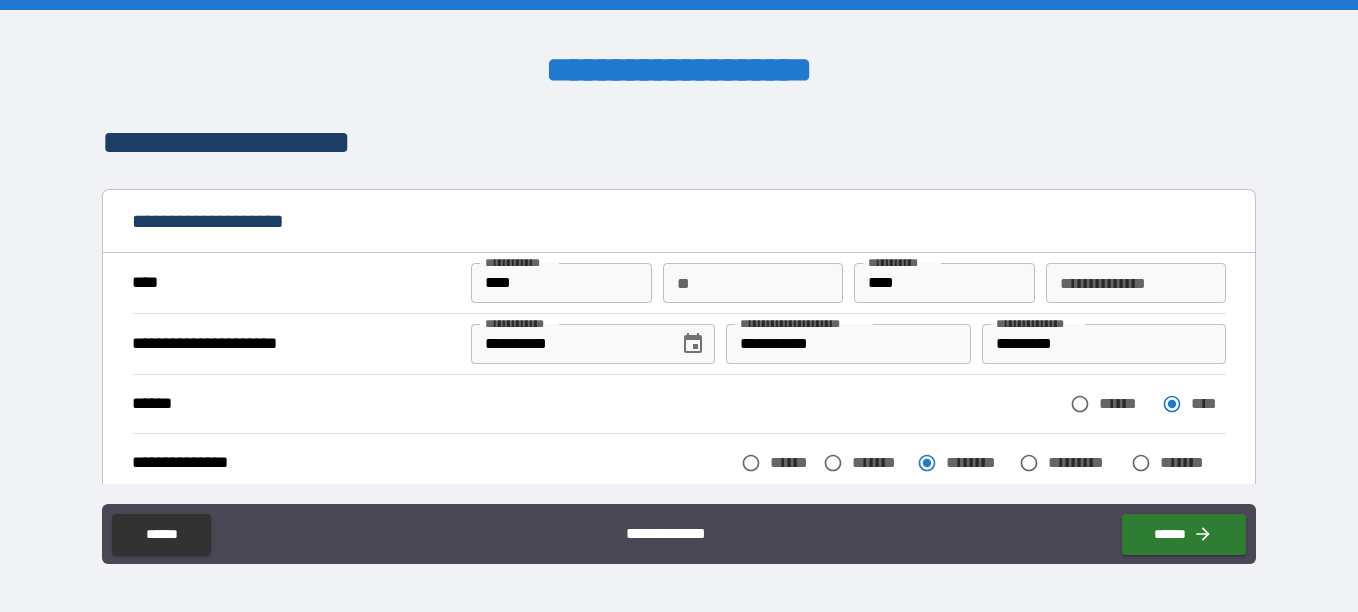 click on "**********" at bounding box center [679, 536] 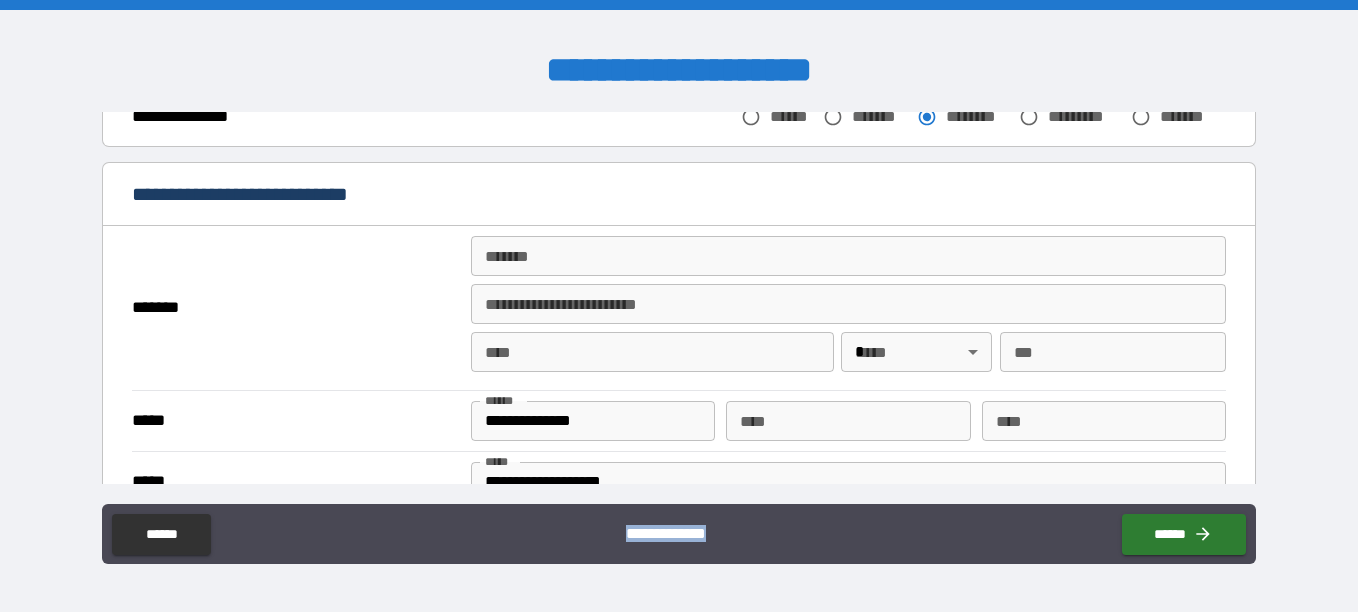 scroll, scrollTop: 410, scrollLeft: 0, axis: vertical 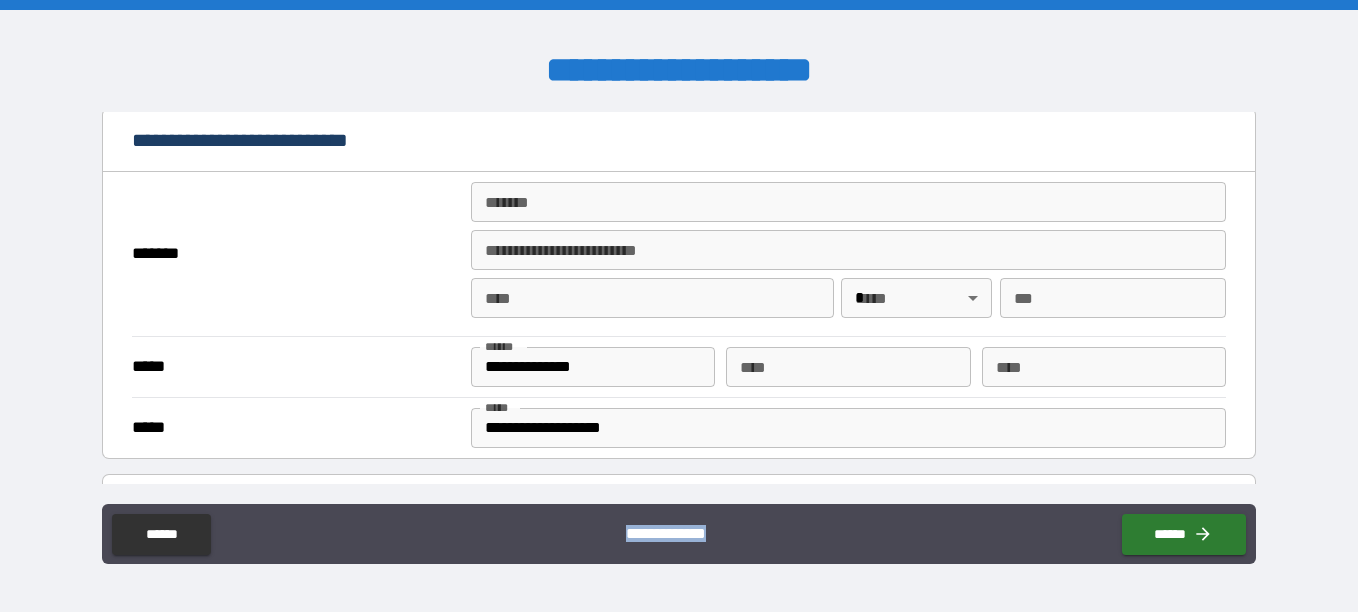 drag, startPoint x: 1246, startPoint y: 491, endPoint x: 1246, endPoint y: 471, distance: 20 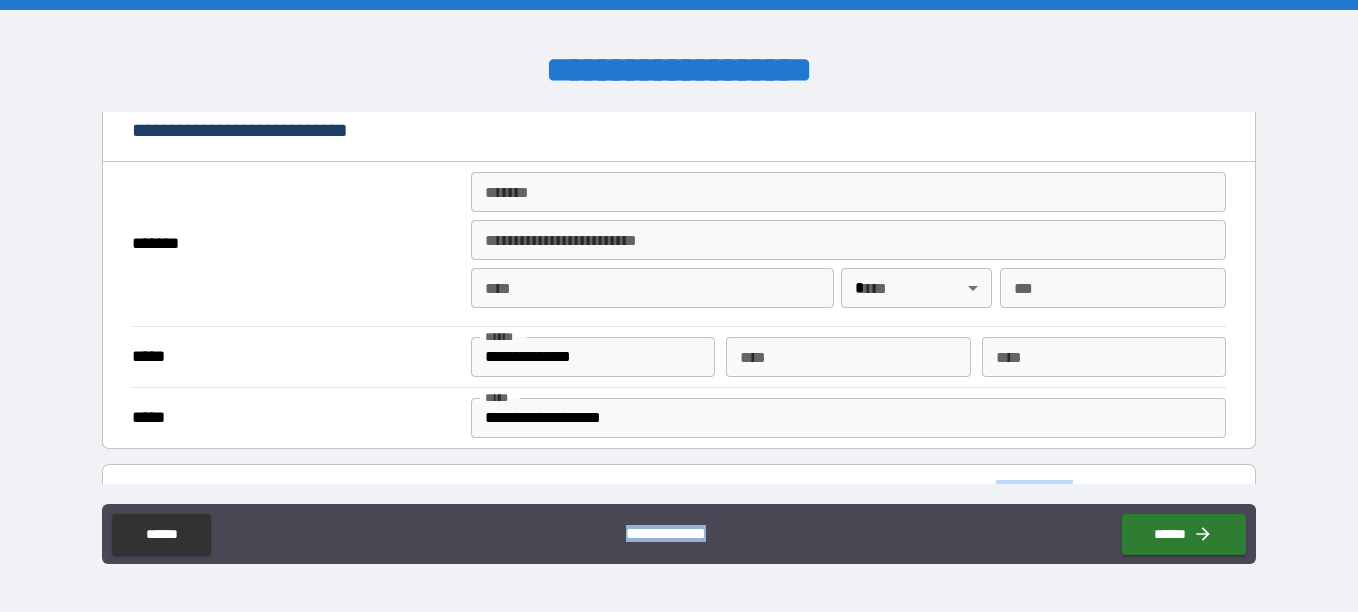 scroll, scrollTop: 0, scrollLeft: 0, axis: both 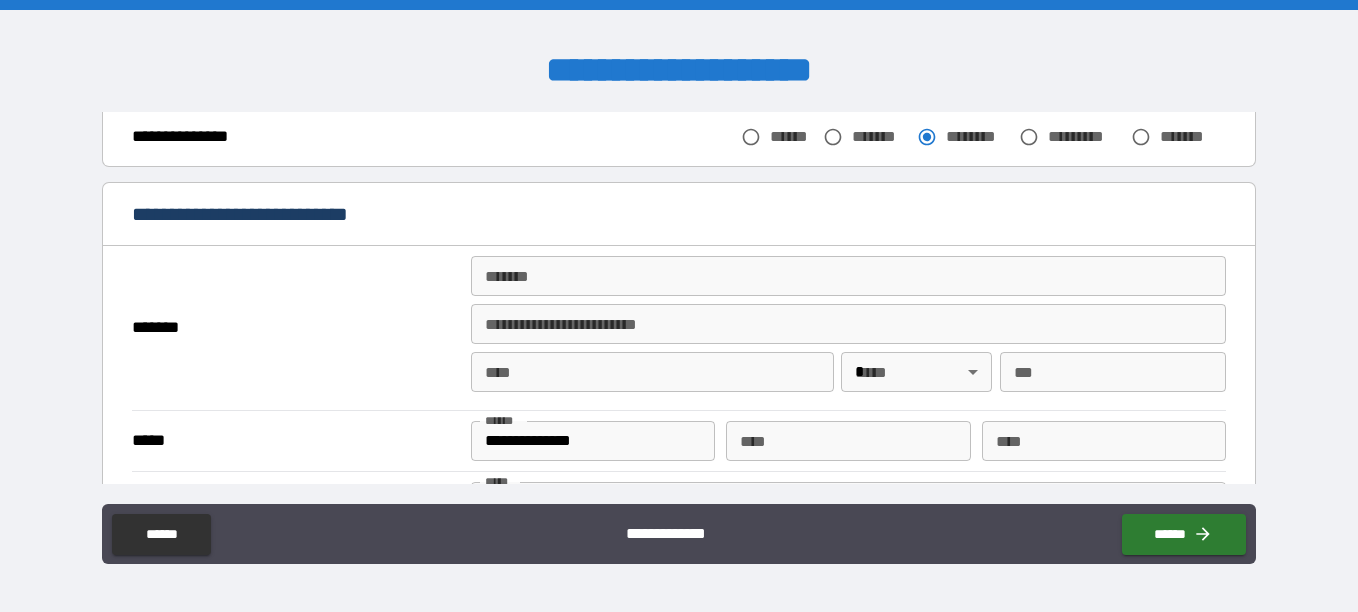 click on "*******" at bounding box center [848, 276] 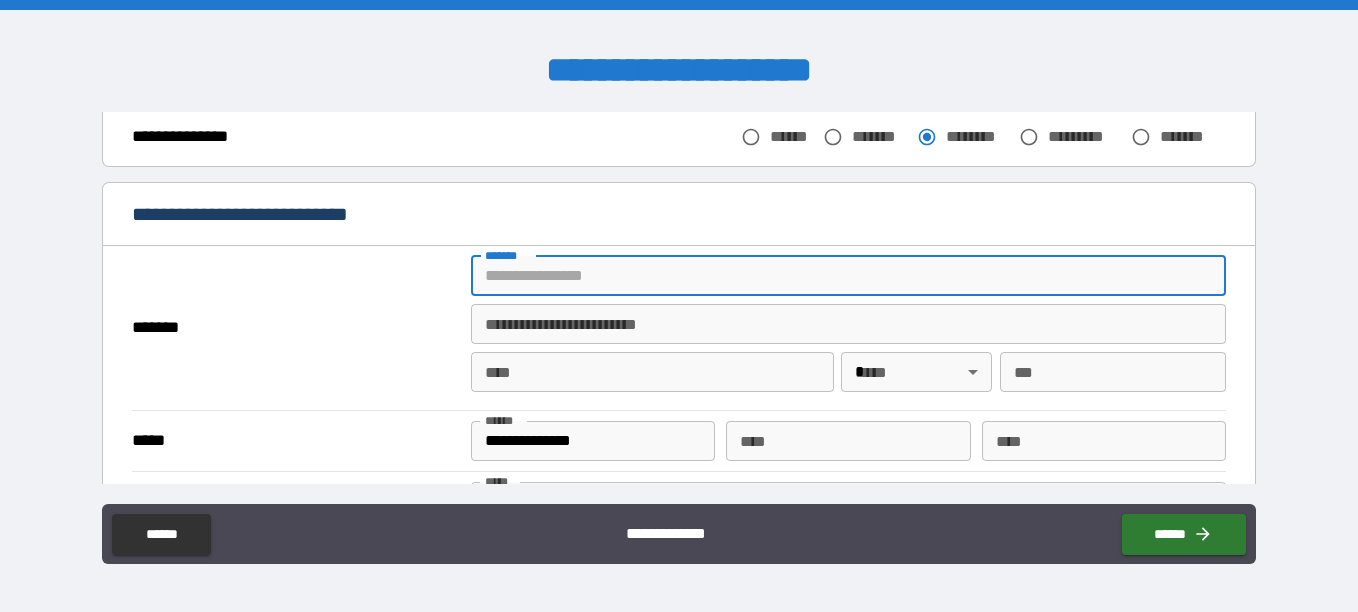 type on "**********" 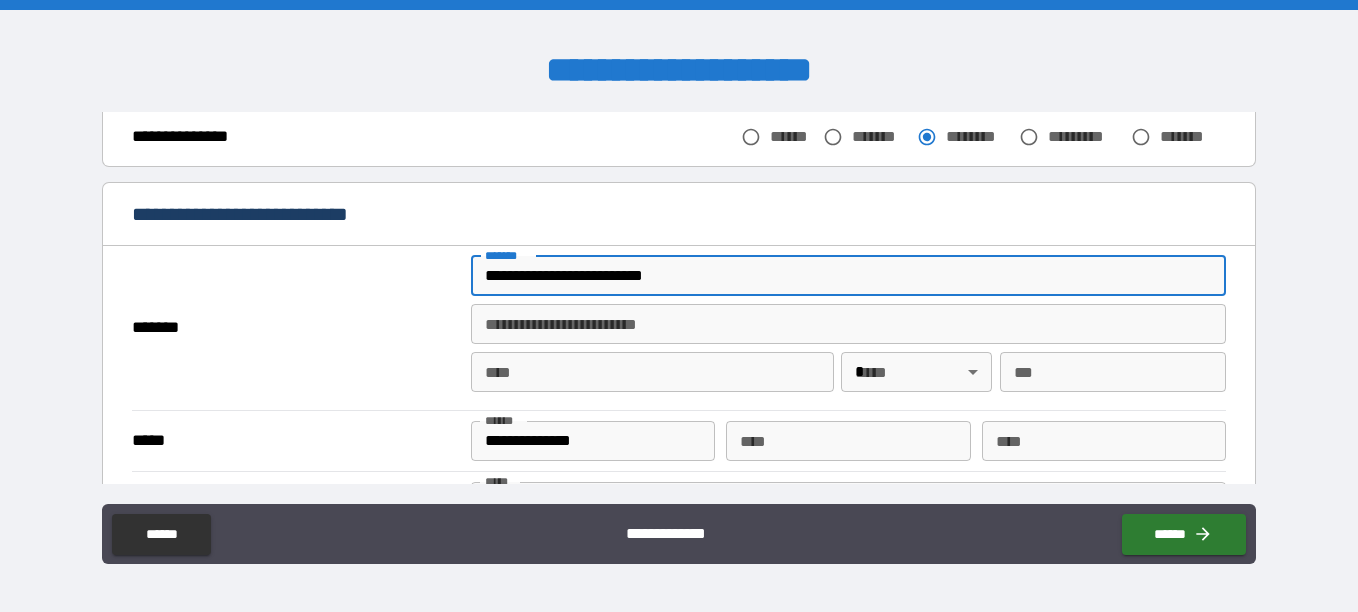 click on "****" at bounding box center [652, 372] 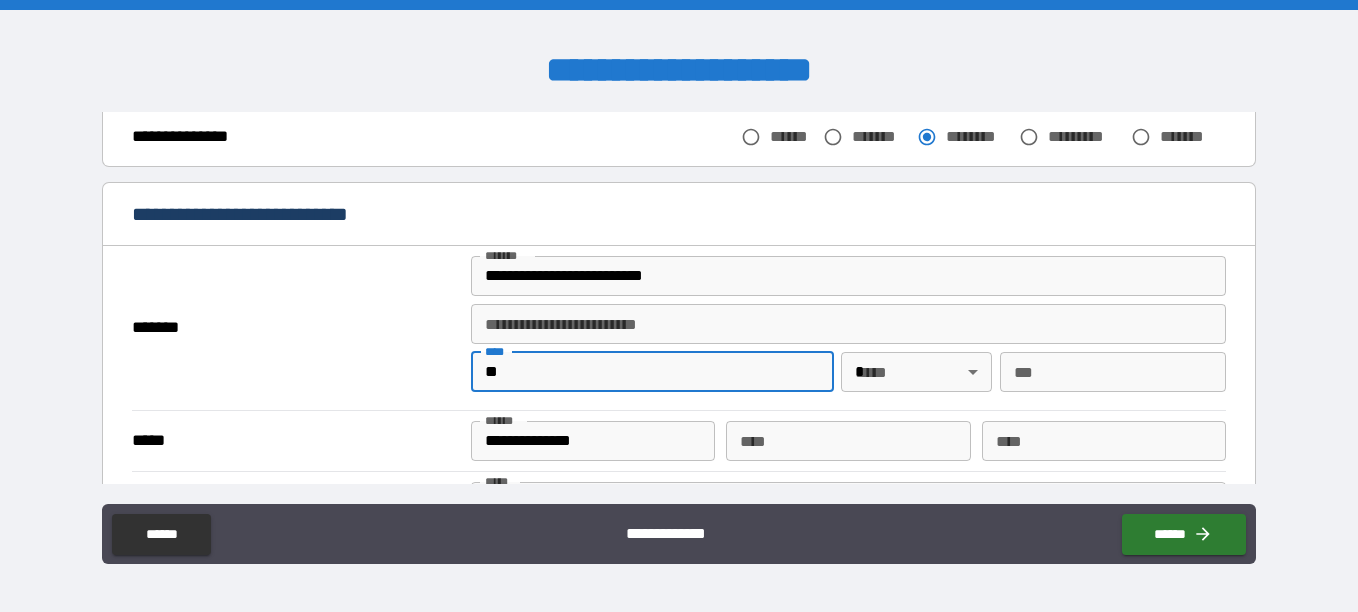 type on "**" 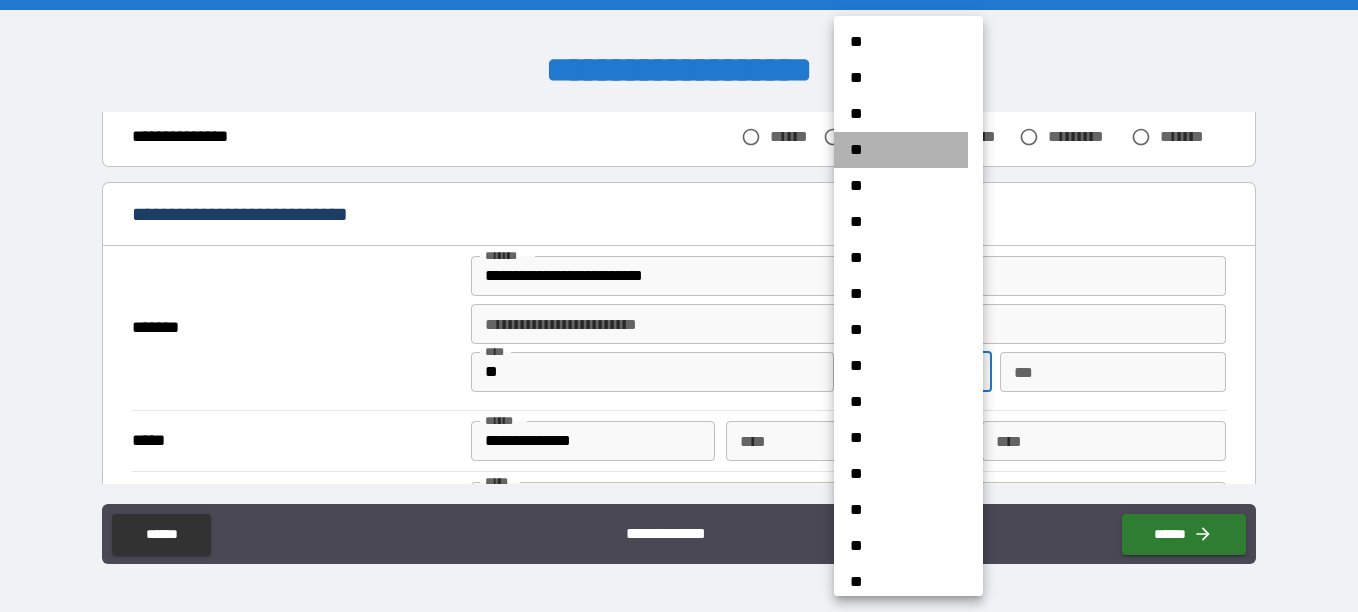 click on "**" at bounding box center [901, 150] 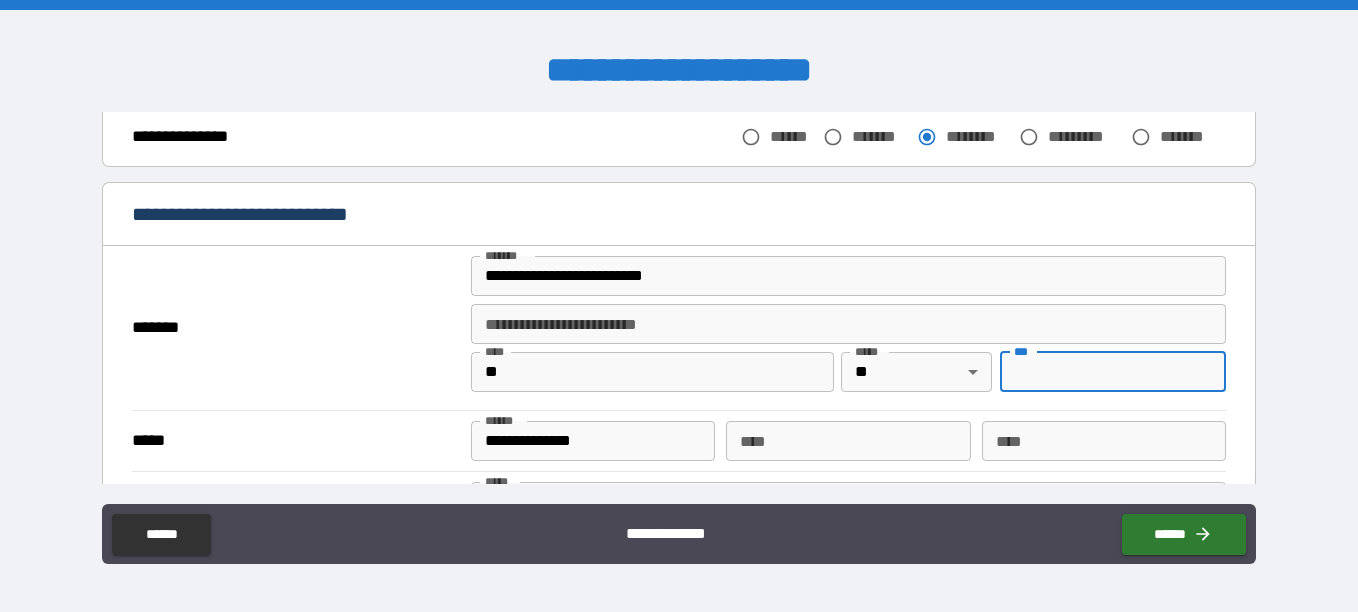 click on "***" at bounding box center [1113, 372] 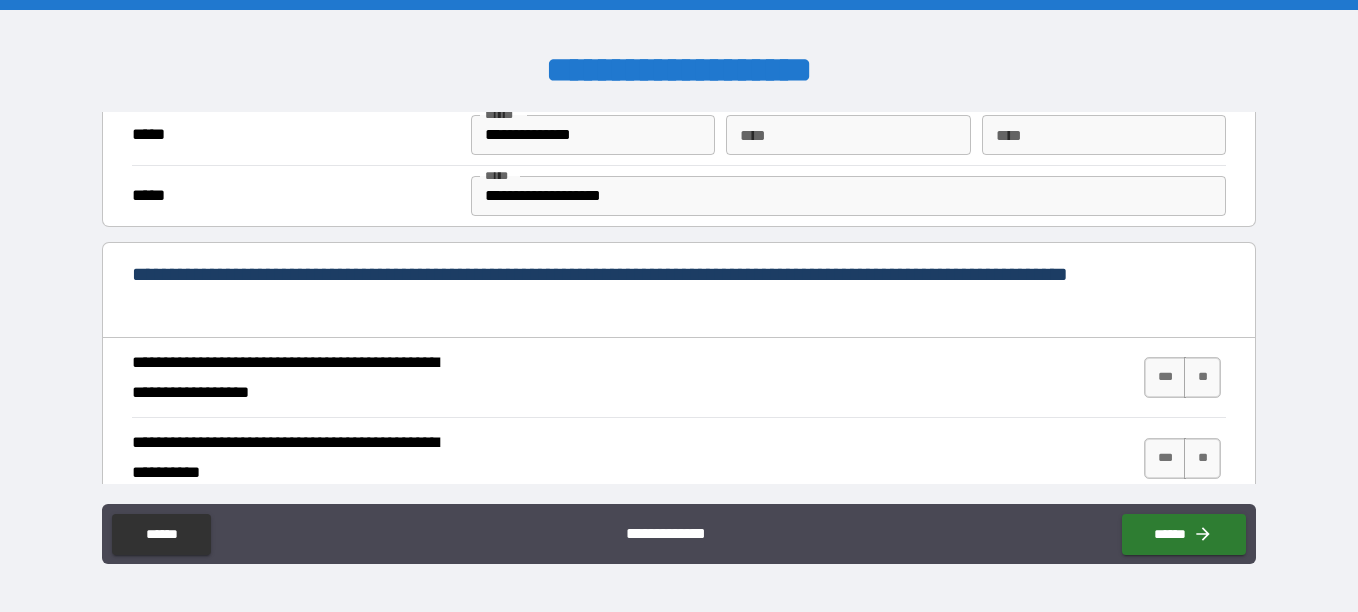 scroll, scrollTop: 651, scrollLeft: 0, axis: vertical 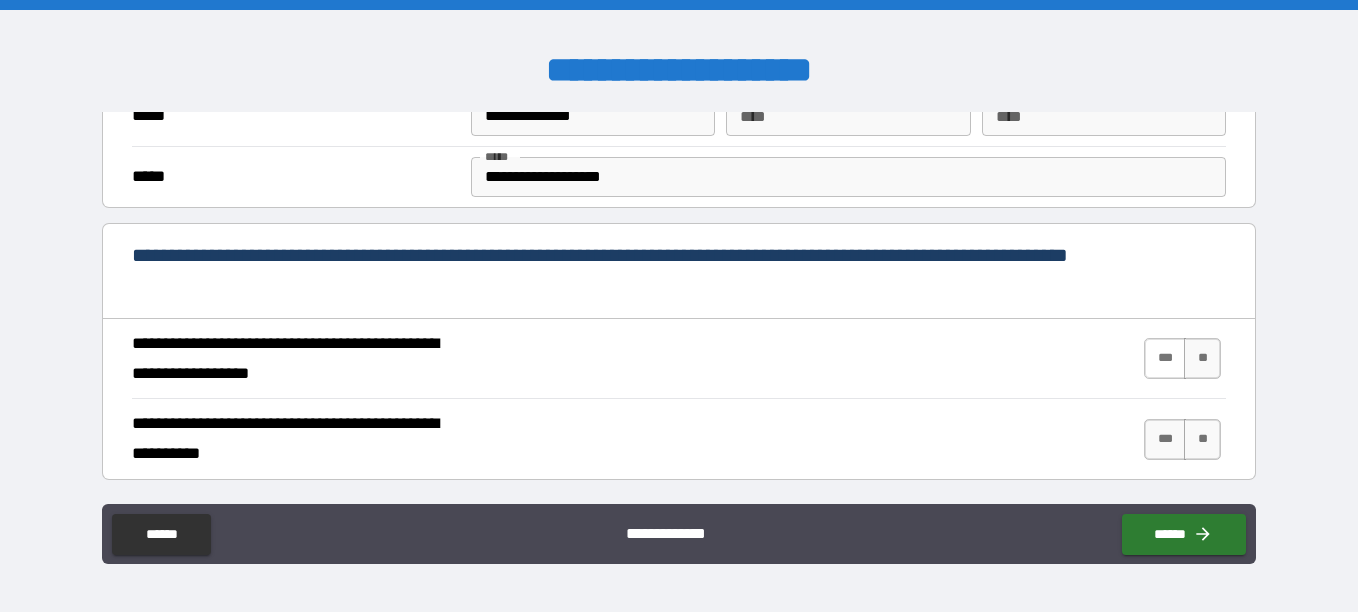 type on "*****" 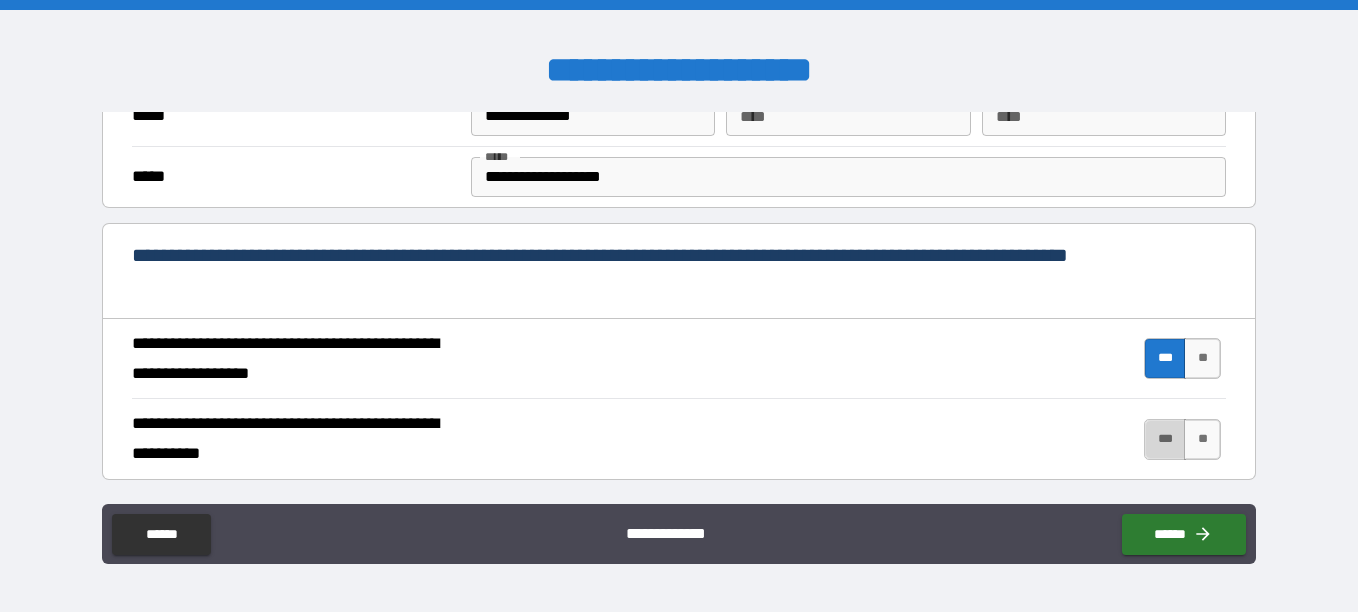 click on "***" at bounding box center (1165, 439) 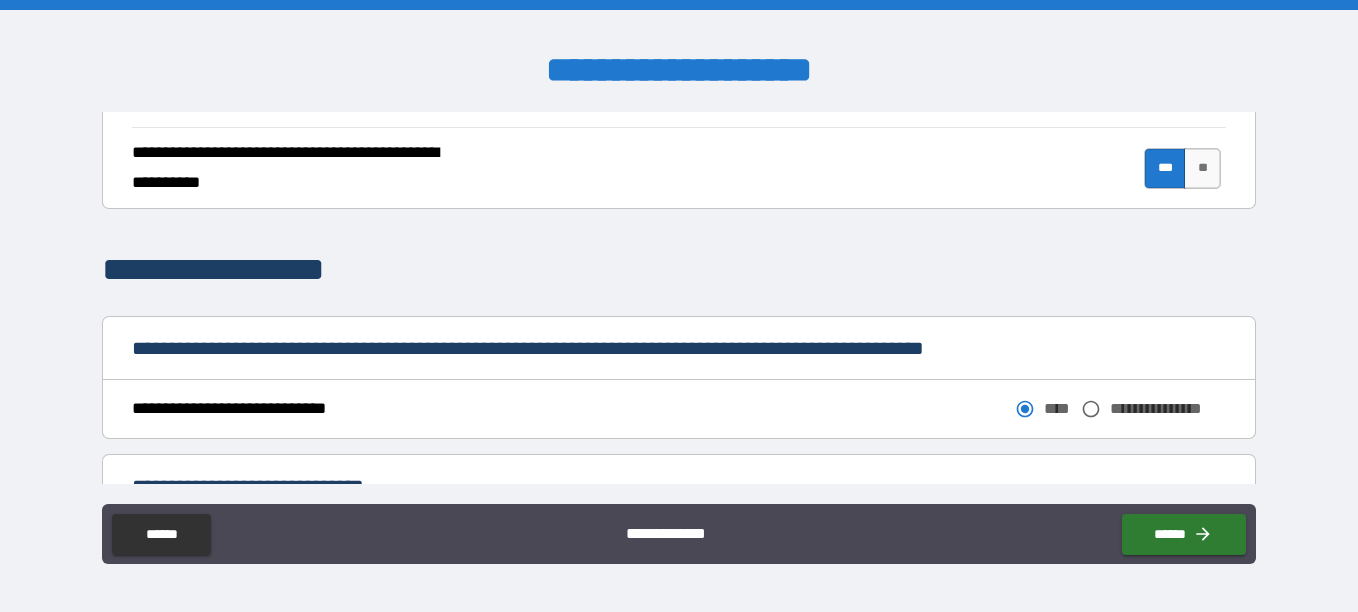 scroll, scrollTop: 977, scrollLeft: 0, axis: vertical 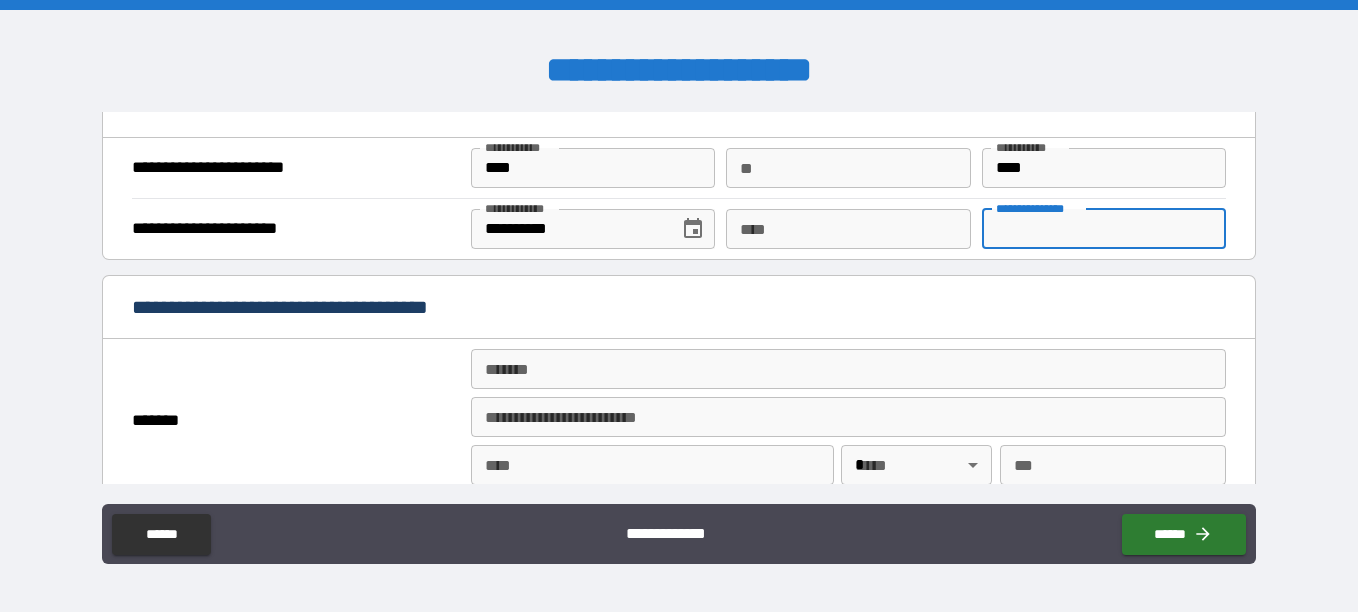 click on "**********" at bounding box center (1104, 229) 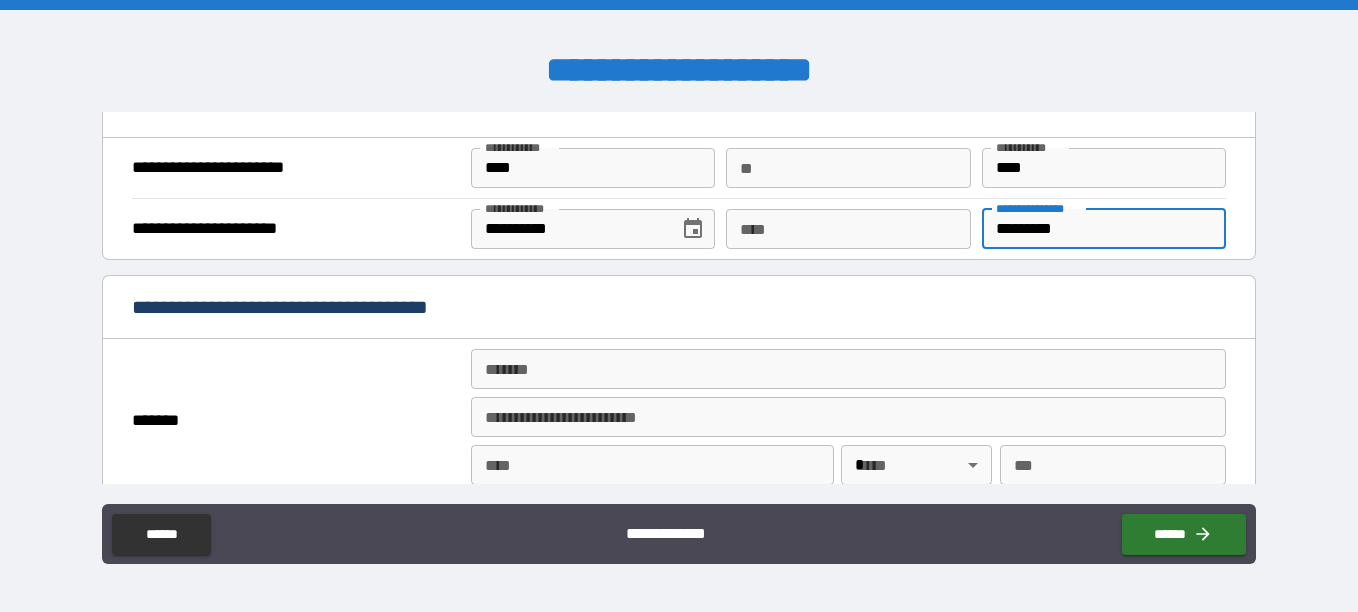 type on "*********" 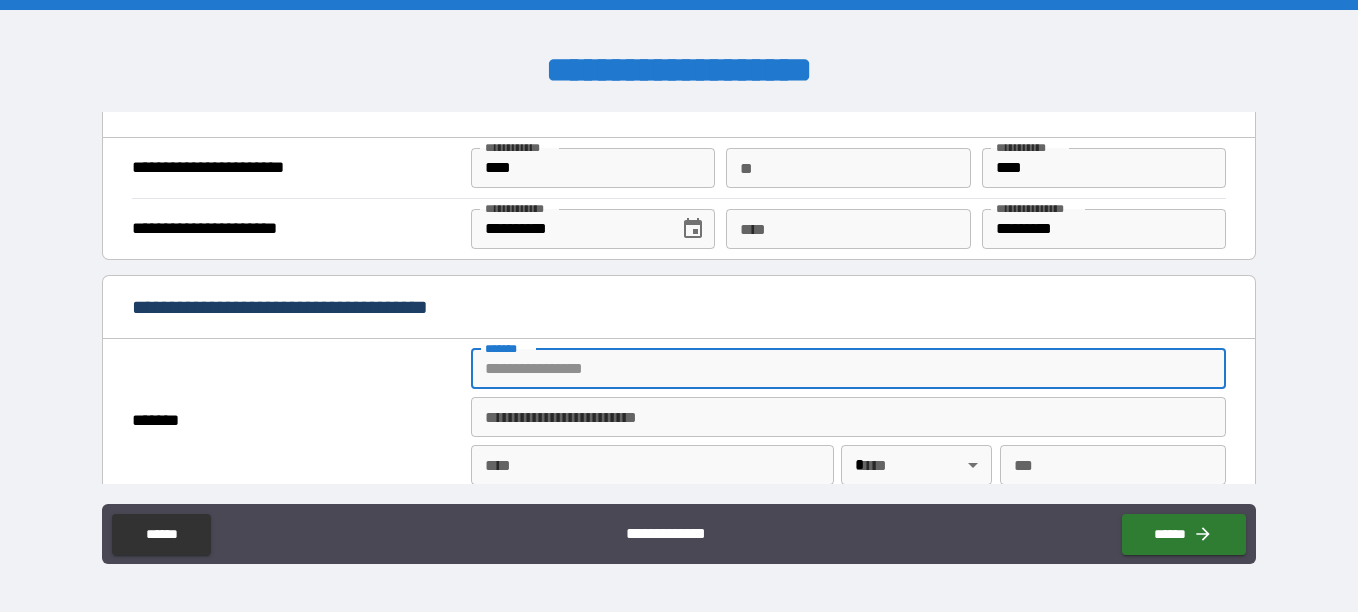 click on "*******" at bounding box center [848, 369] 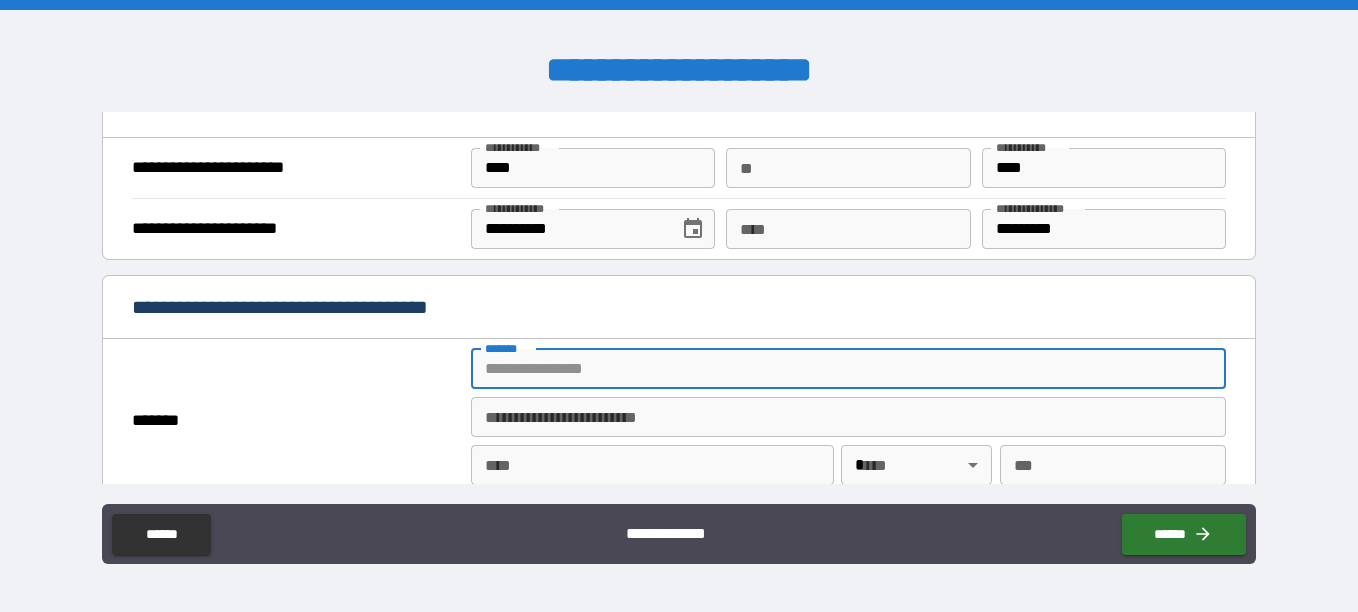 type on "**********" 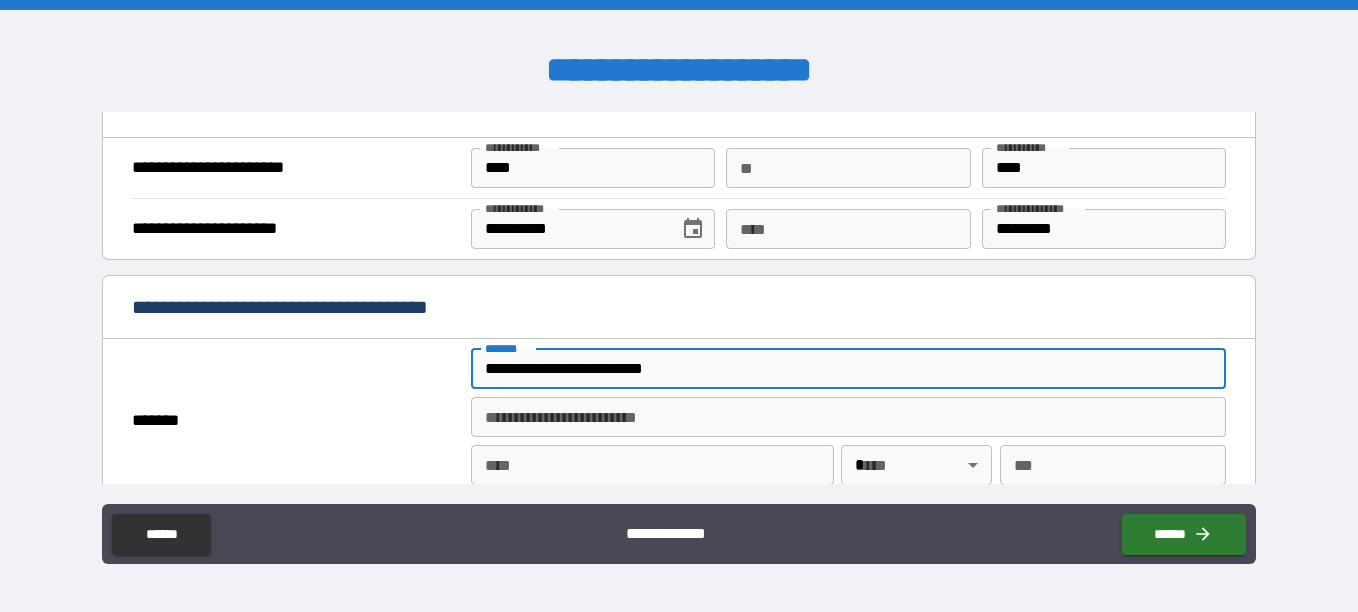 click on "****" at bounding box center (652, 465) 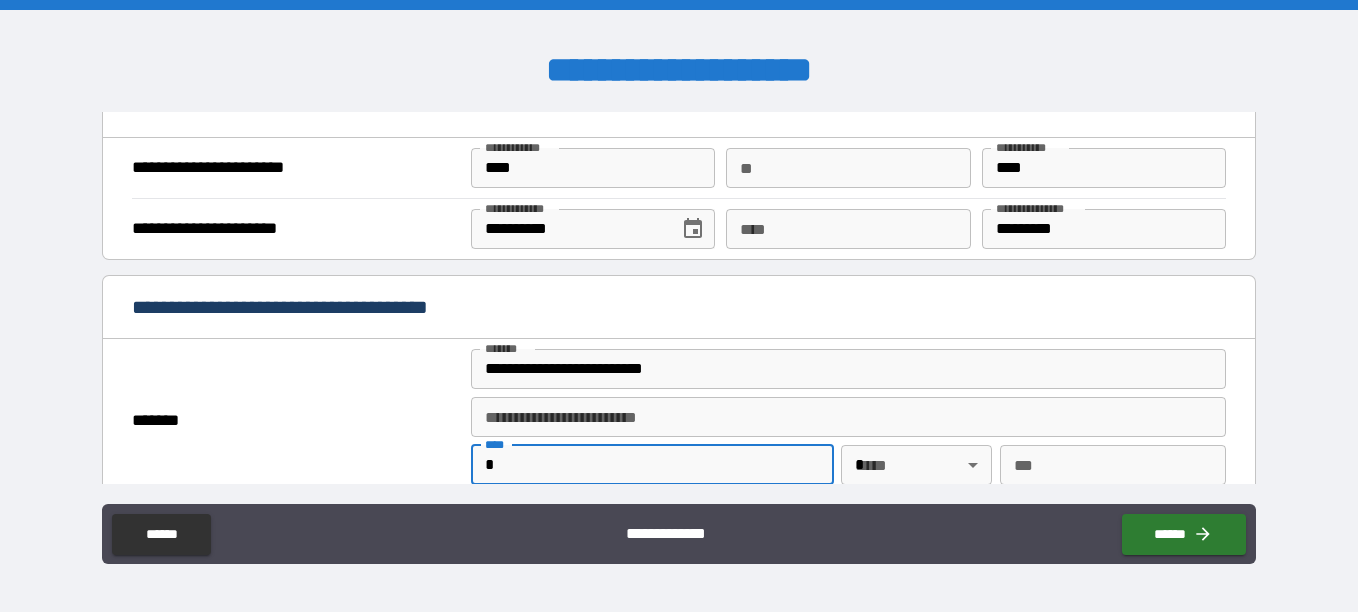 click on "*" at bounding box center (652, 465) 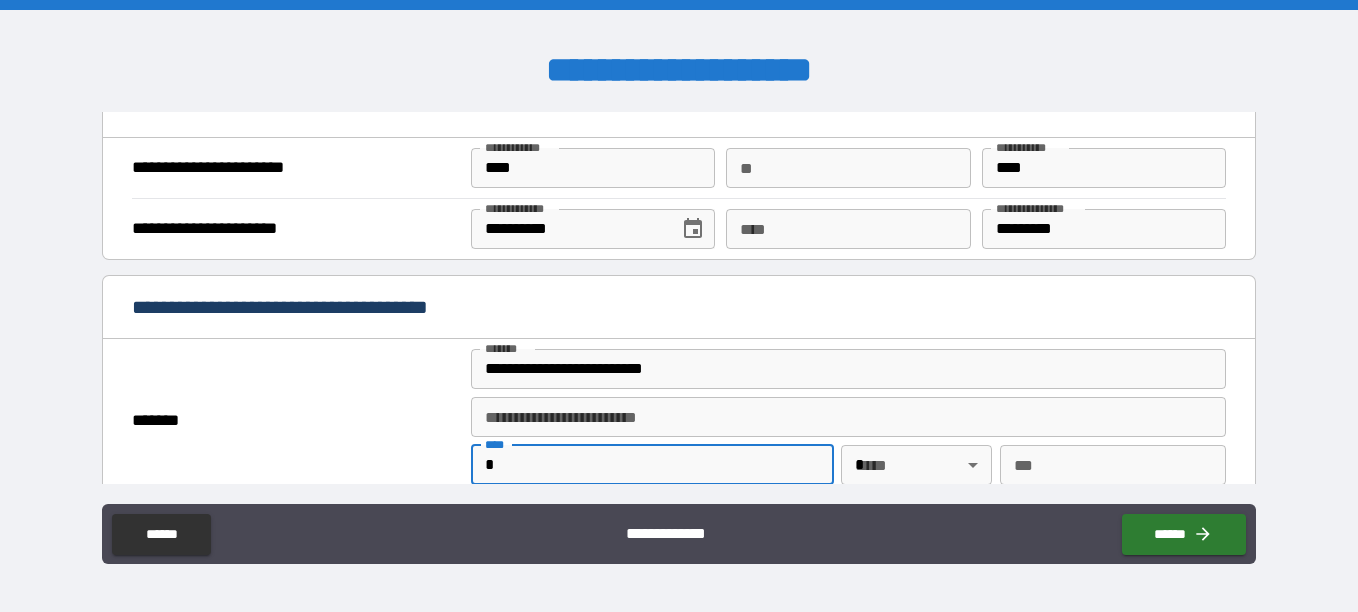type on "*" 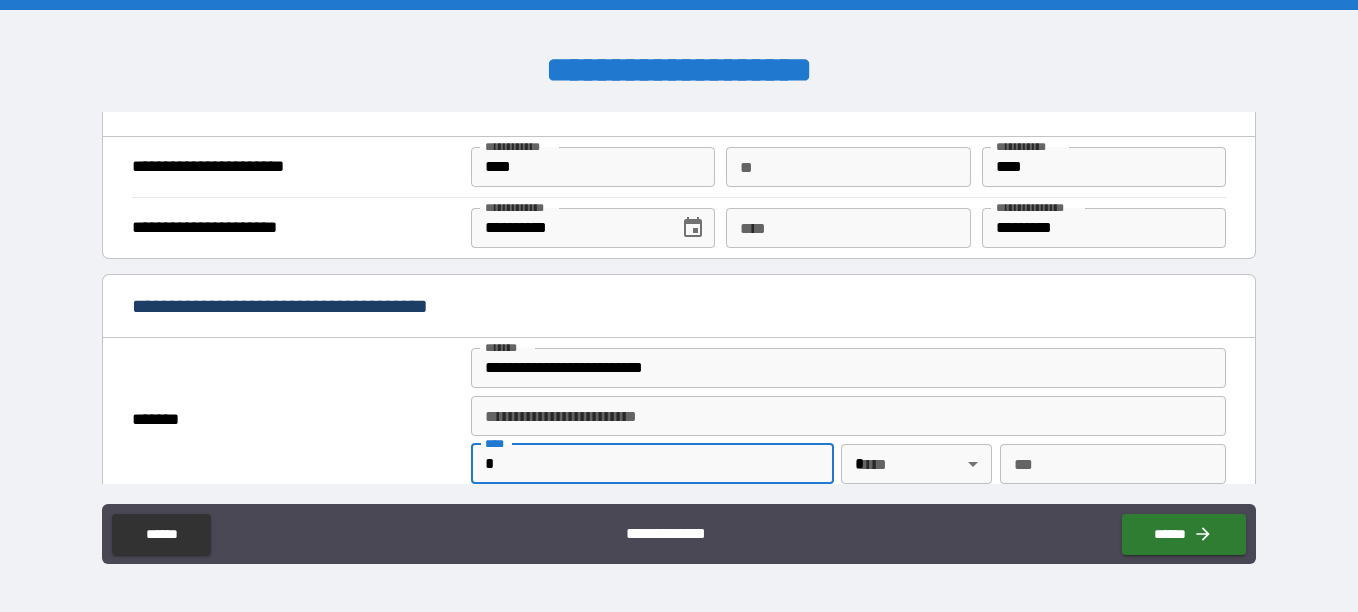 click on "**********" at bounding box center [679, 306] 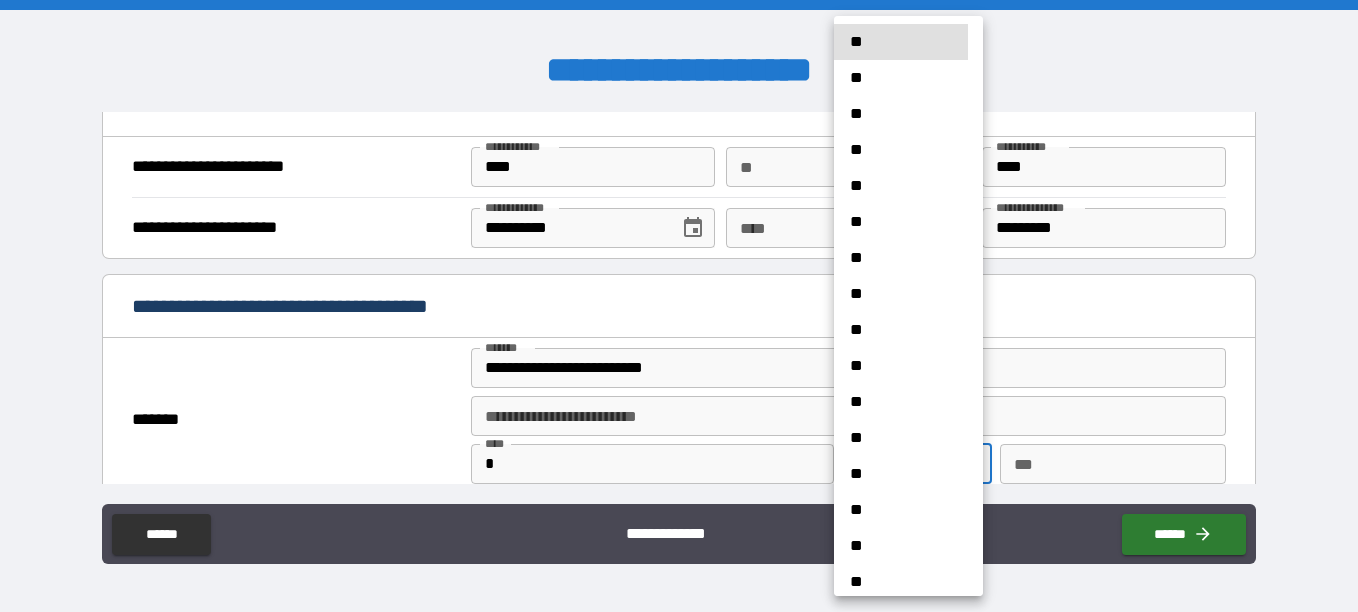 click on "**" at bounding box center [901, 150] 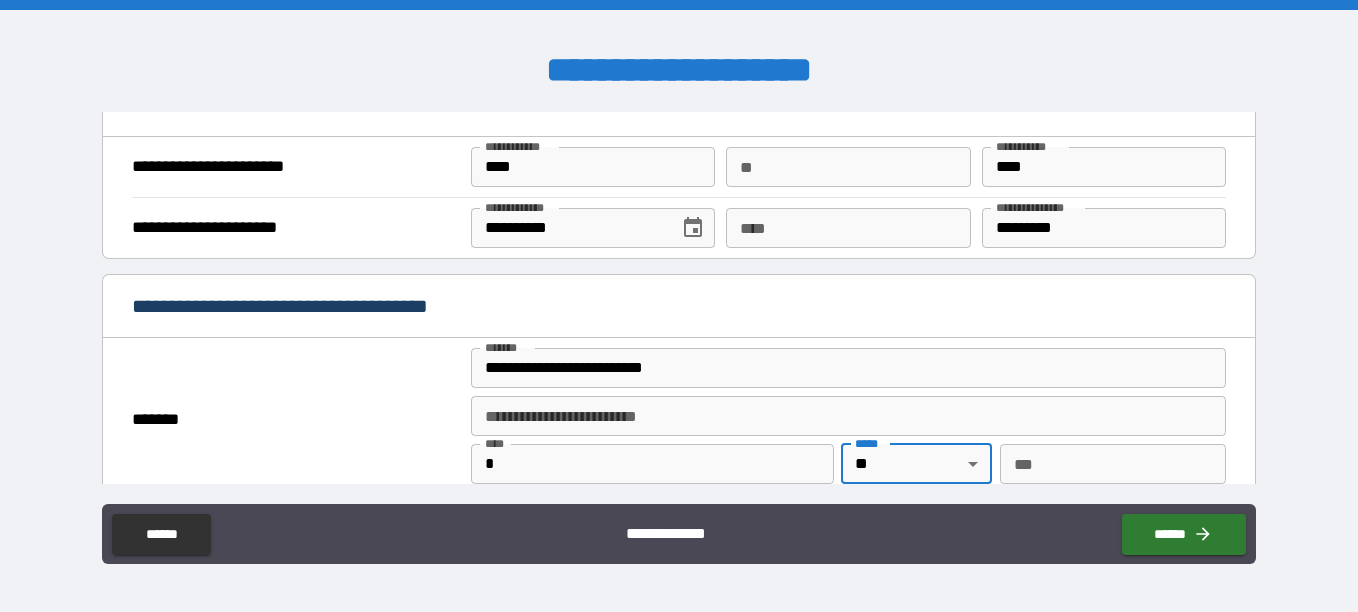 click on "***" at bounding box center (1113, 464) 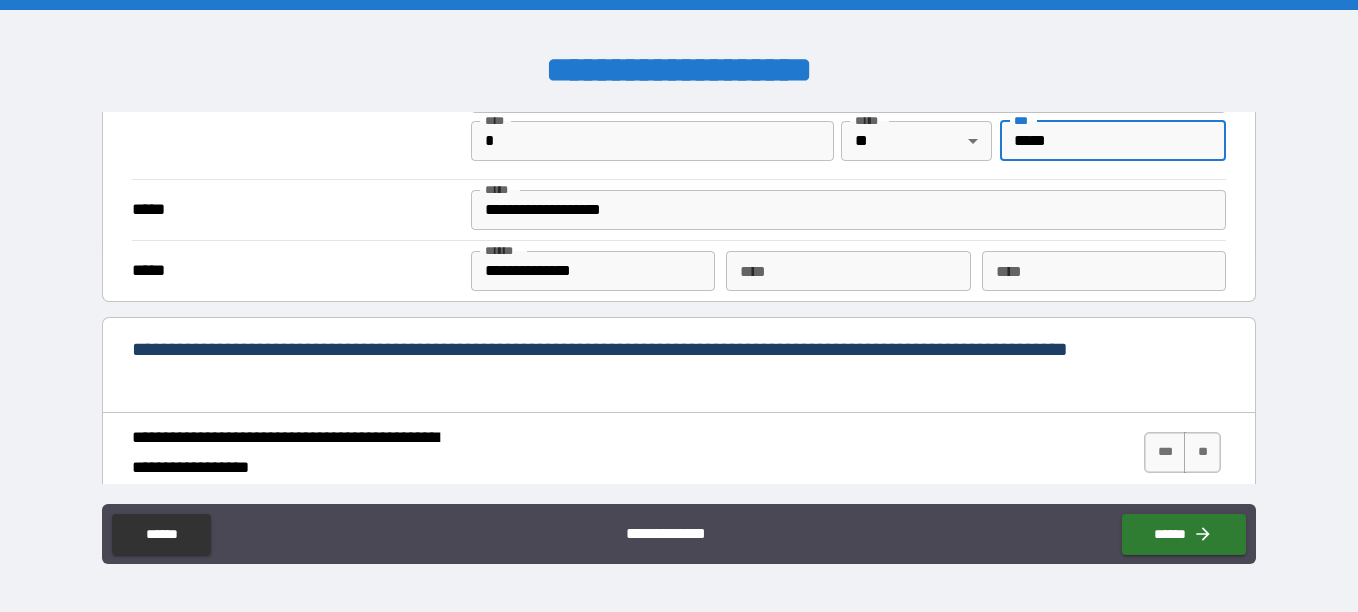 scroll, scrollTop: 1629, scrollLeft: 0, axis: vertical 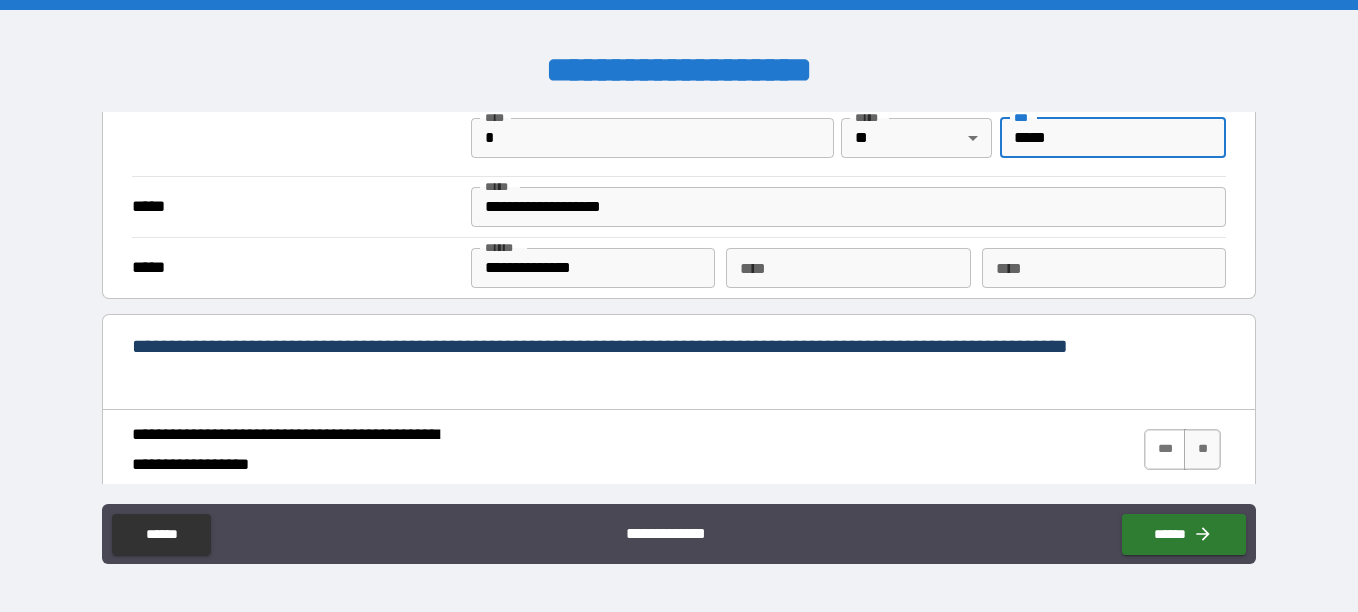 type on "*****" 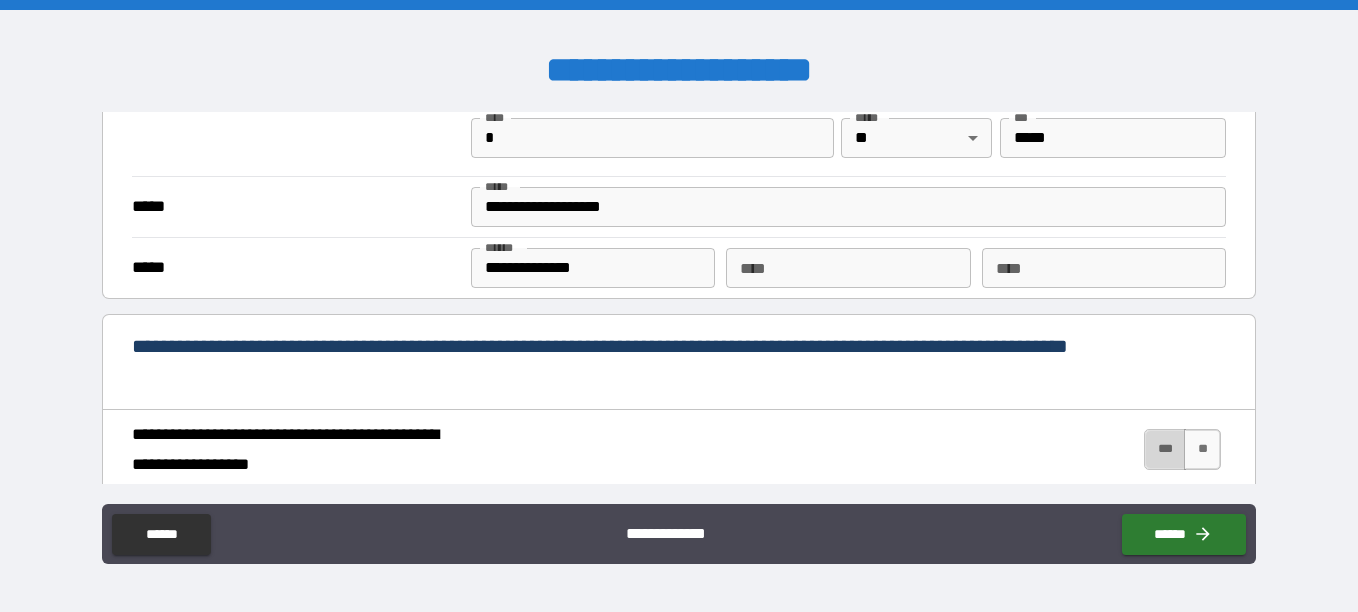click on "***" at bounding box center (1165, 449) 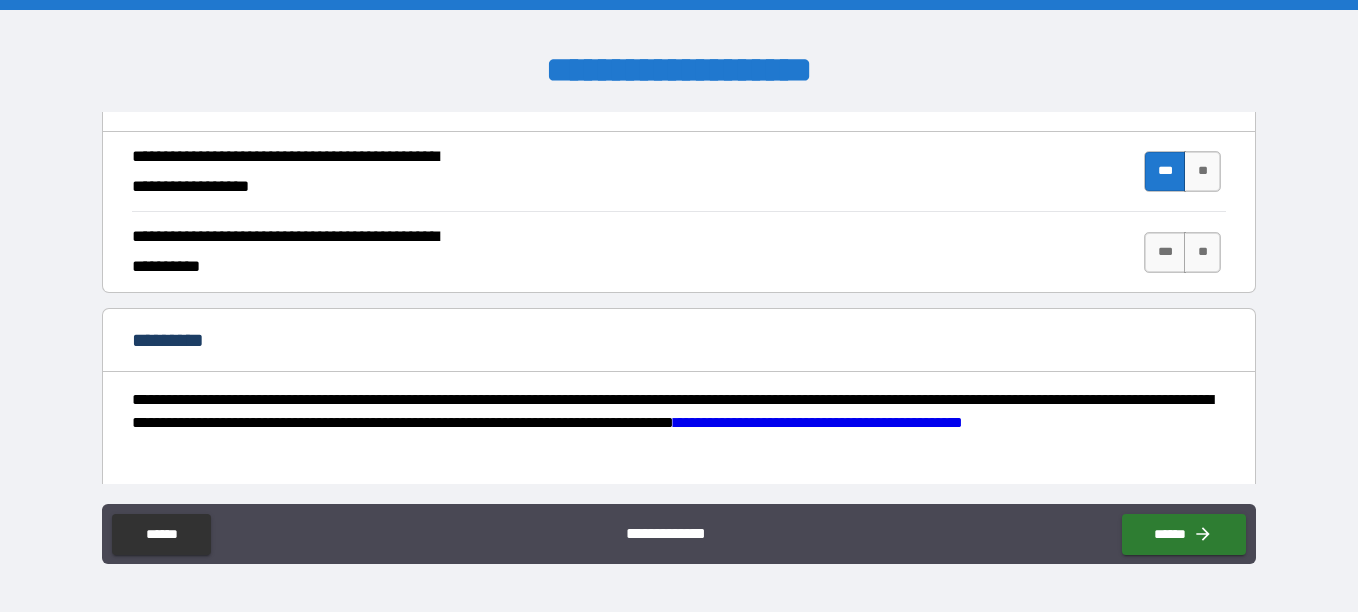scroll, scrollTop: 1954, scrollLeft: 0, axis: vertical 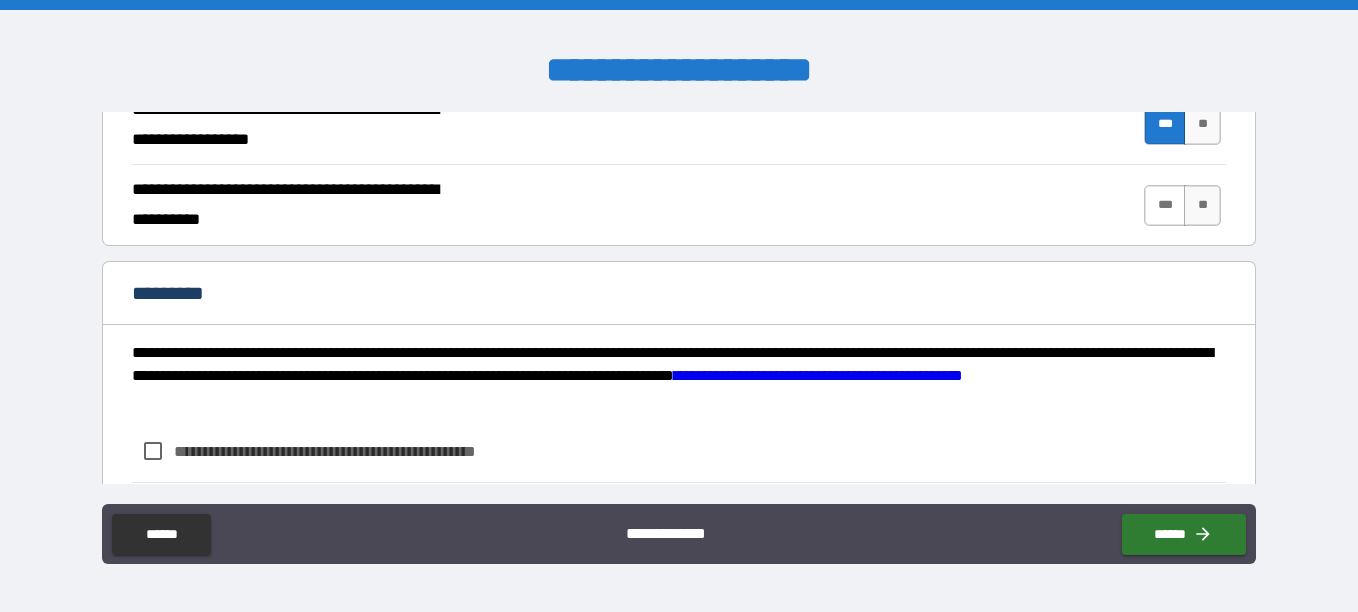 click on "***" at bounding box center (1165, 205) 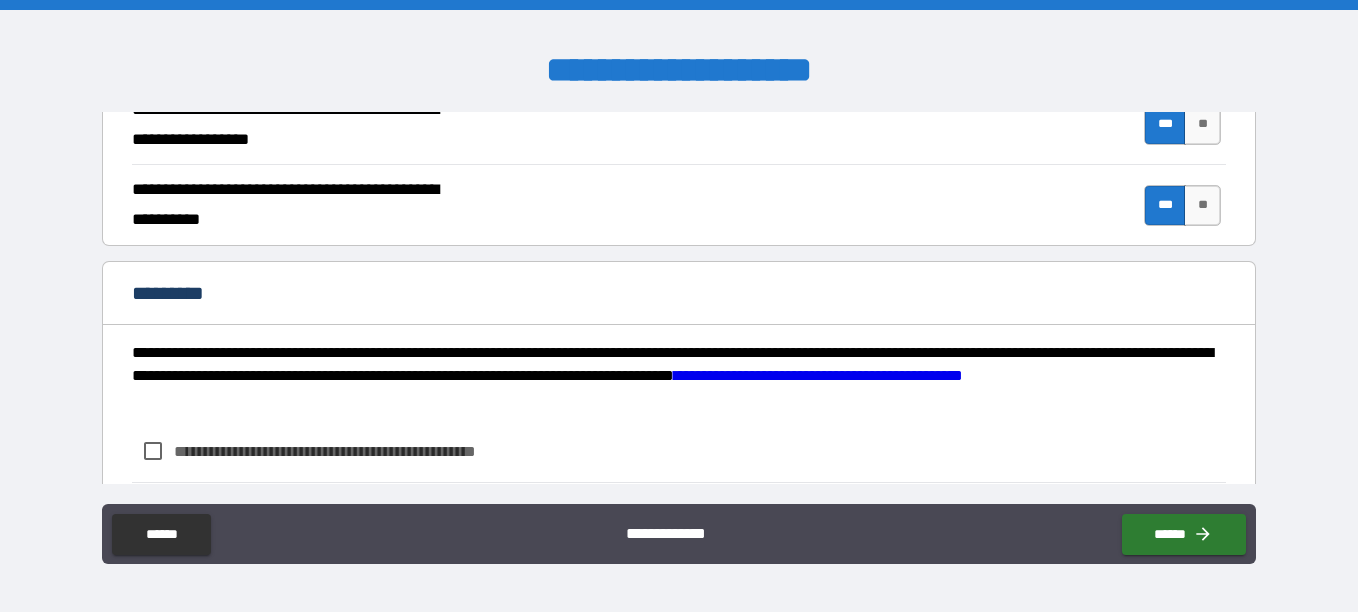 scroll, scrollTop: 2074, scrollLeft: 0, axis: vertical 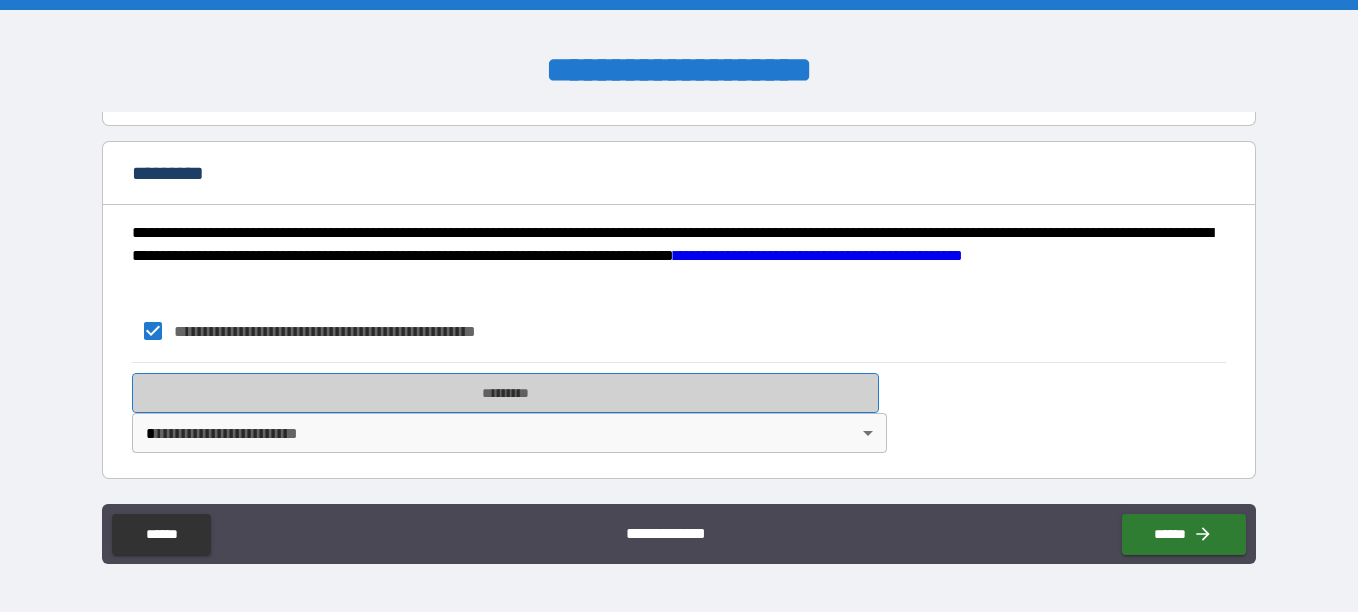 click on "*********" at bounding box center (505, 393) 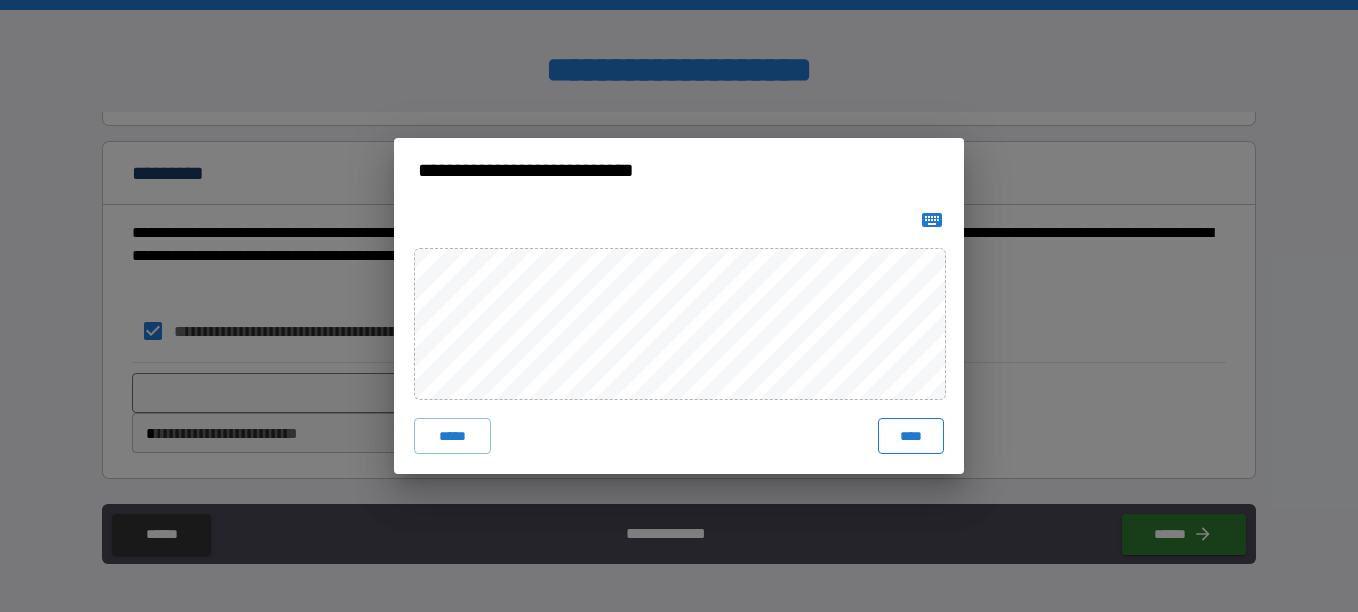 click on "****" at bounding box center [911, 436] 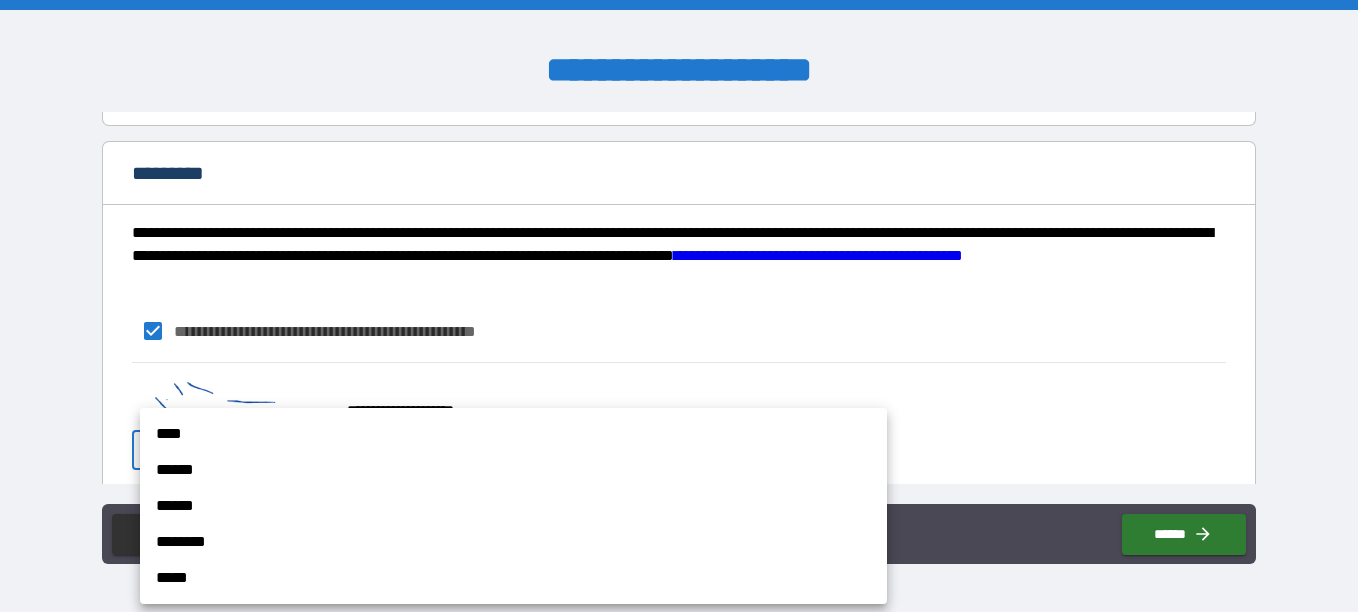click on "**********" at bounding box center (679, 306) 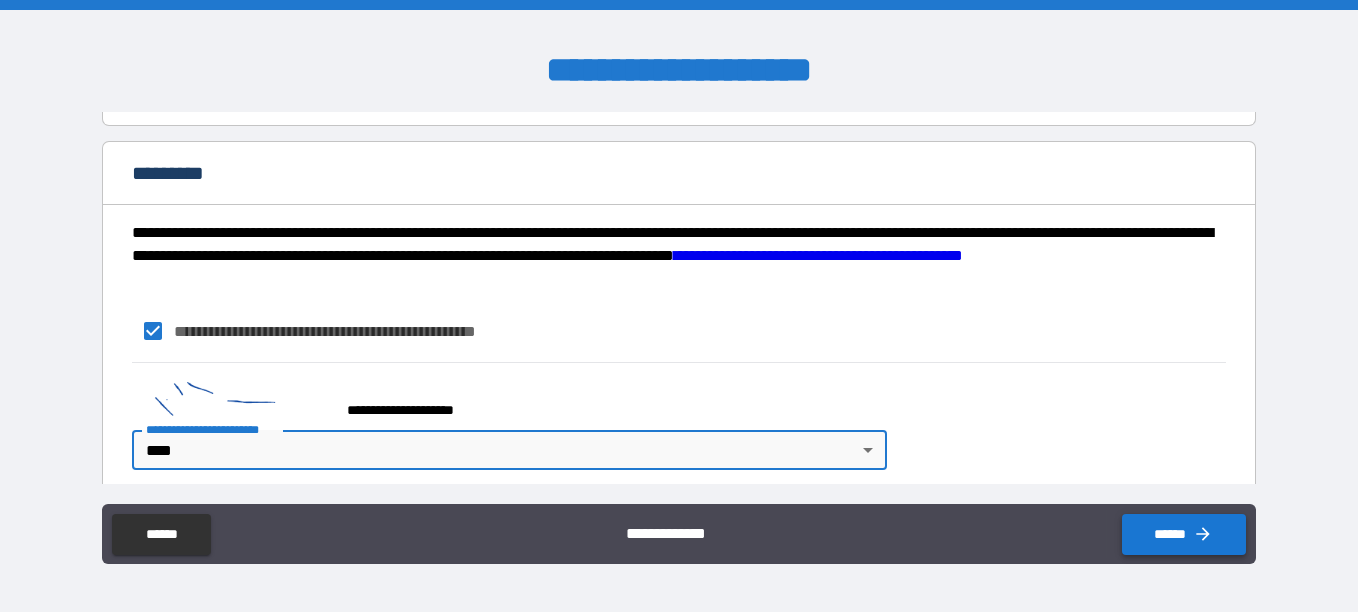 click on "******" at bounding box center (1184, 534) 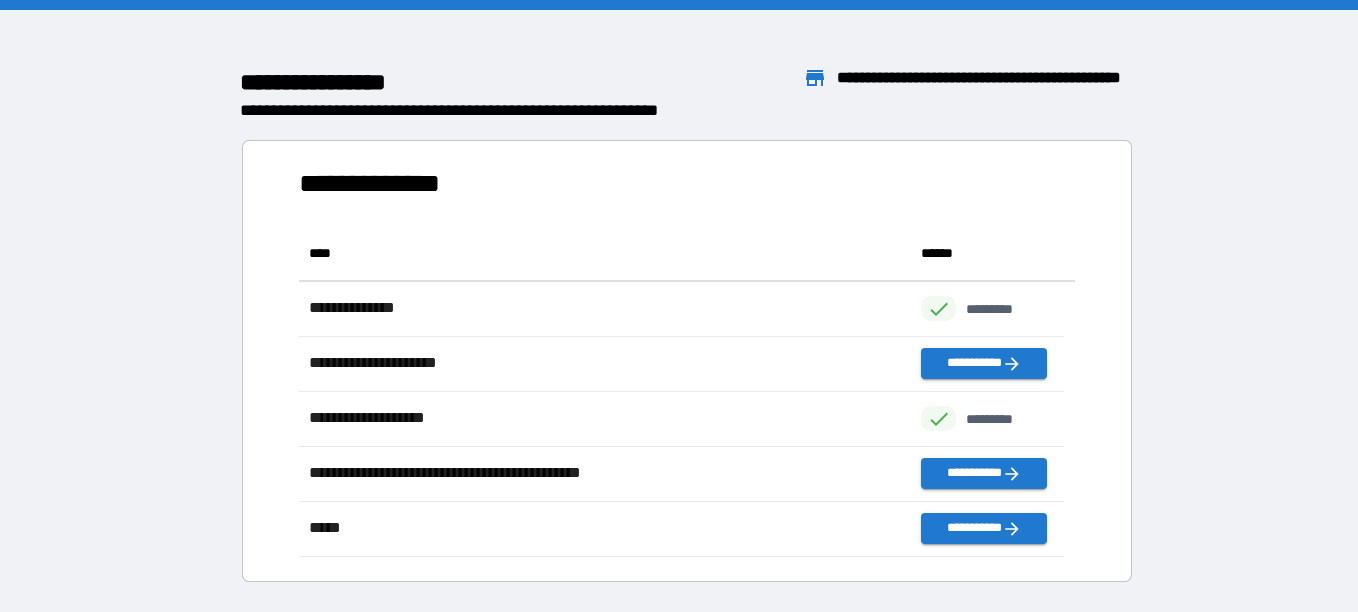 scroll, scrollTop: 16, scrollLeft: 16, axis: both 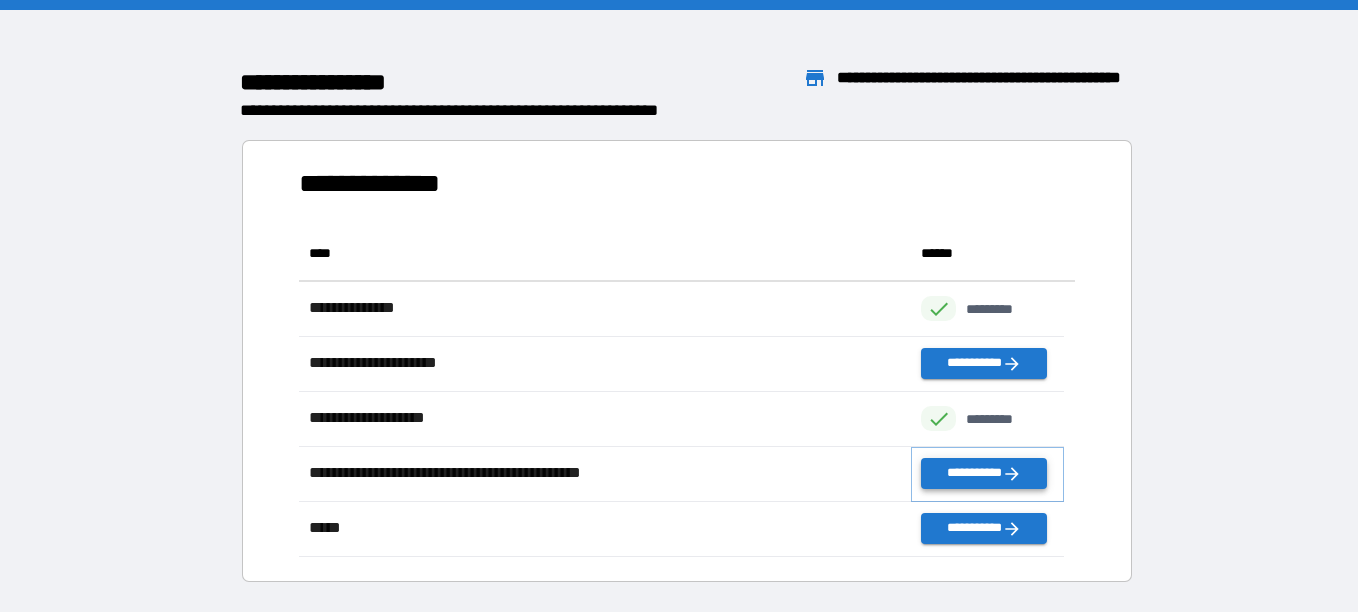 click on "**********" at bounding box center (983, 473) 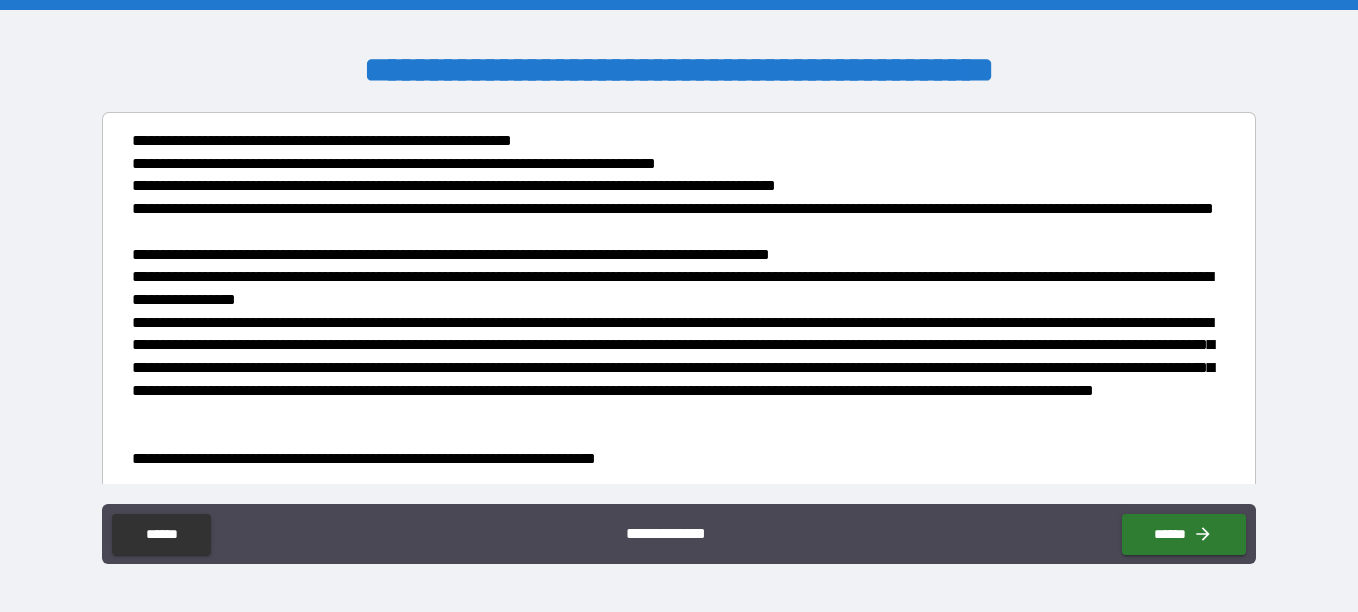 click at bounding box center [679, 436] 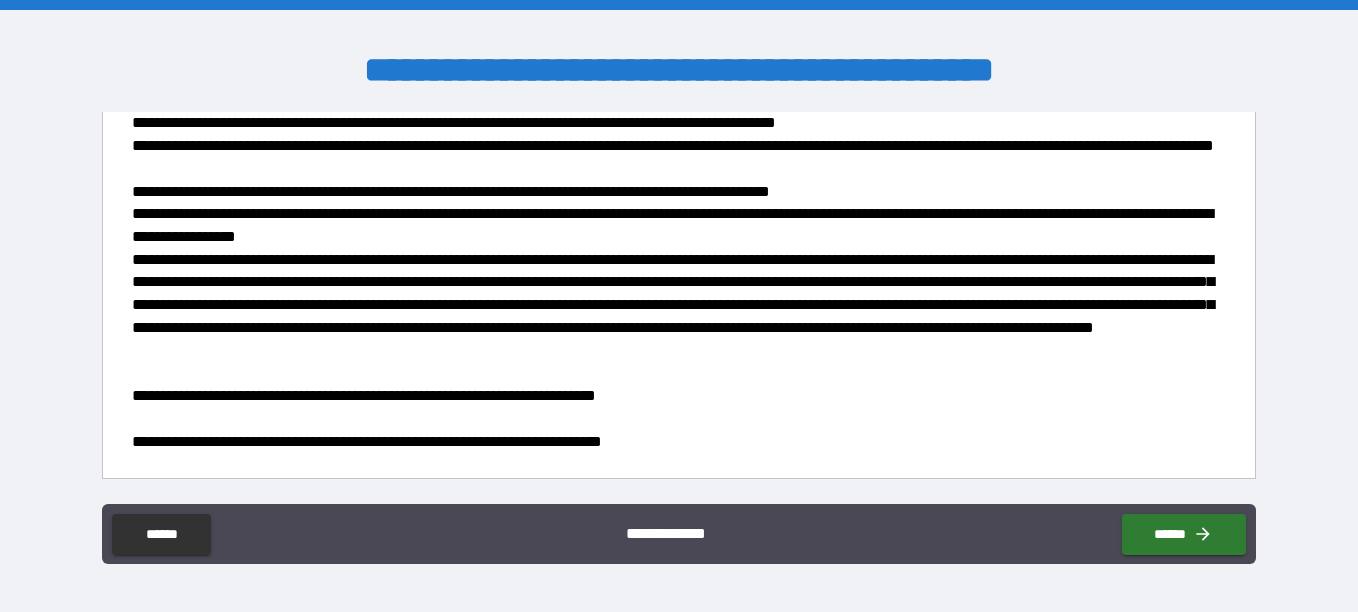 click on "**********" at bounding box center (673, 442) 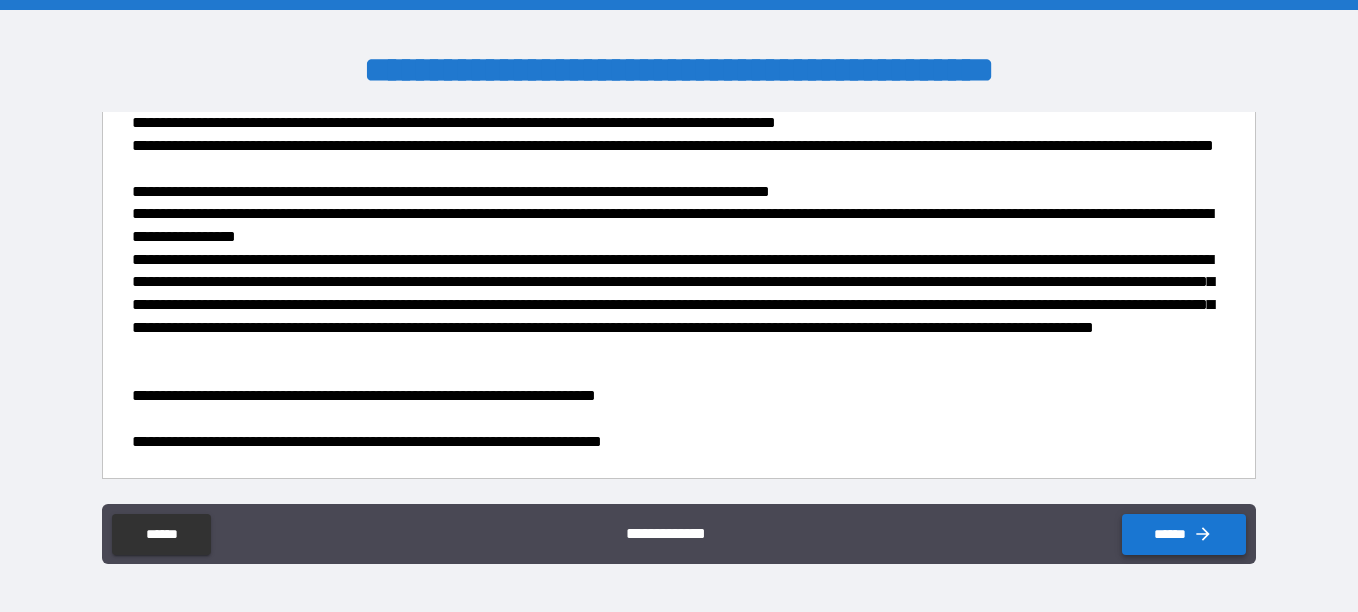 click on "******" at bounding box center [1184, 534] 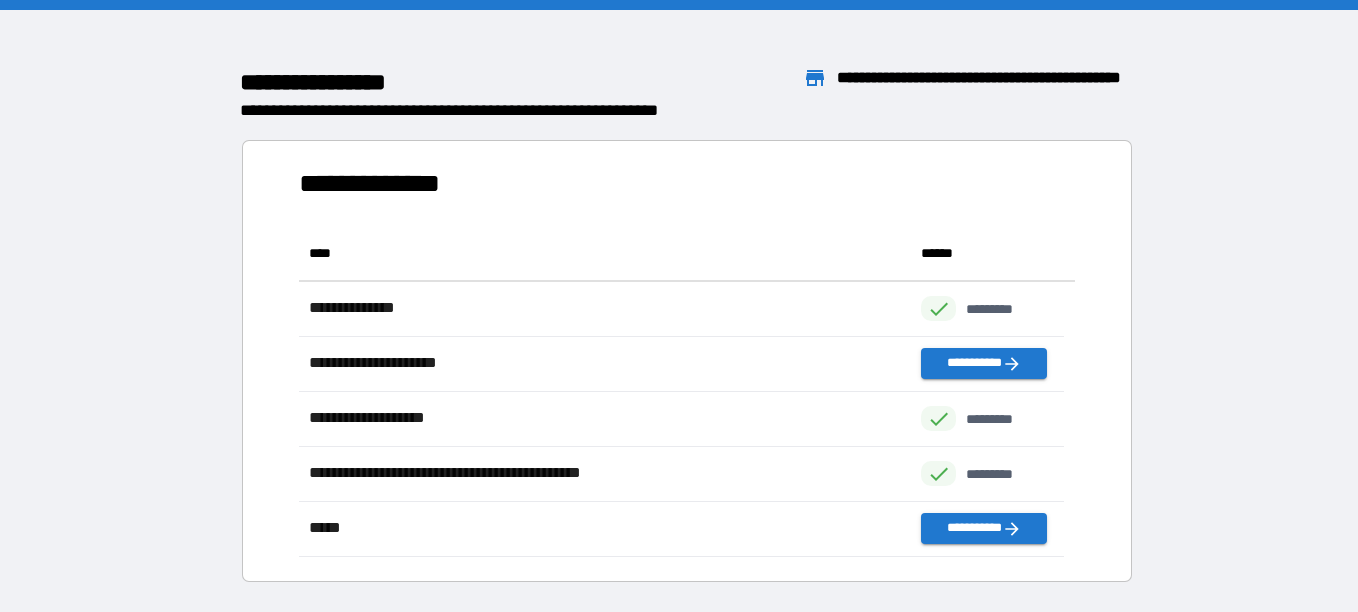 scroll, scrollTop: 16, scrollLeft: 16, axis: both 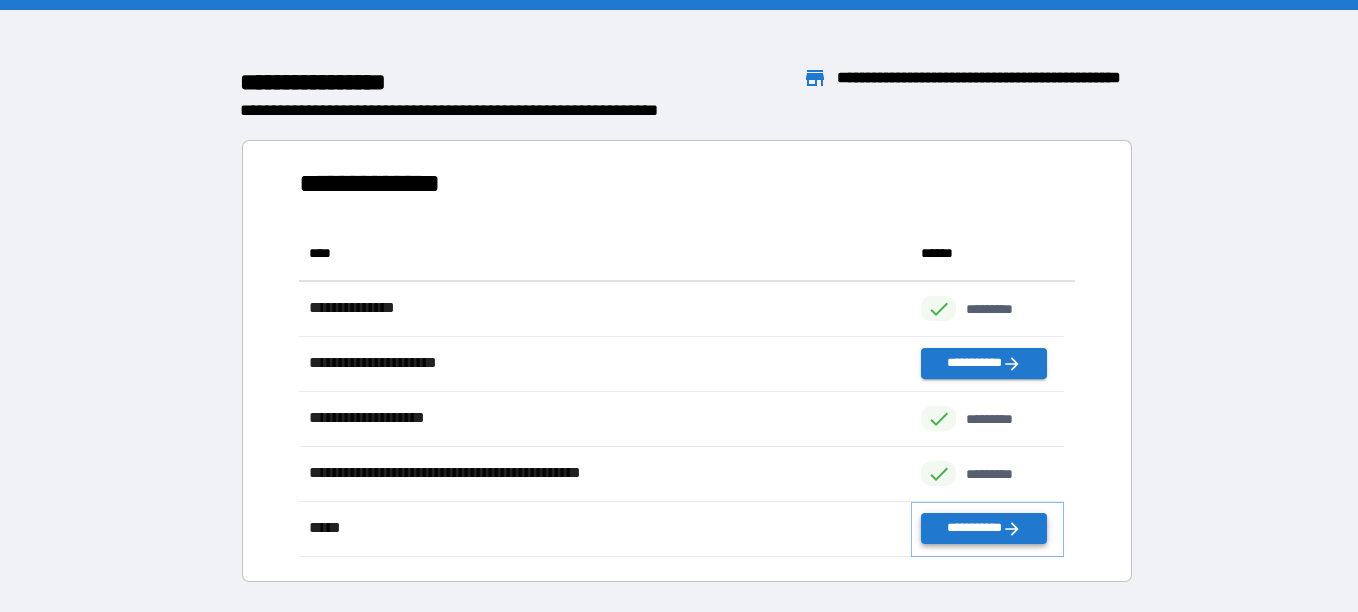 click on "**********" at bounding box center [983, 528] 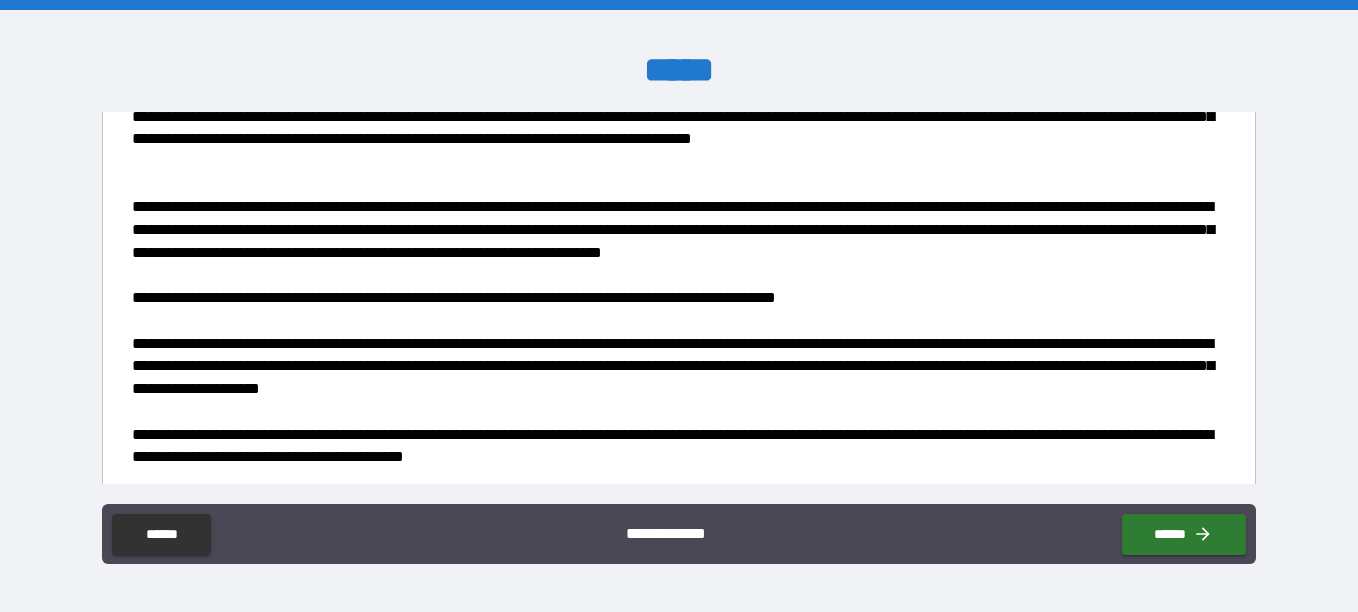 scroll, scrollTop: 1628, scrollLeft: 0, axis: vertical 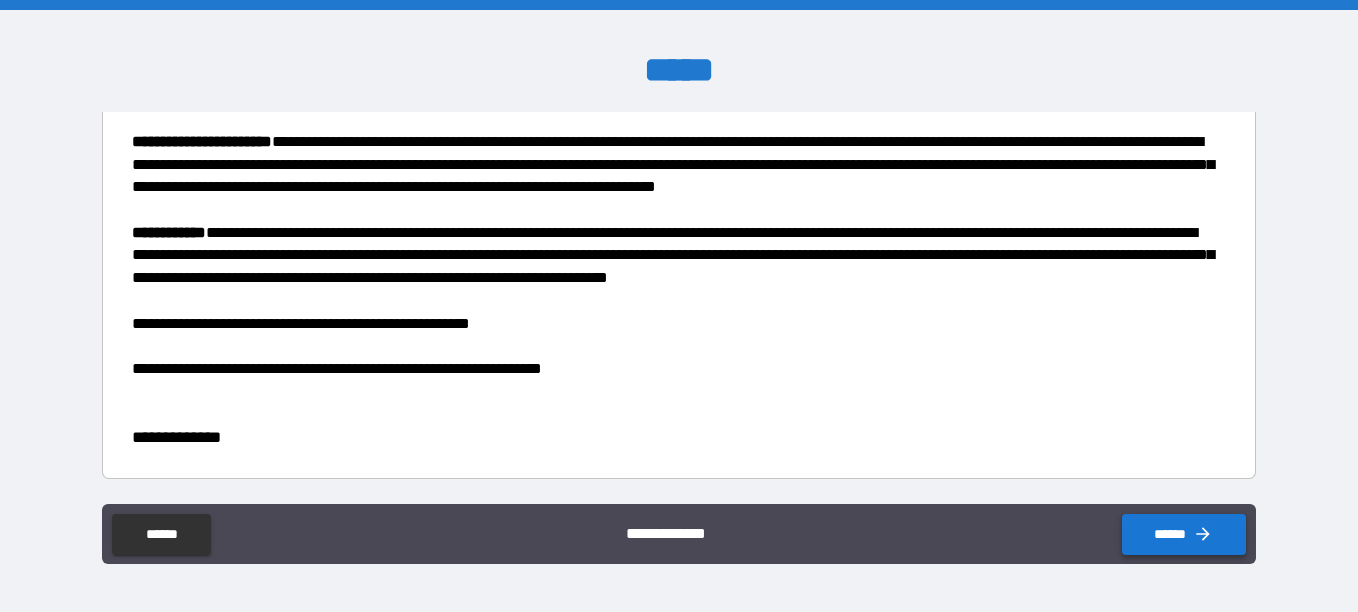 click on "******" at bounding box center (1184, 534) 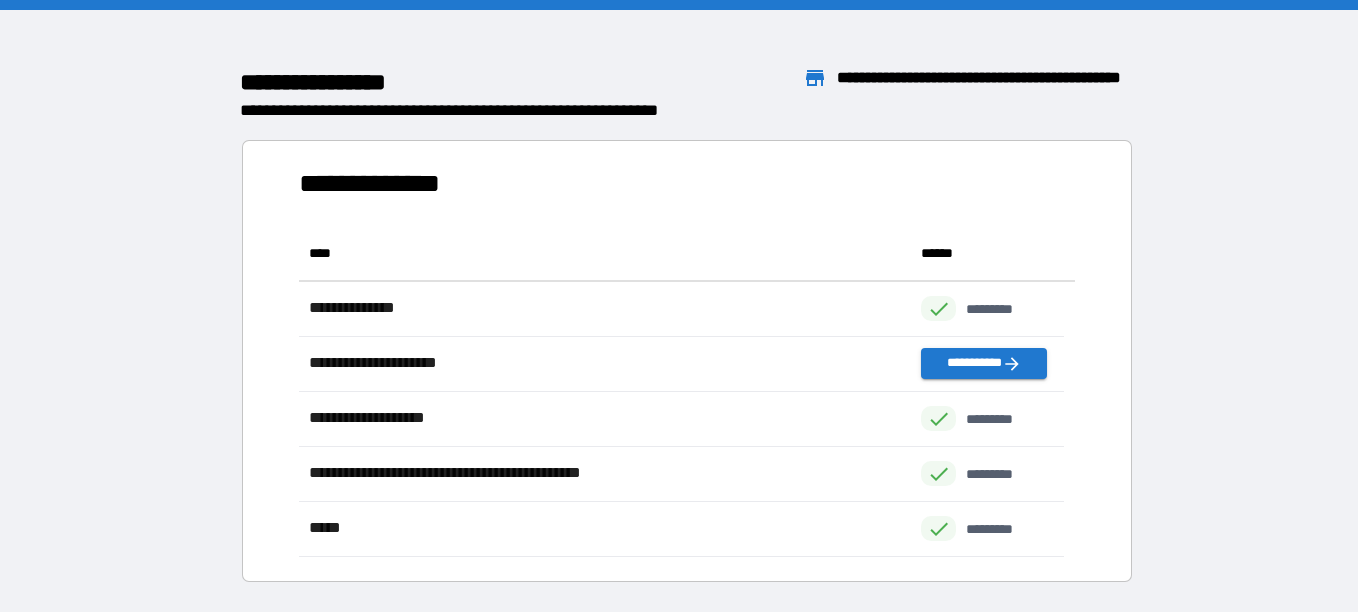 scroll, scrollTop: 16, scrollLeft: 16, axis: both 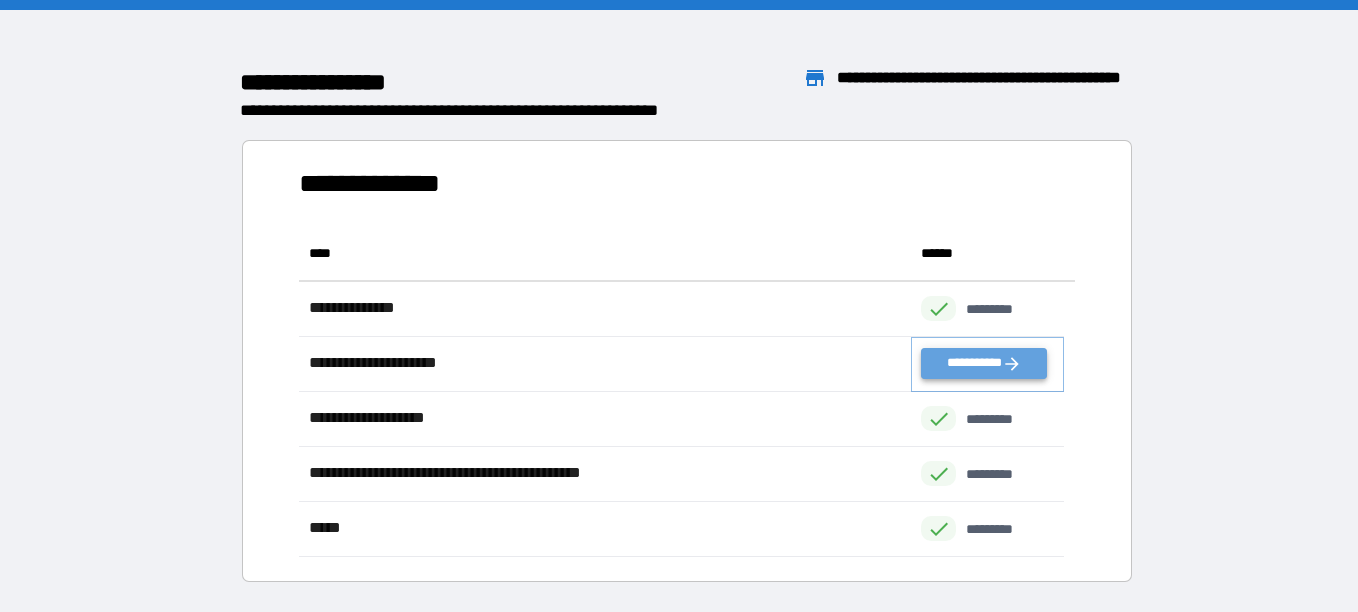 click on "**********" at bounding box center [983, 363] 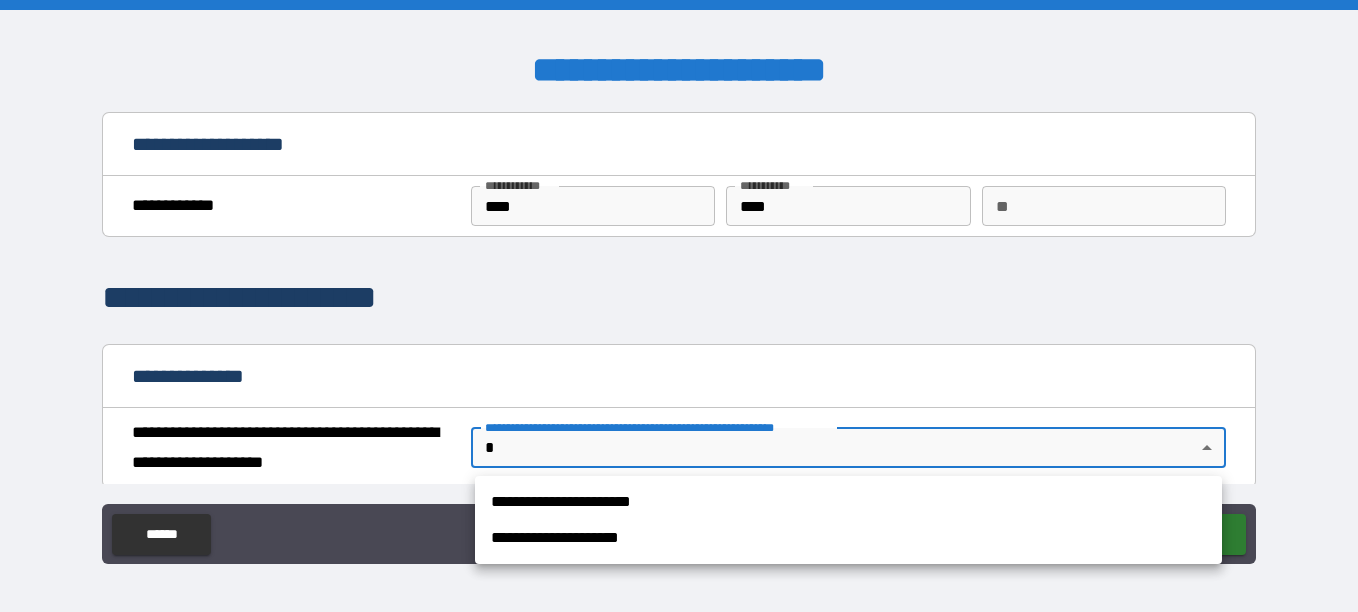 click on "**********" at bounding box center [679, 306] 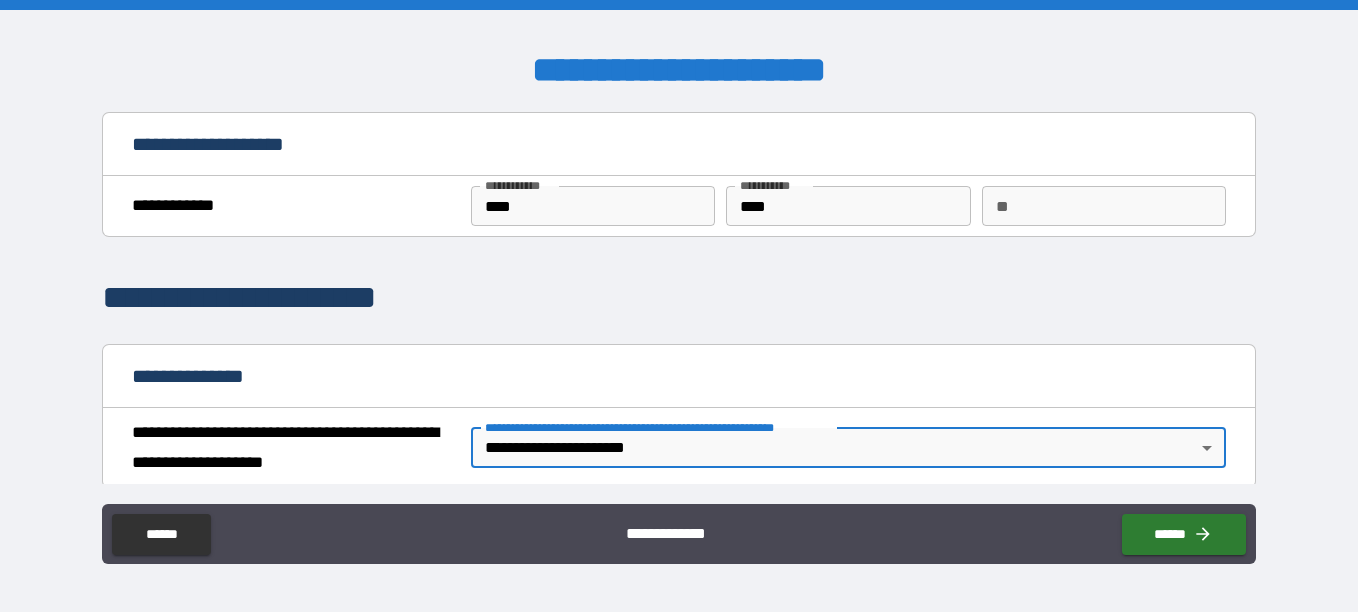 click on "**********" at bounding box center [679, 448] 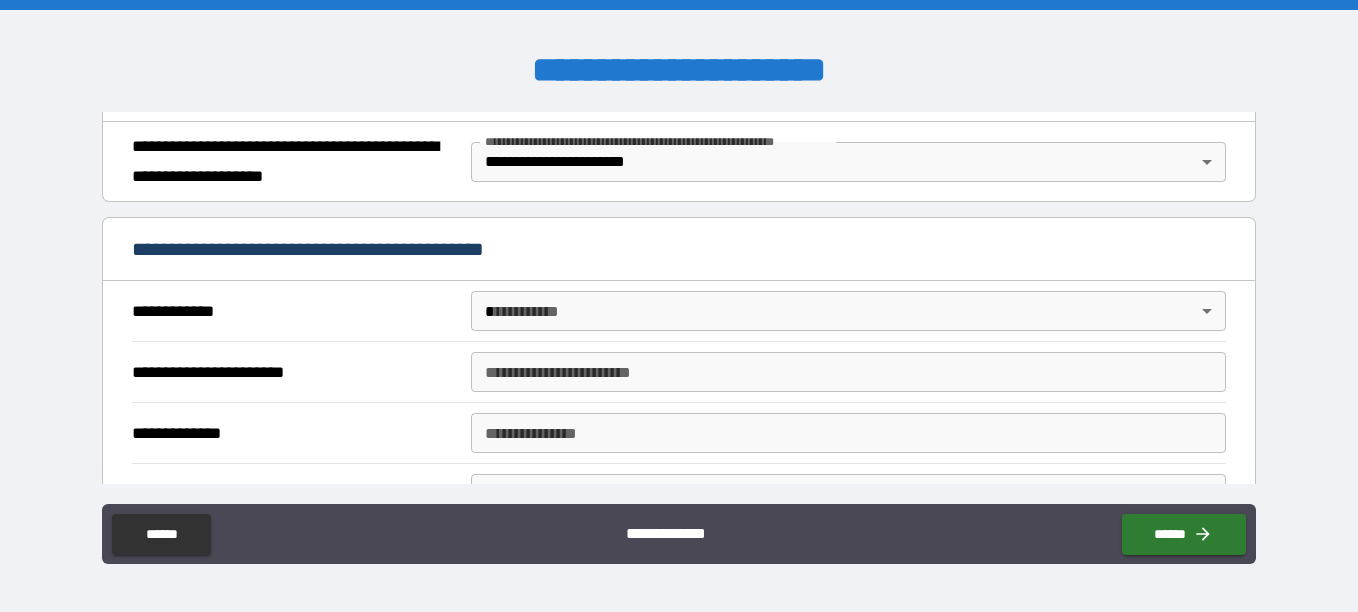 scroll, scrollTop: 326, scrollLeft: 0, axis: vertical 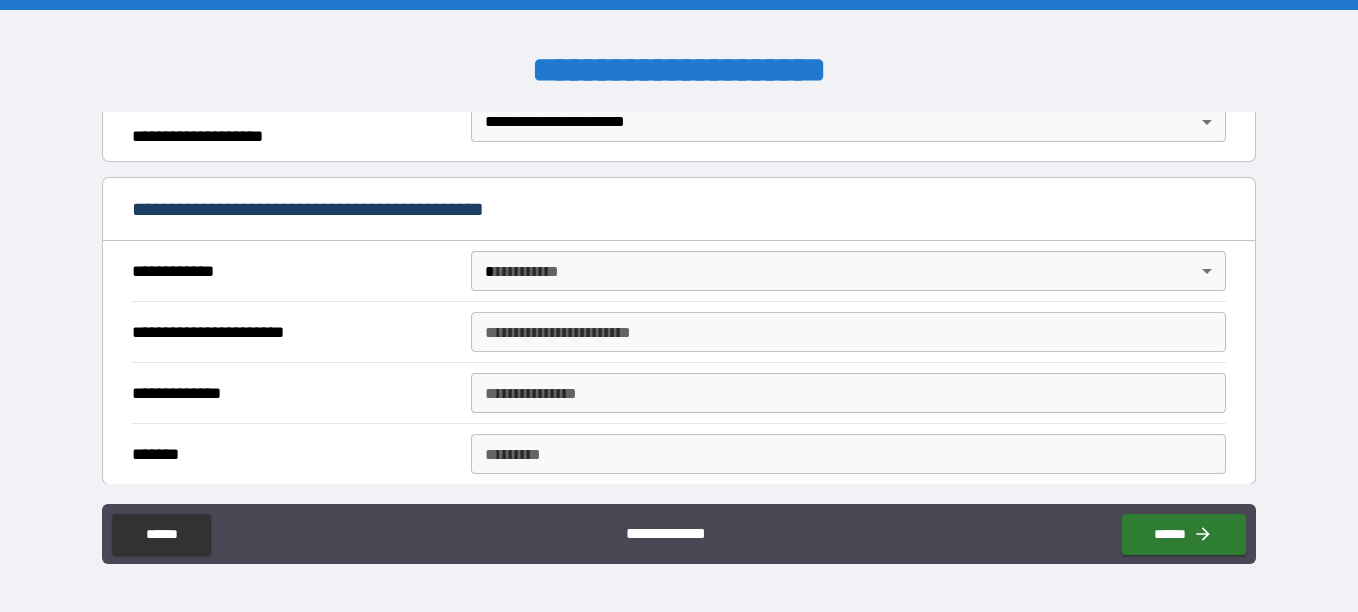 click on "**********" at bounding box center (679, 306) 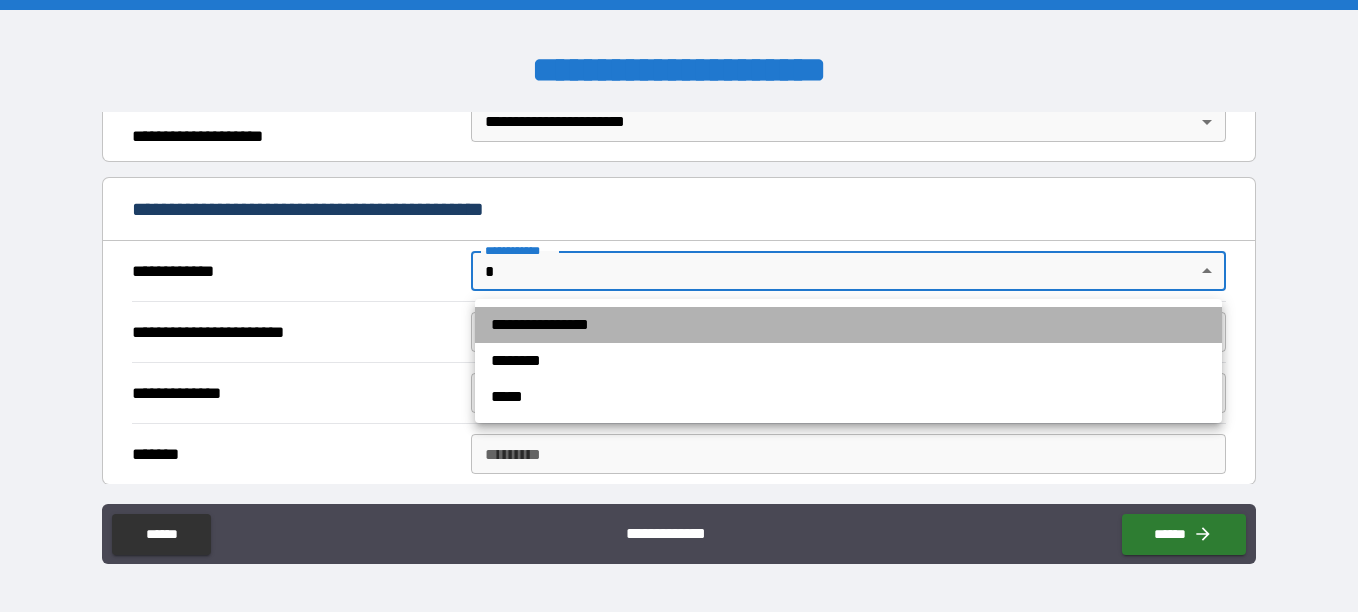 click on "**********" at bounding box center [848, 325] 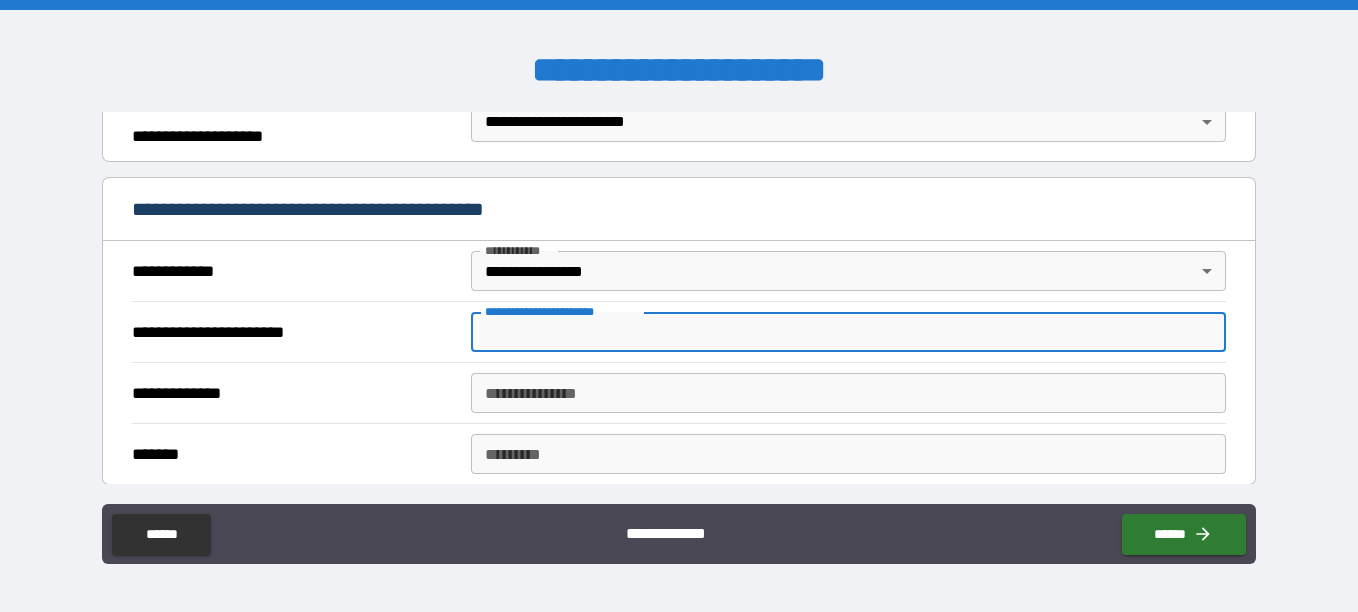 click on "**********" at bounding box center [848, 332] 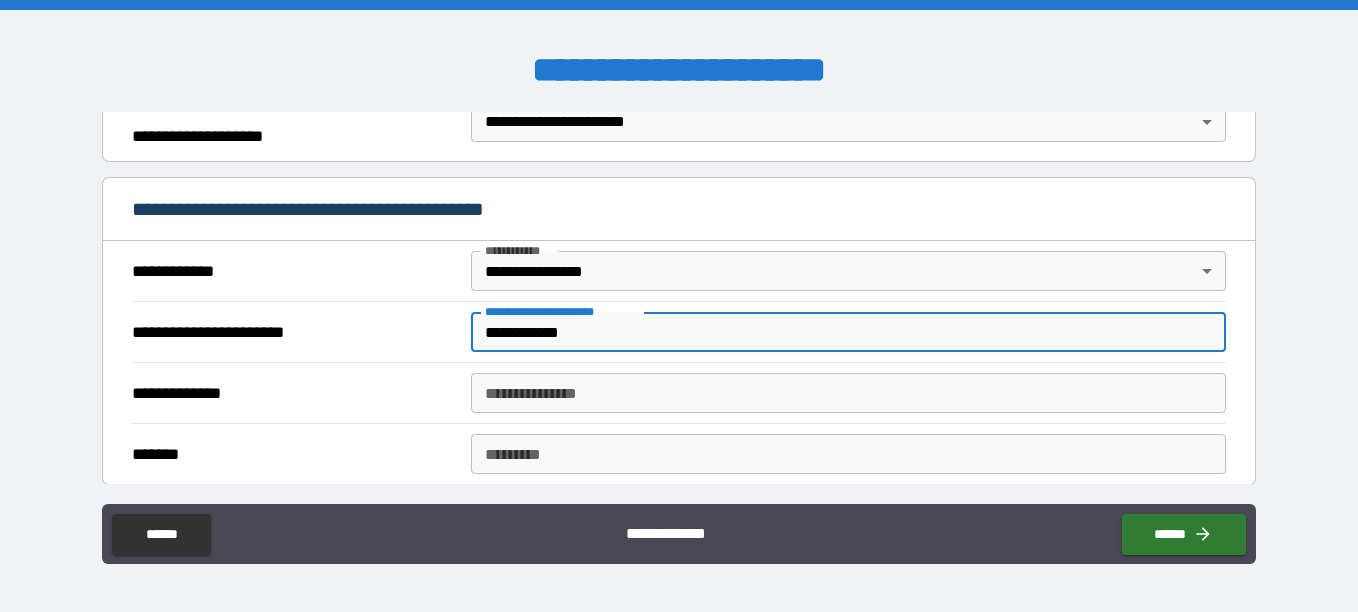 type on "**********" 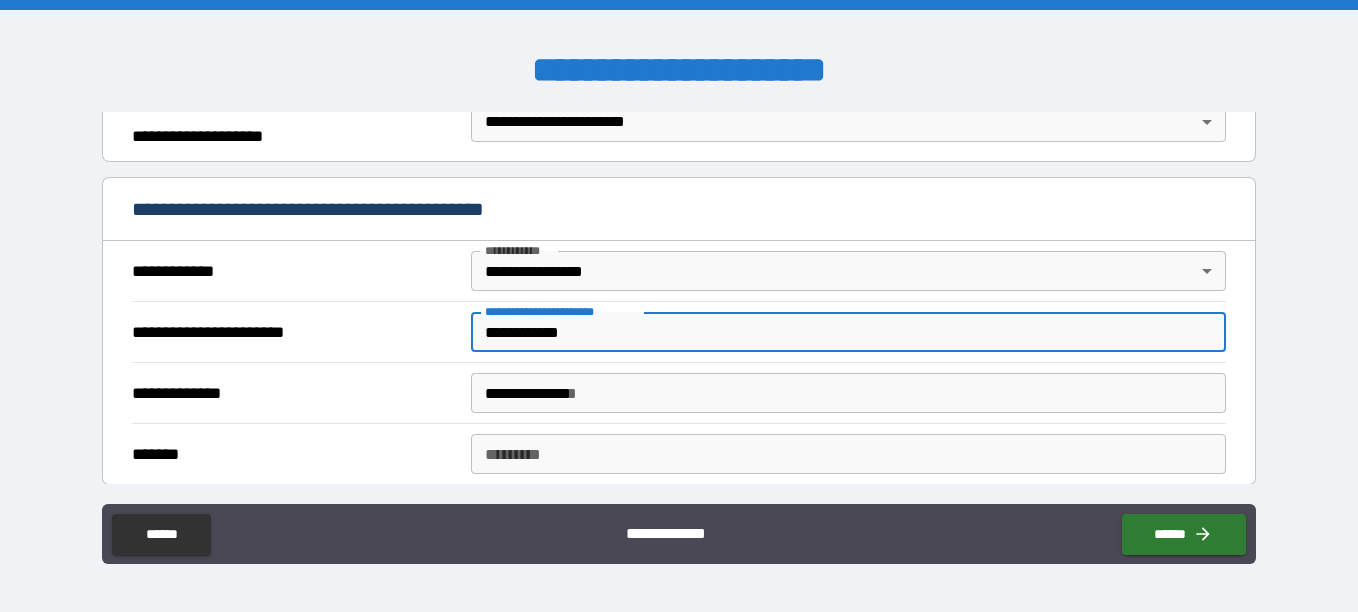 type on "**********" 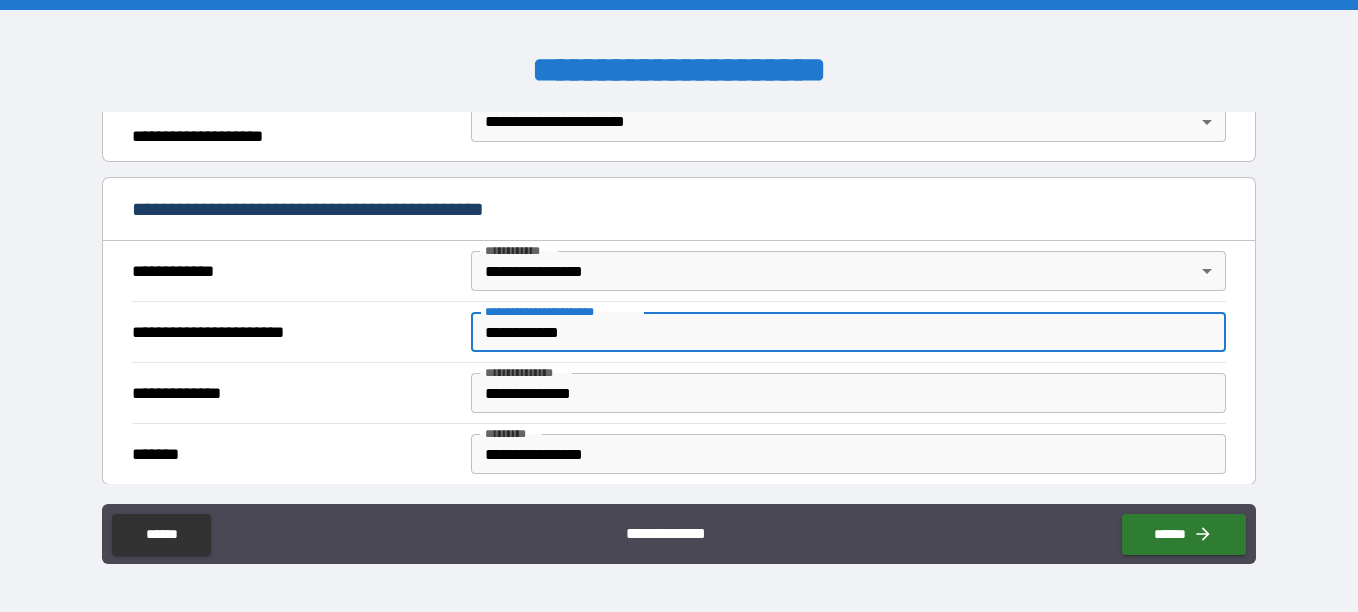 scroll, scrollTop: 651, scrollLeft: 0, axis: vertical 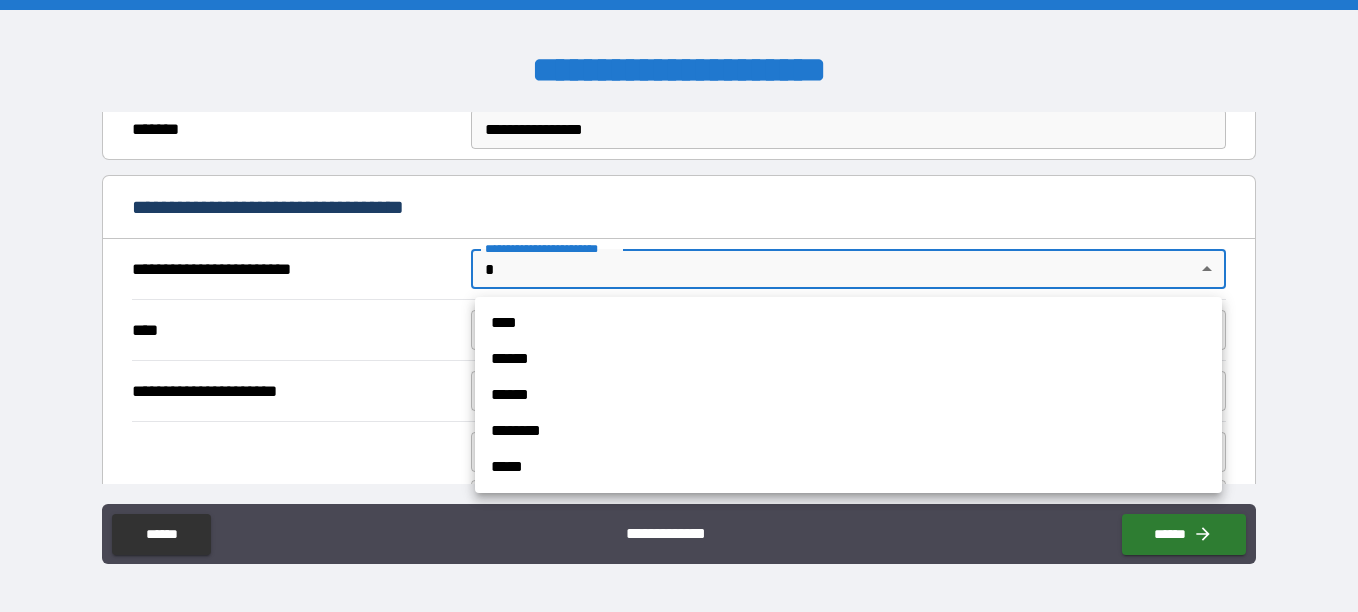 click on "**********" at bounding box center (679, 306) 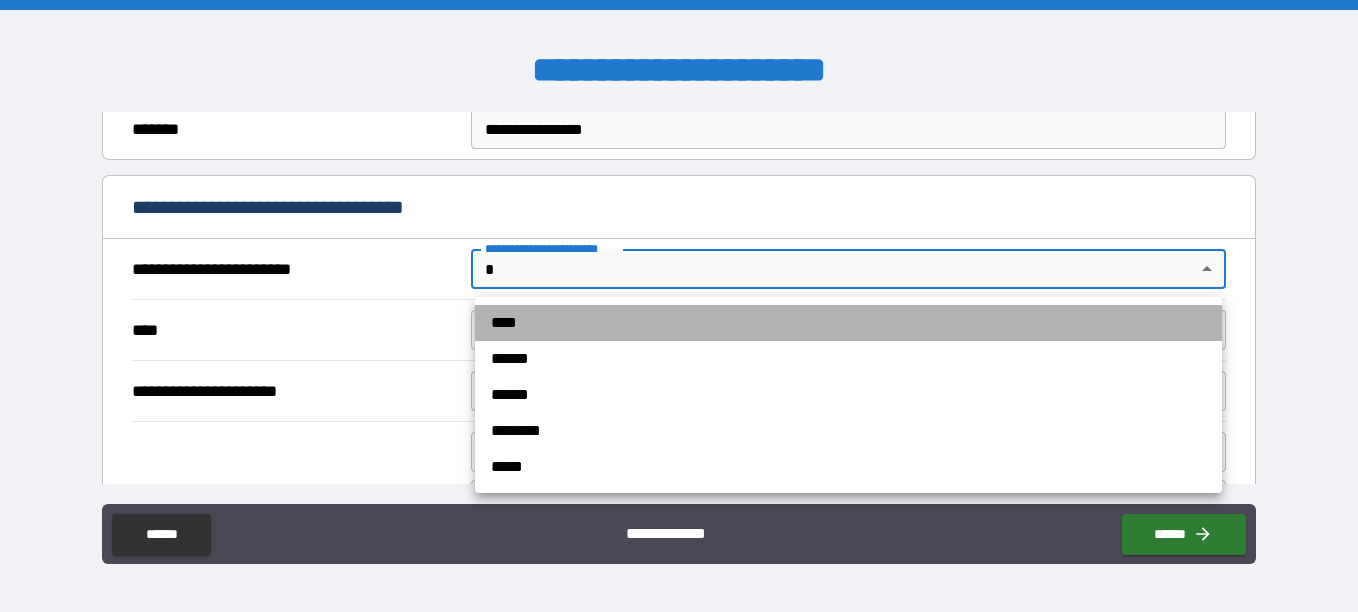 click on "****" at bounding box center [848, 323] 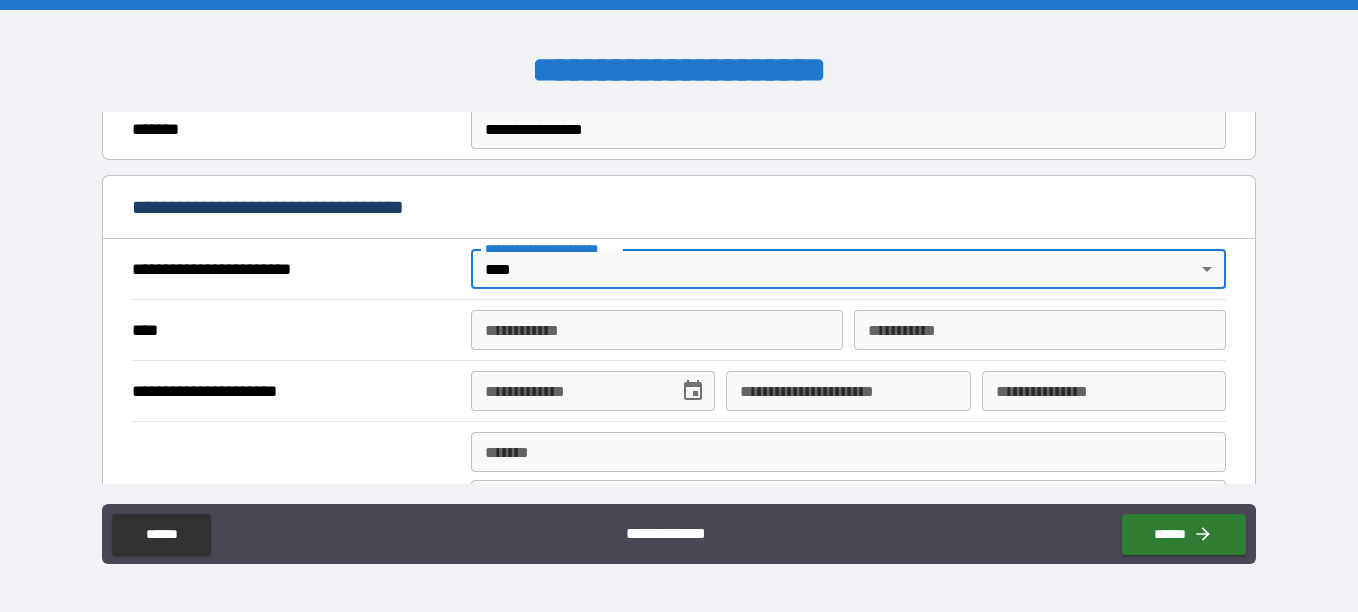 click on "**********" at bounding box center (657, 330) 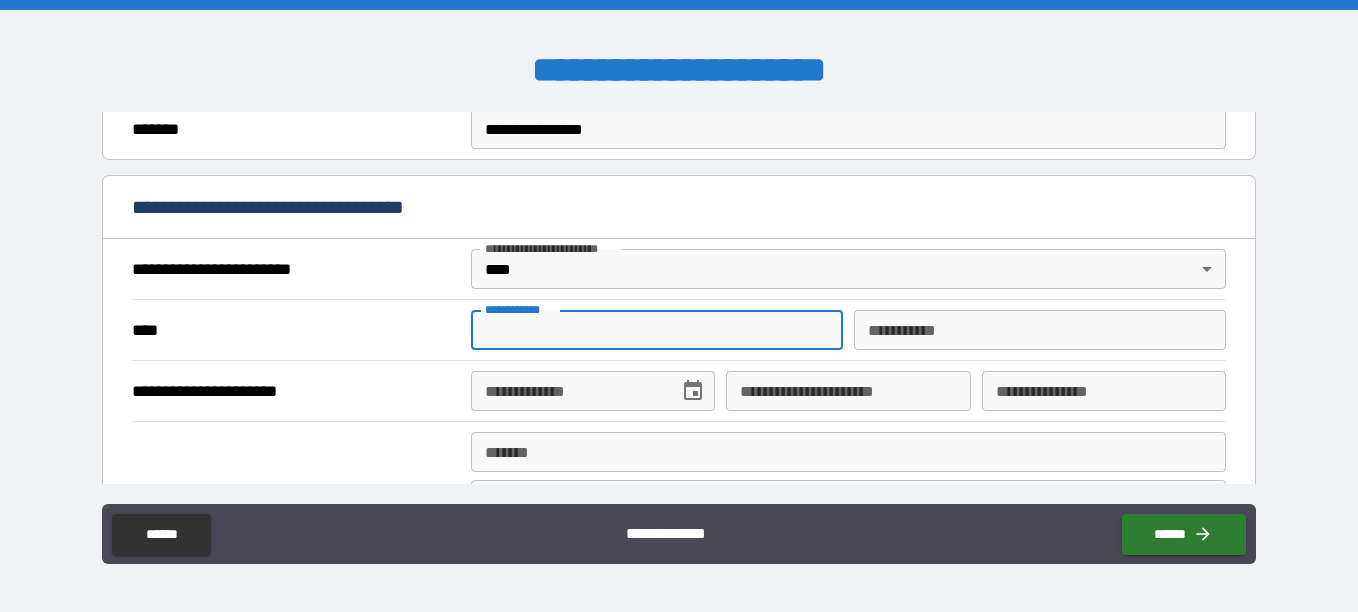 type on "****" 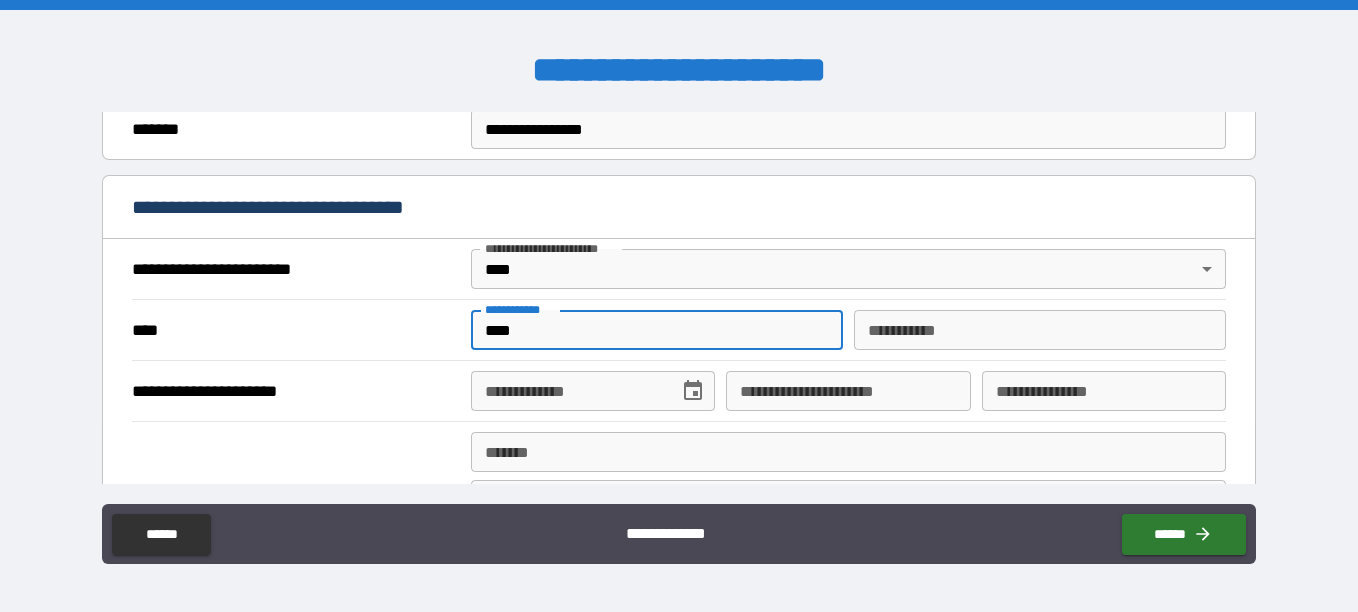 type on "****" 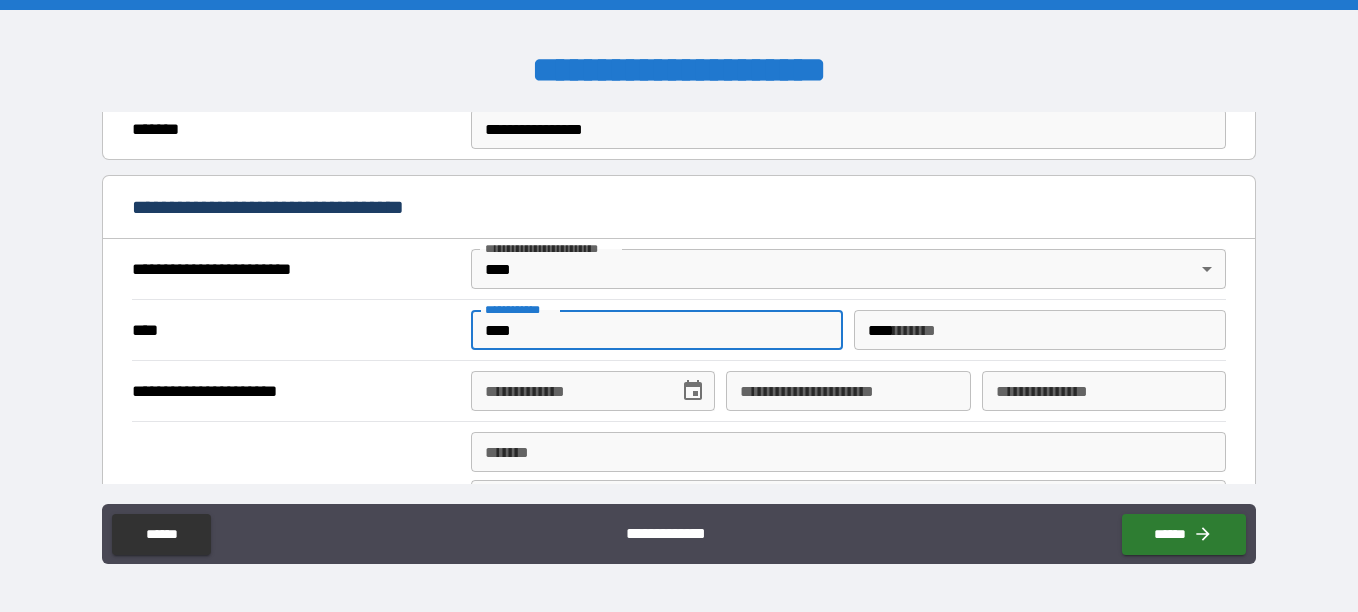 type on "**********" 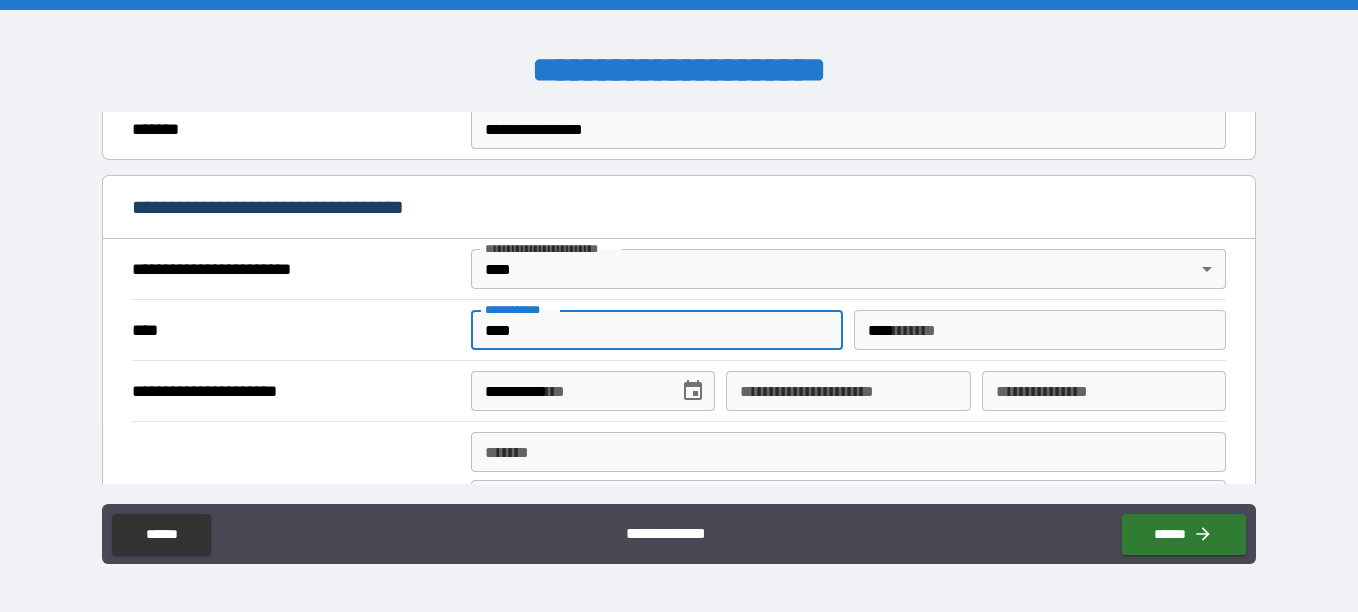 type on "**********" 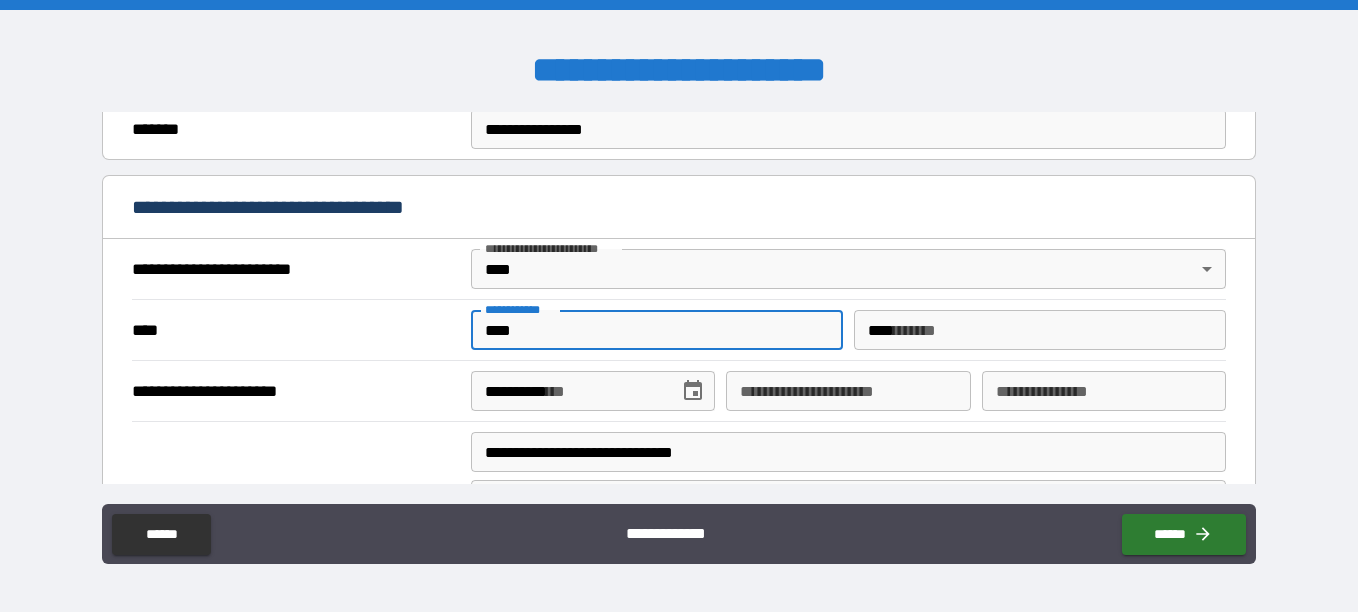 type on "****" 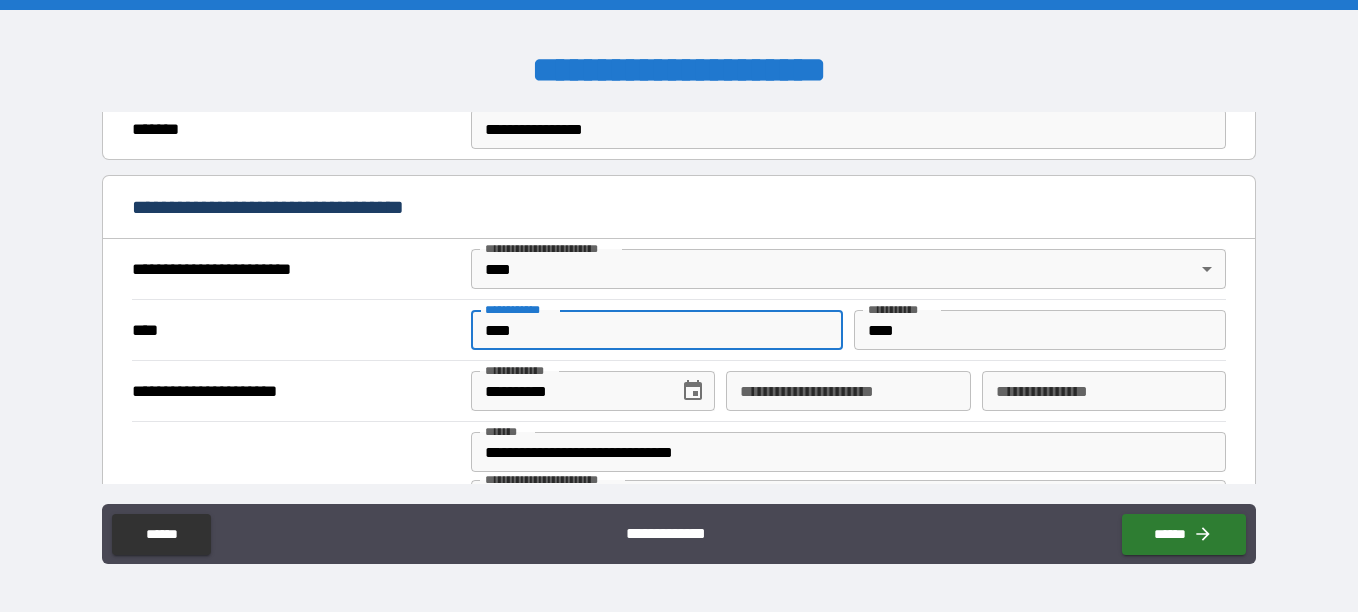 click on "**********" at bounding box center (848, 391) 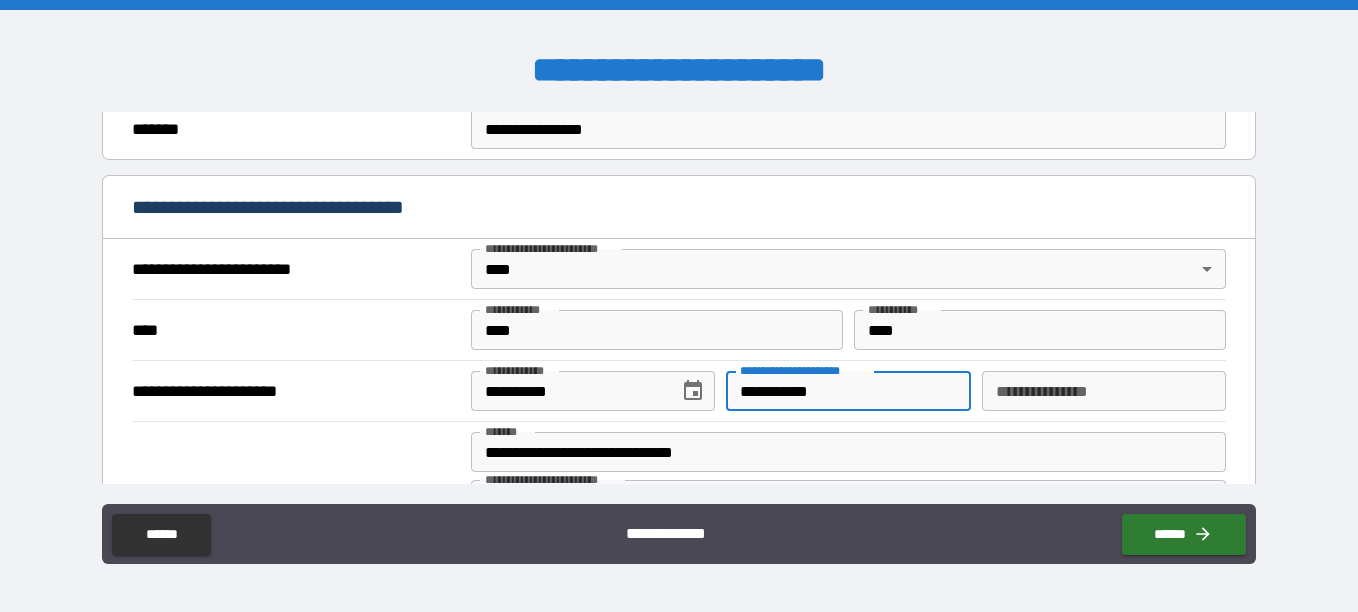 type on "**********" 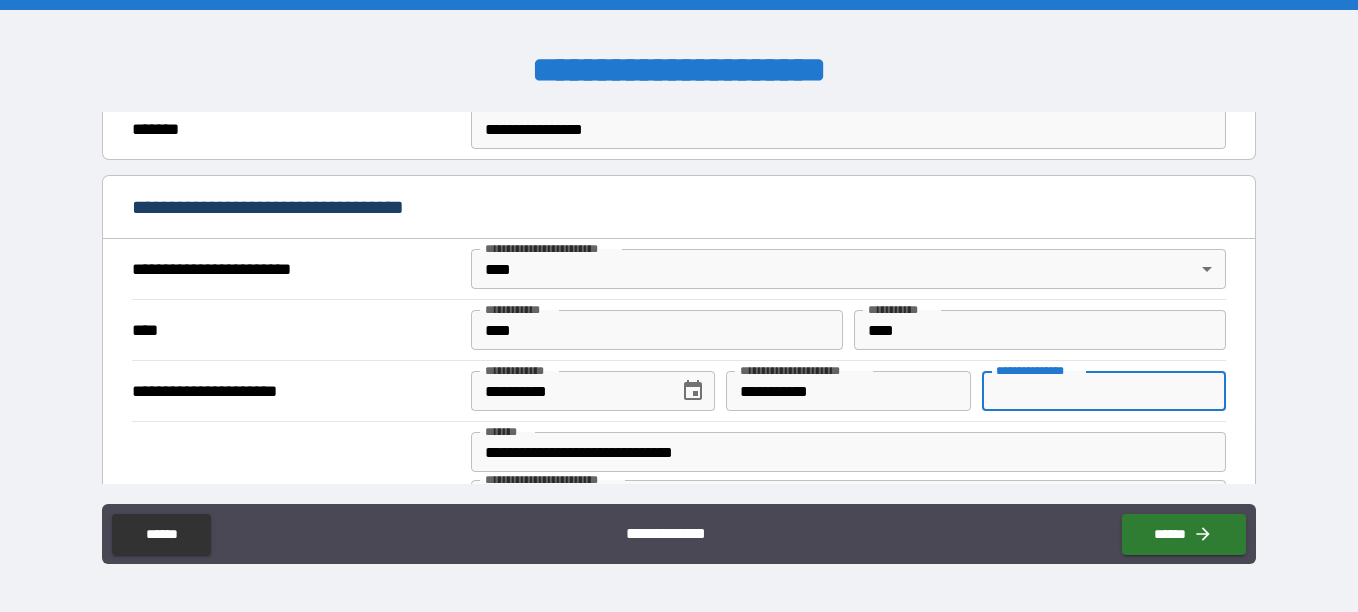 click on "**********" at bounding box center [1104, 391] 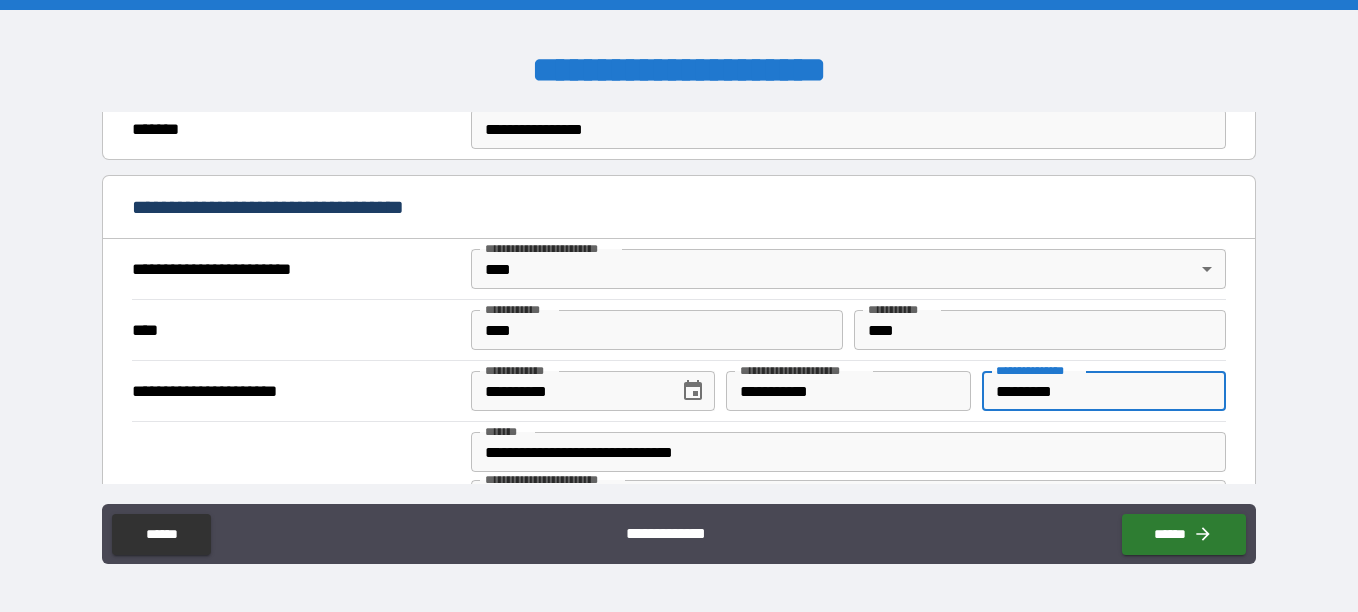scroll, scrollTop: 977, scrollLeft: 0, axis: vertical 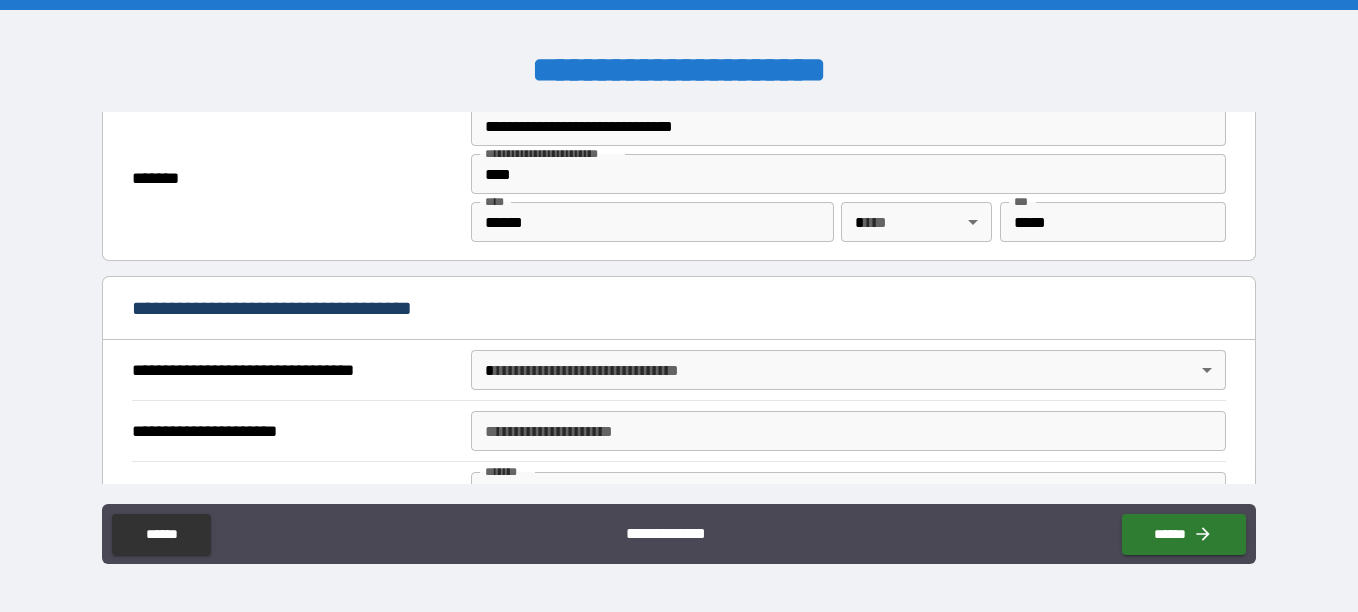 type on "*********" 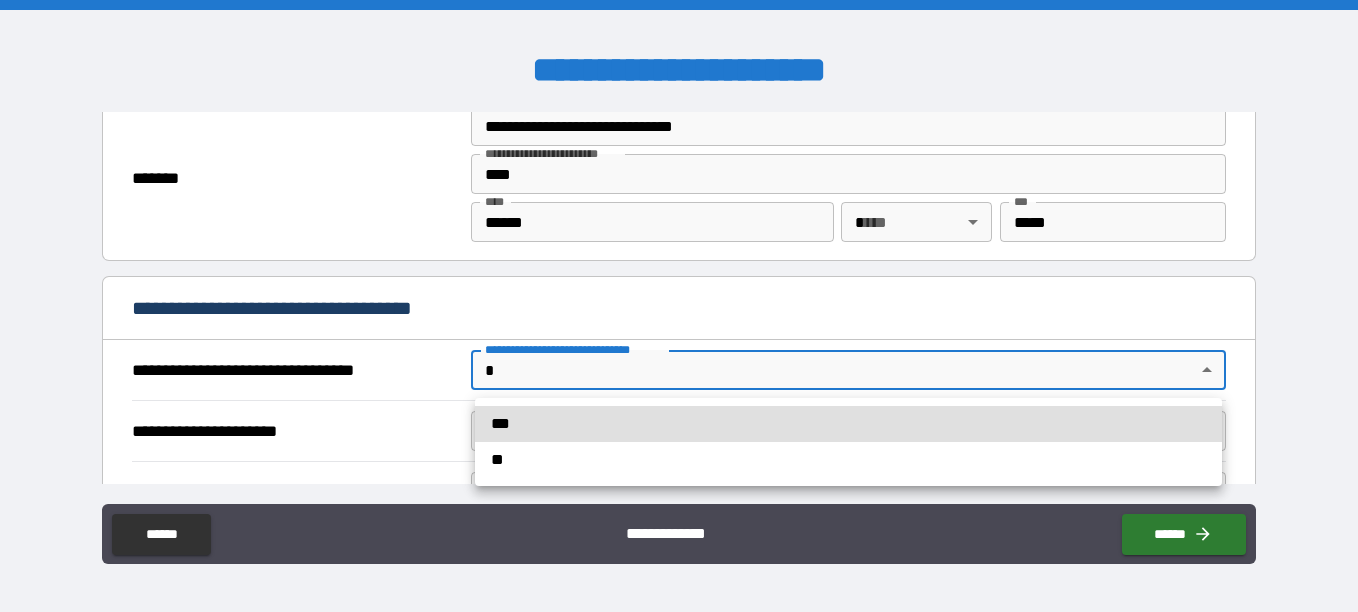click on "**********" at bounding box center [679, 306] 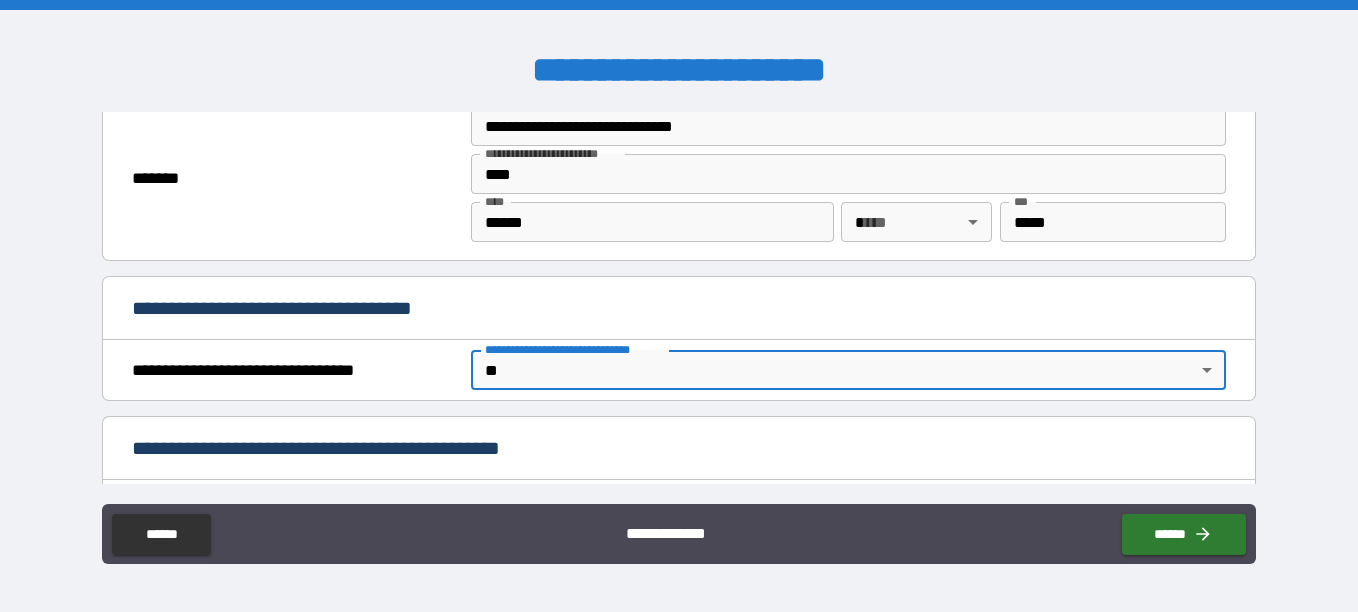 scroll, scrollTop: 1302, scrollLeft: 0, axis: vertical 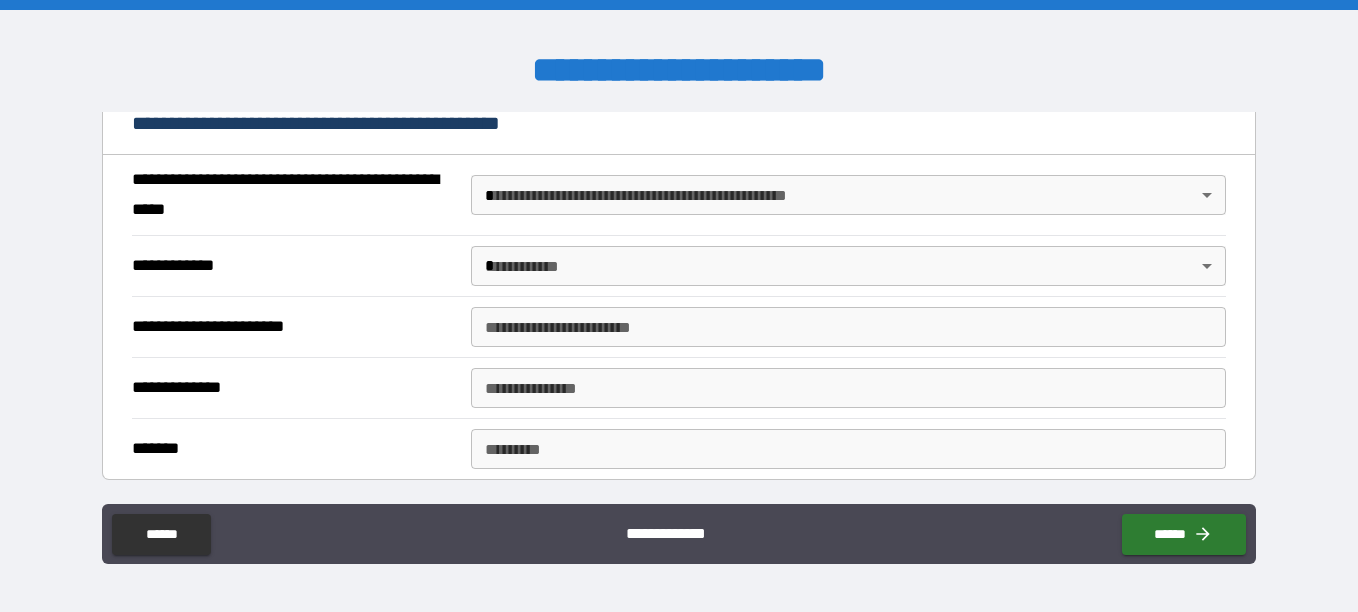 click on "**********" at bounding box center [679, 306] 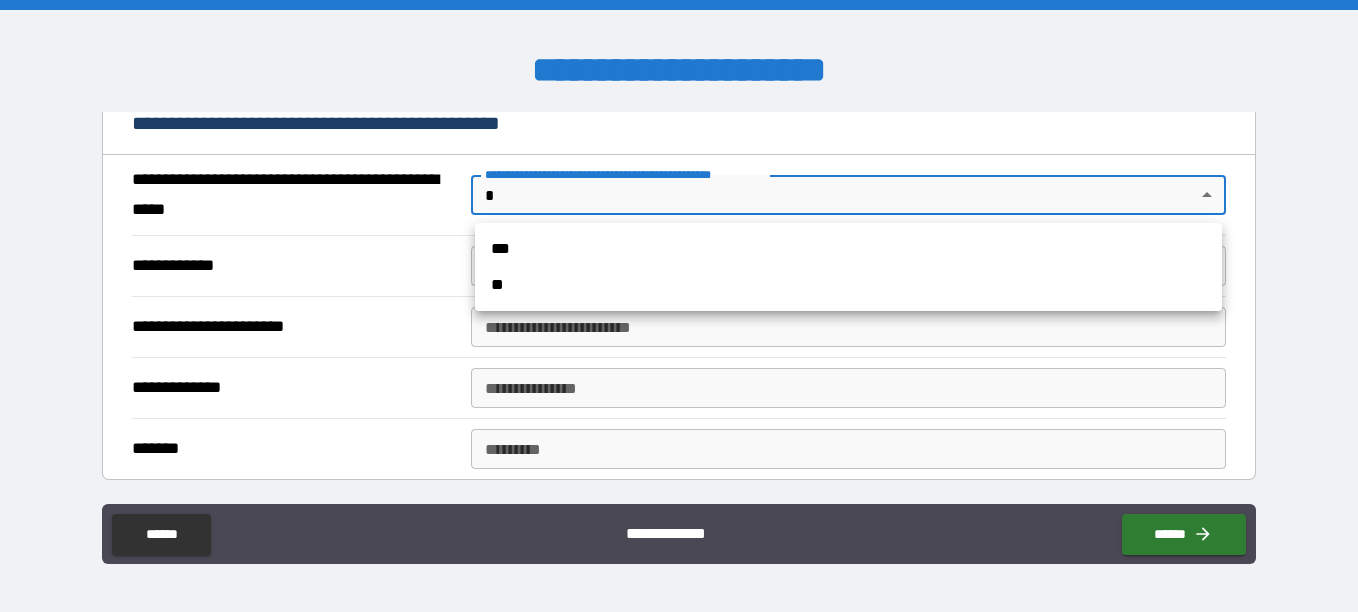 click on "**" at bounding box center (848, 285) 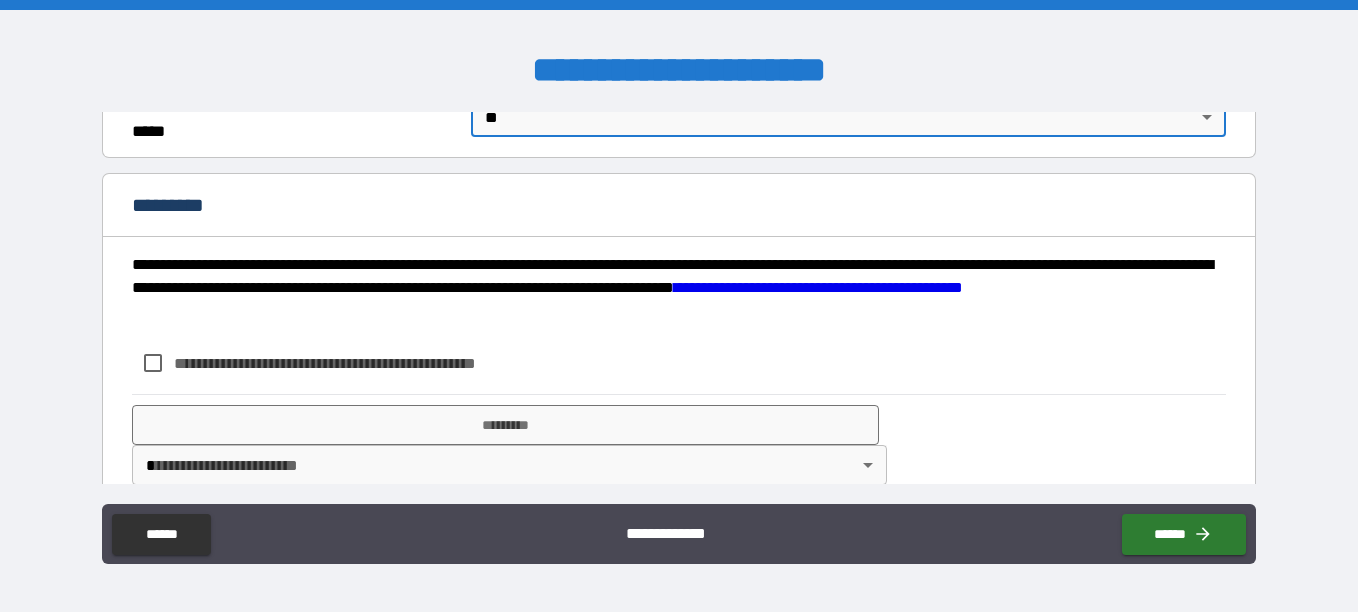 scroll, scrollTop: 1412, scrollLeft: 0, axis: vertical 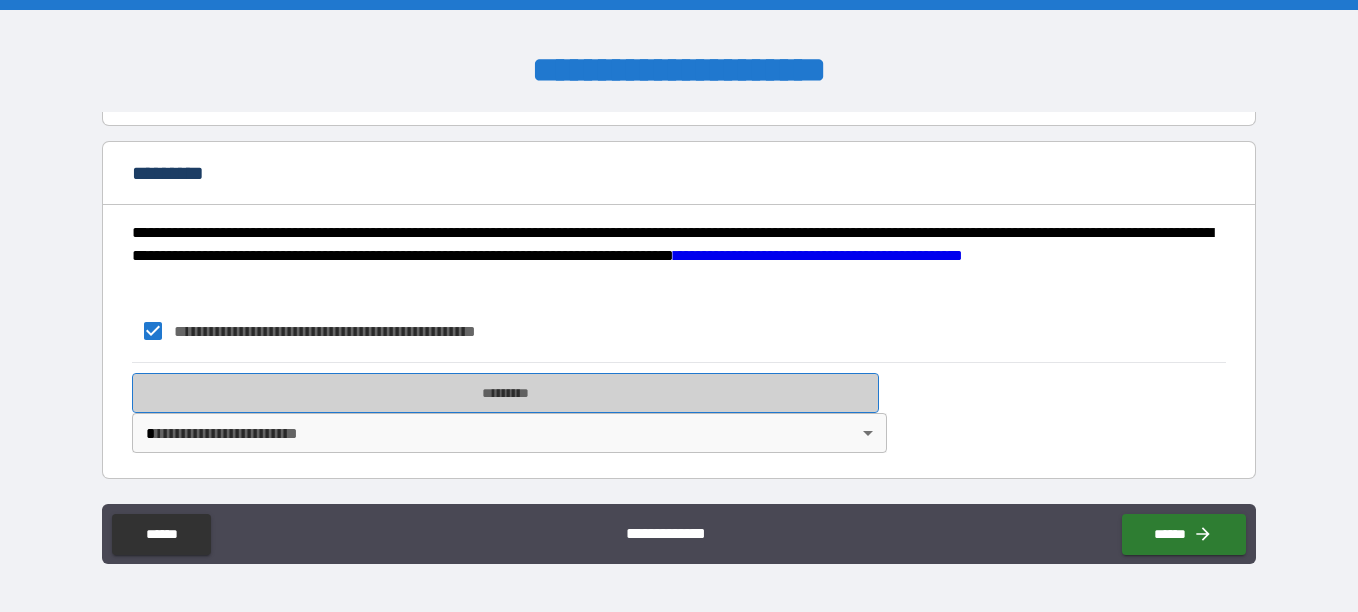 click on "*********" at bounding box center [505, 393] 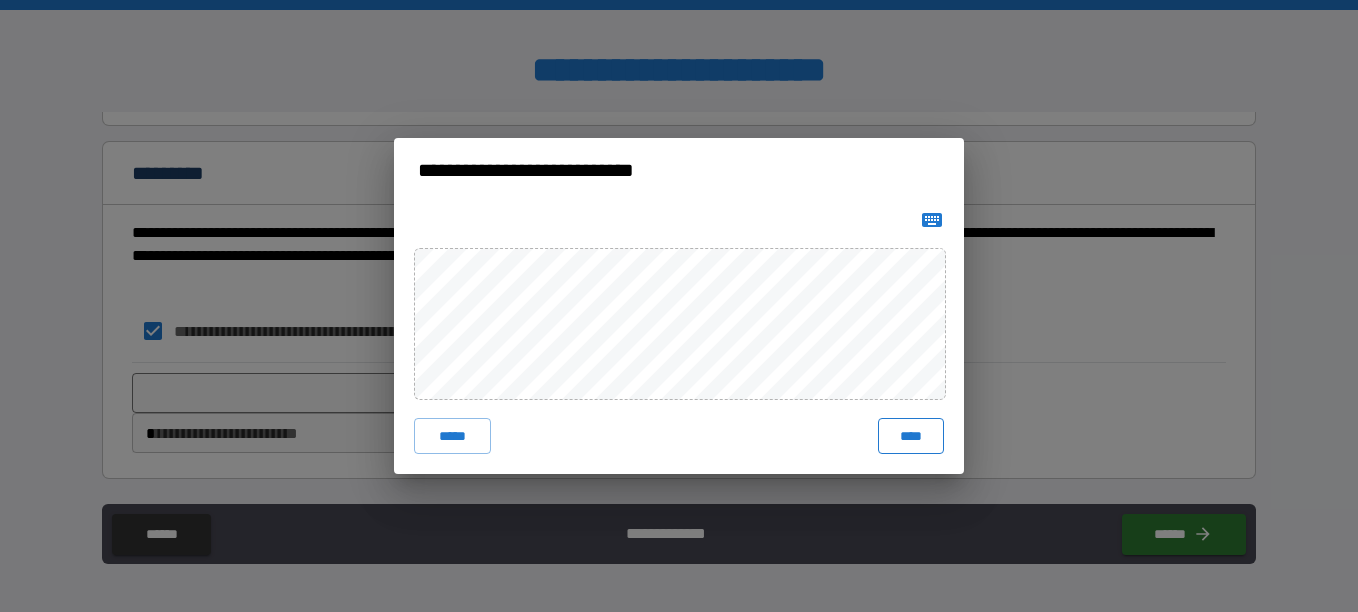 click on "****" at bounding box center [911, 436] 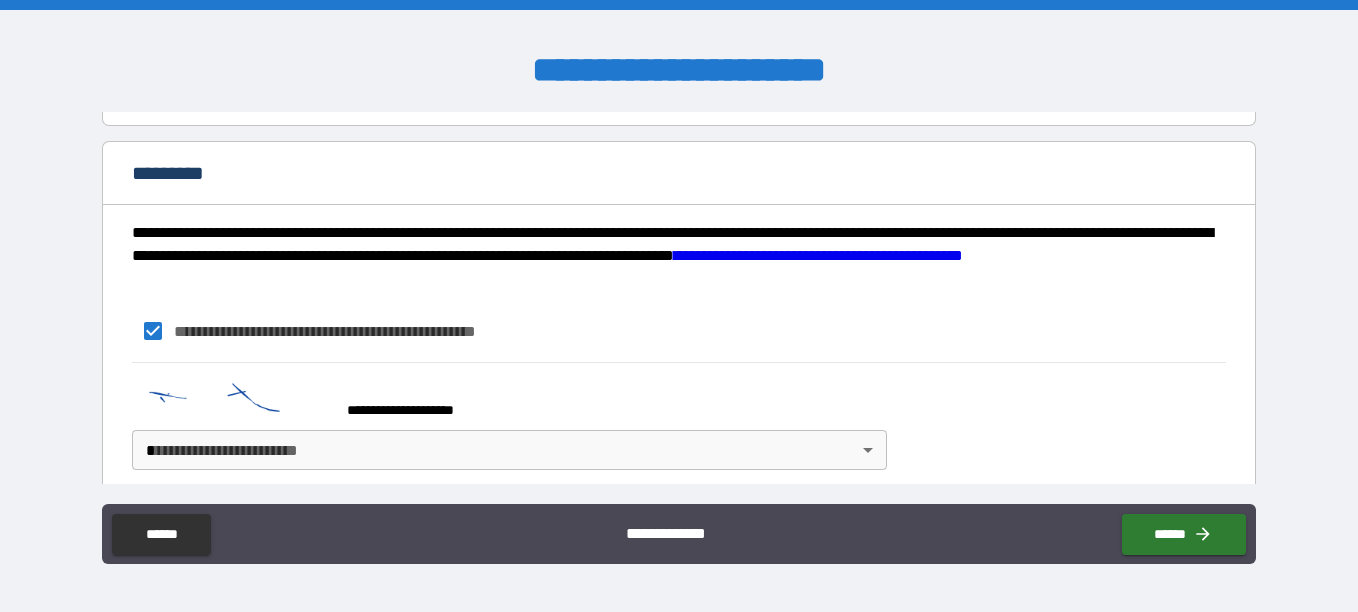 click on "**********" at bounding box center (679, 306) 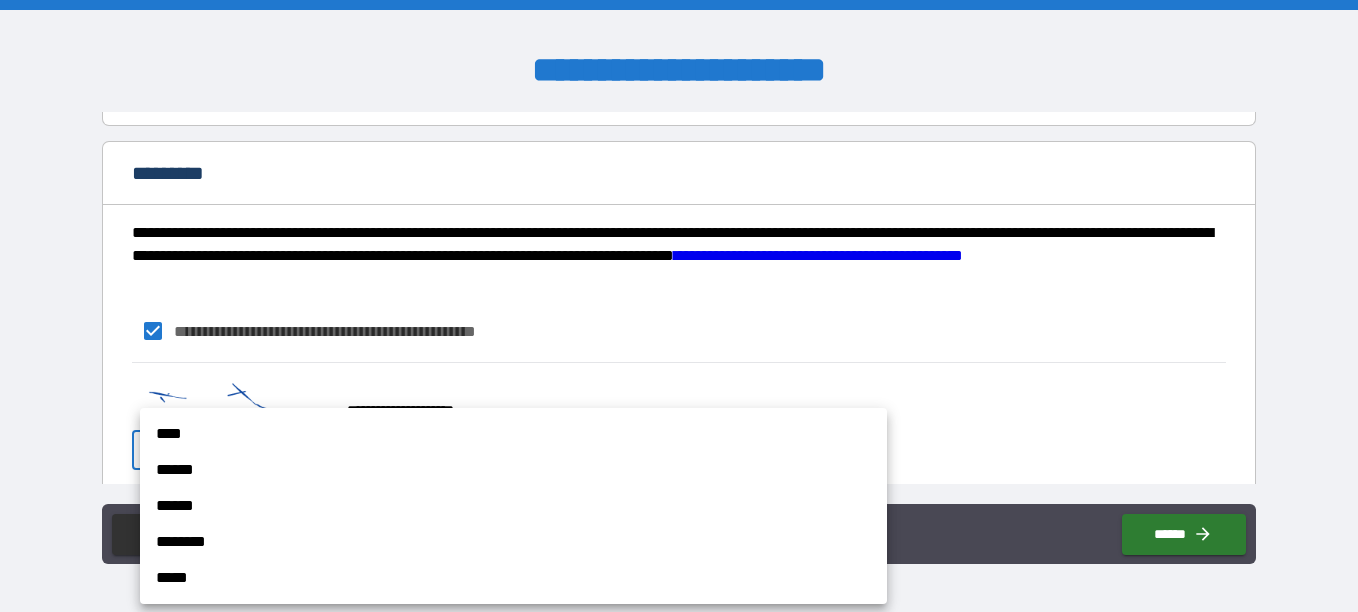 click on "****" at bounding box center (513, 434) 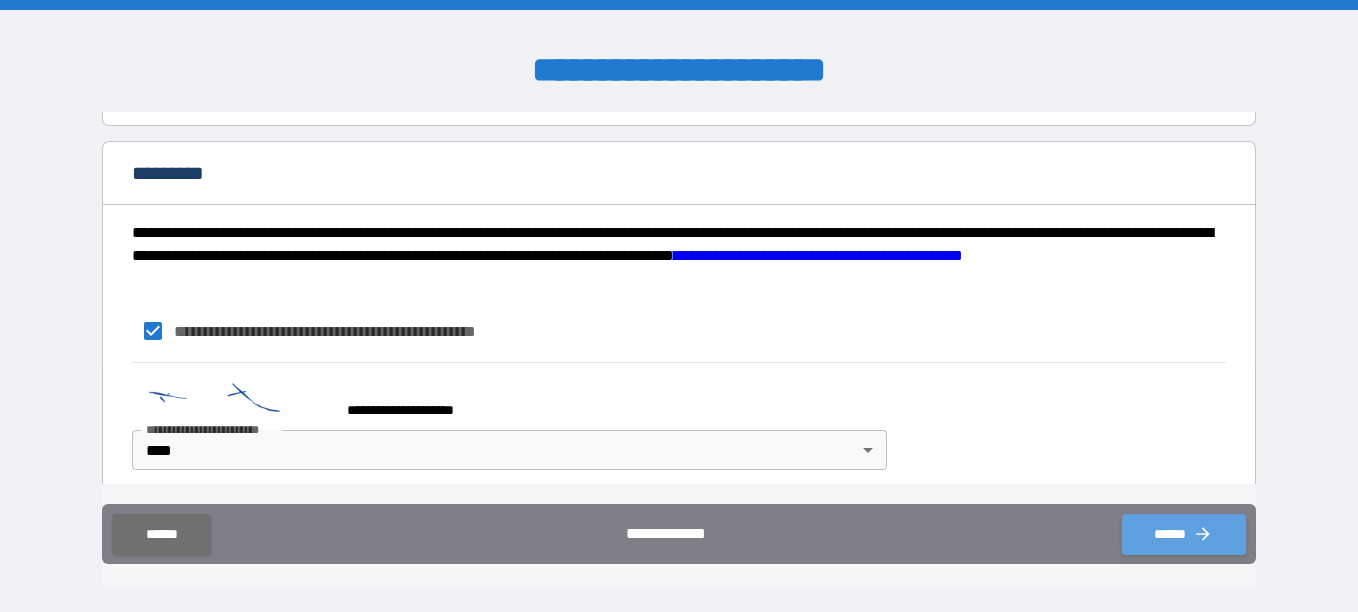click on "******" at bounding box center [1184, 534] 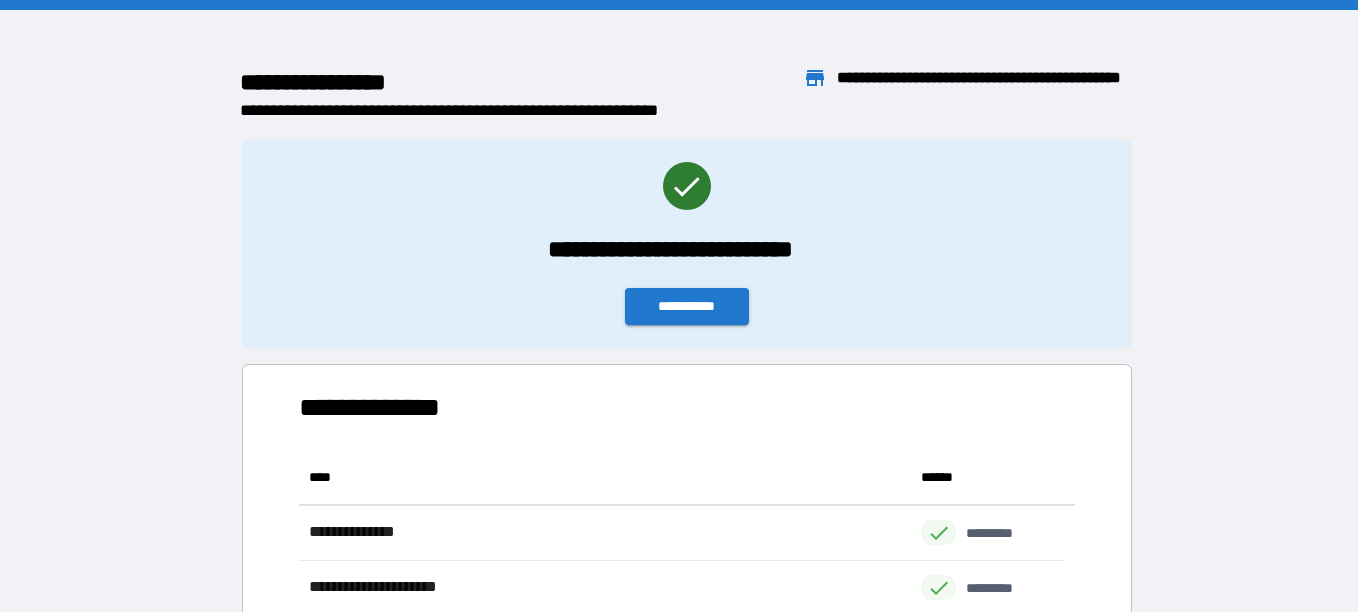 scroll, scrollTop: 316, scrollLeft: 751, axis: both 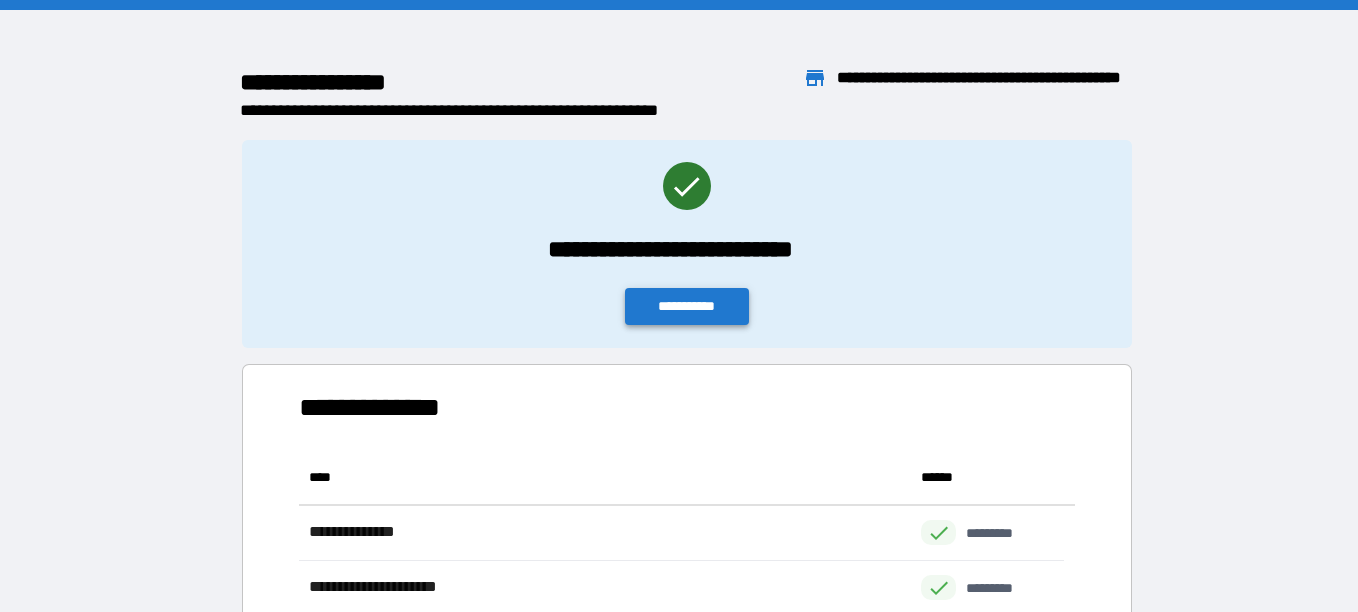 click on "**********" at bounding box center (687, 306) 